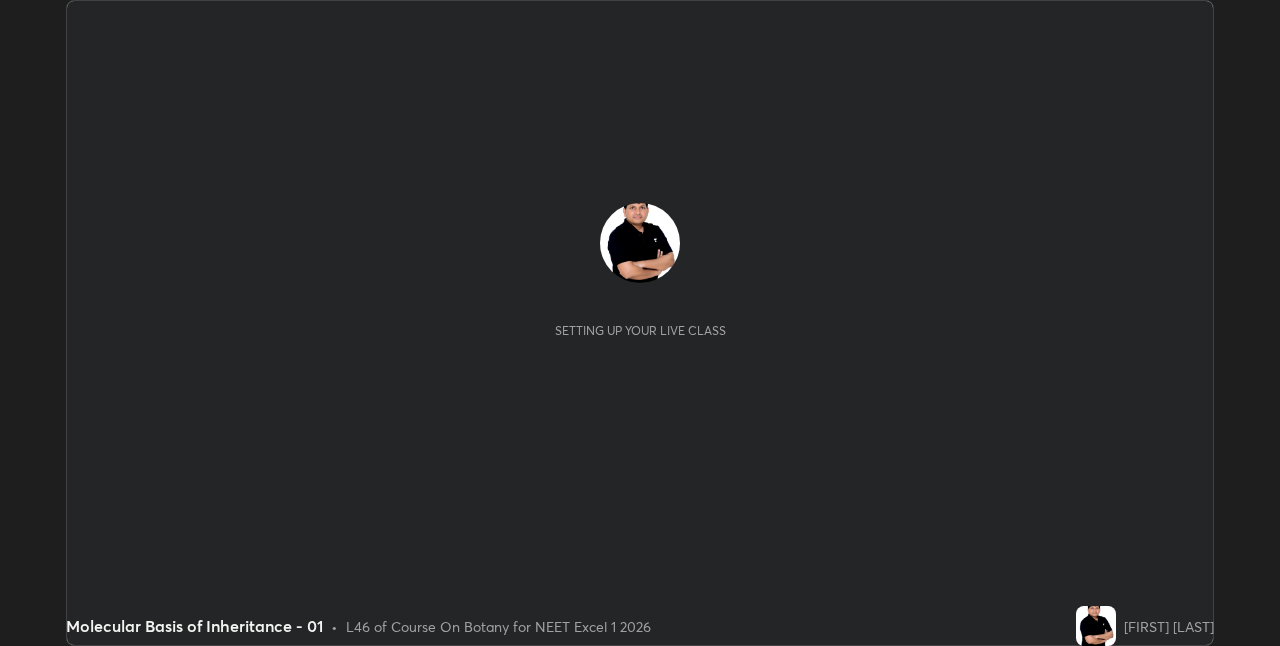 scroll, scrollTop: 0, scrollLeft: 0, axis: both 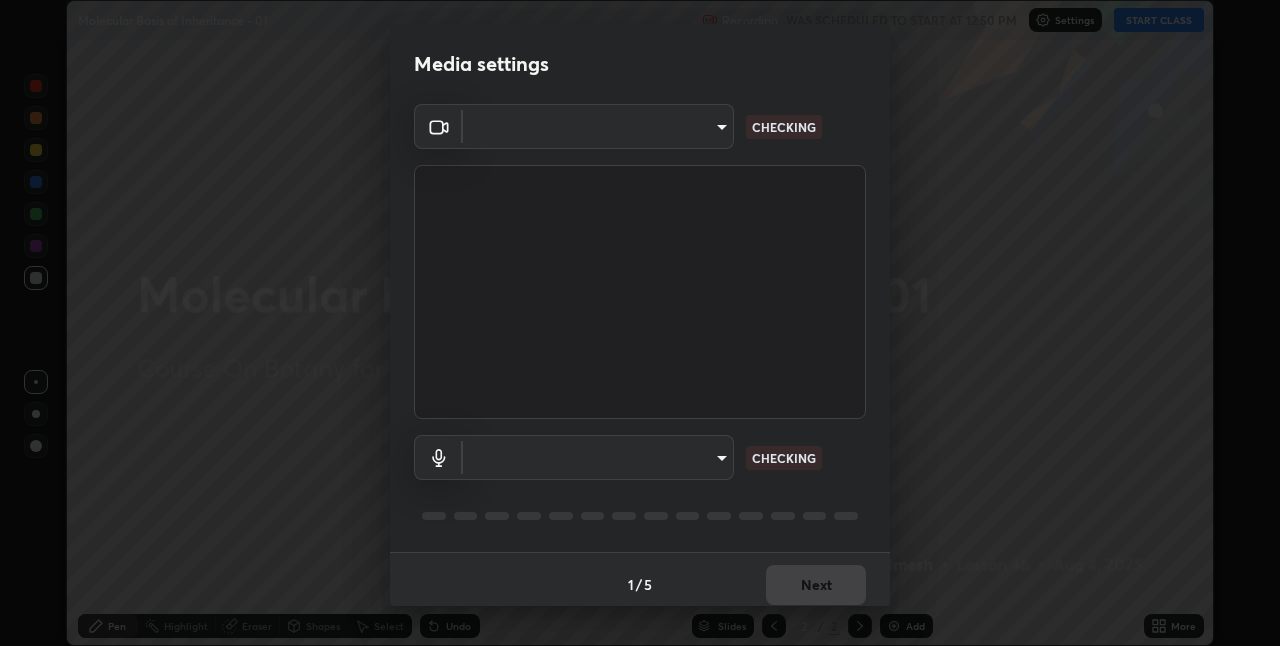 type on "8c17a5d152d90efee16c6d0123f72e1c8e3faabb66c5818a7671abbc9a97bc9a" 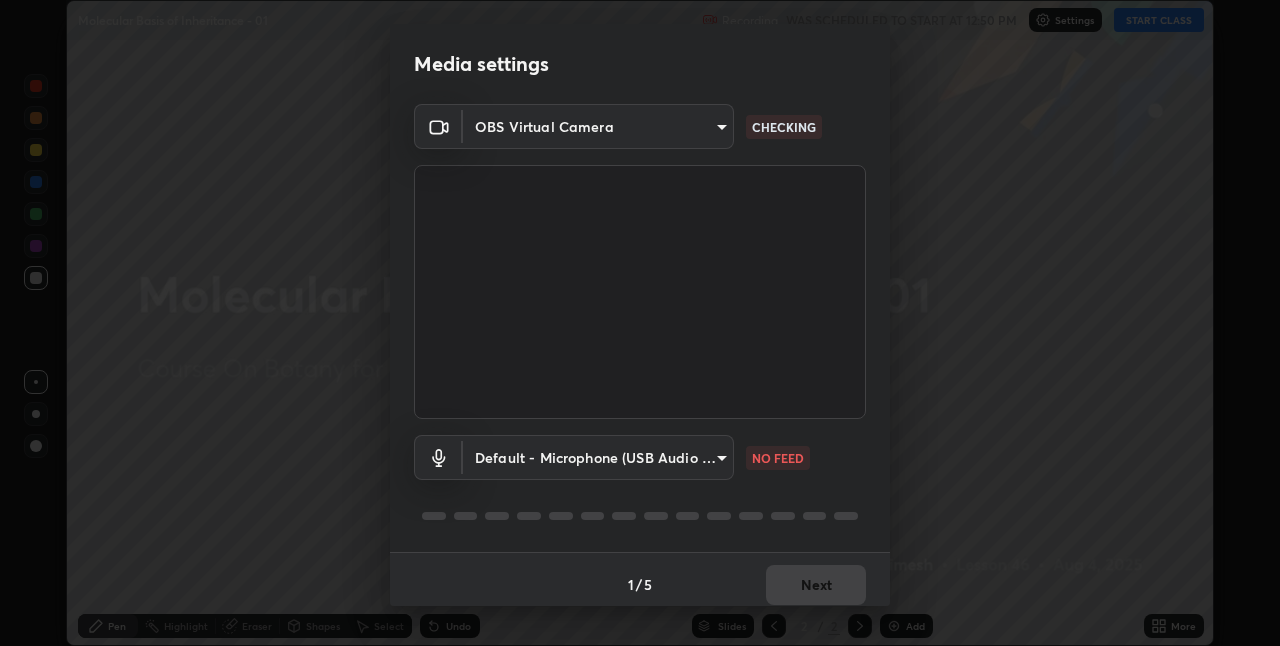 scroll, scrollTop: 10, scrollLeft: 0, axis: vertical 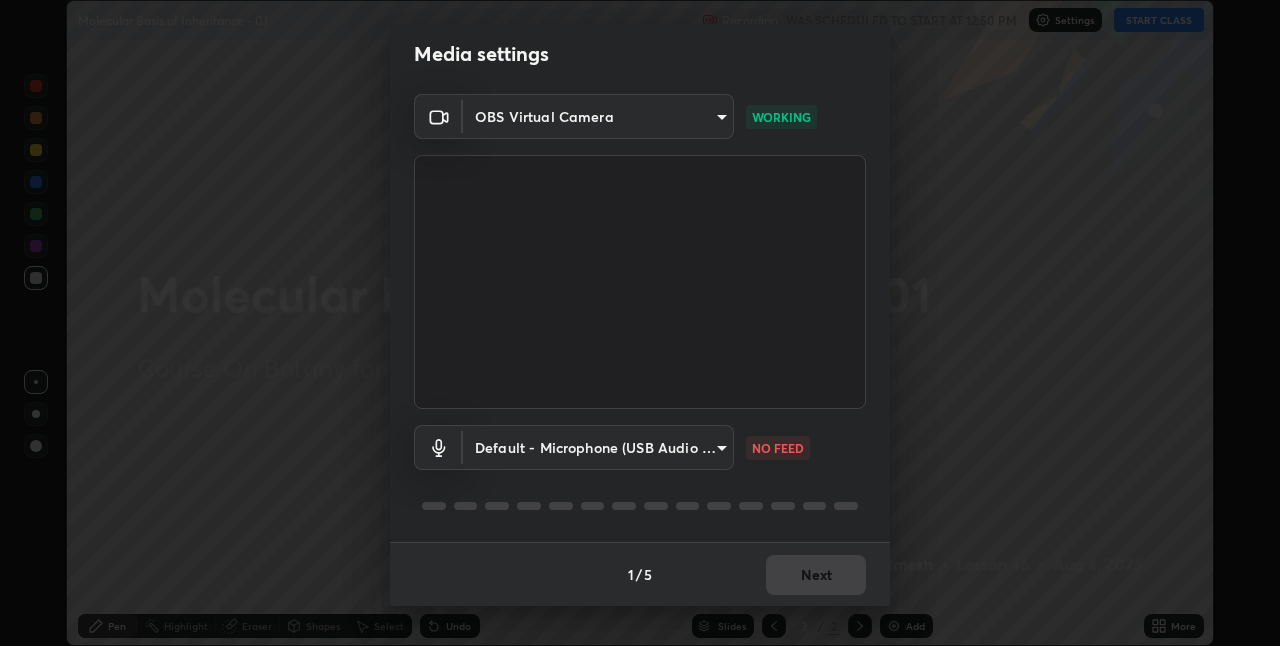 click on "Erase all Molecular Basis of Inheritance - 01 Recording WAS SCHEDULED TO START AT  12:50 PM Settings START CLASS Setting up your live class Molecular Basis of Inheritance - 01 • L46 of Course On Botany for NEET Excel 1 2026 [FIRST] [LAST] Pen Highlight Eraser Shapes Select Undo Slides 2 / 2 Add More No doubts shared Encourage your learners to ask a doubt for better clarity Report an issue Reason for reporting Buffering Chat not working Audio - Video sync issue Educator video quality low ​ Attach an image Report Media settings OBS Virtual Camera [HASH] WORKING Default - Microphone (USB Audio Device) default NO FEED 1 / 5 Next" at bounding box center [640, 323] 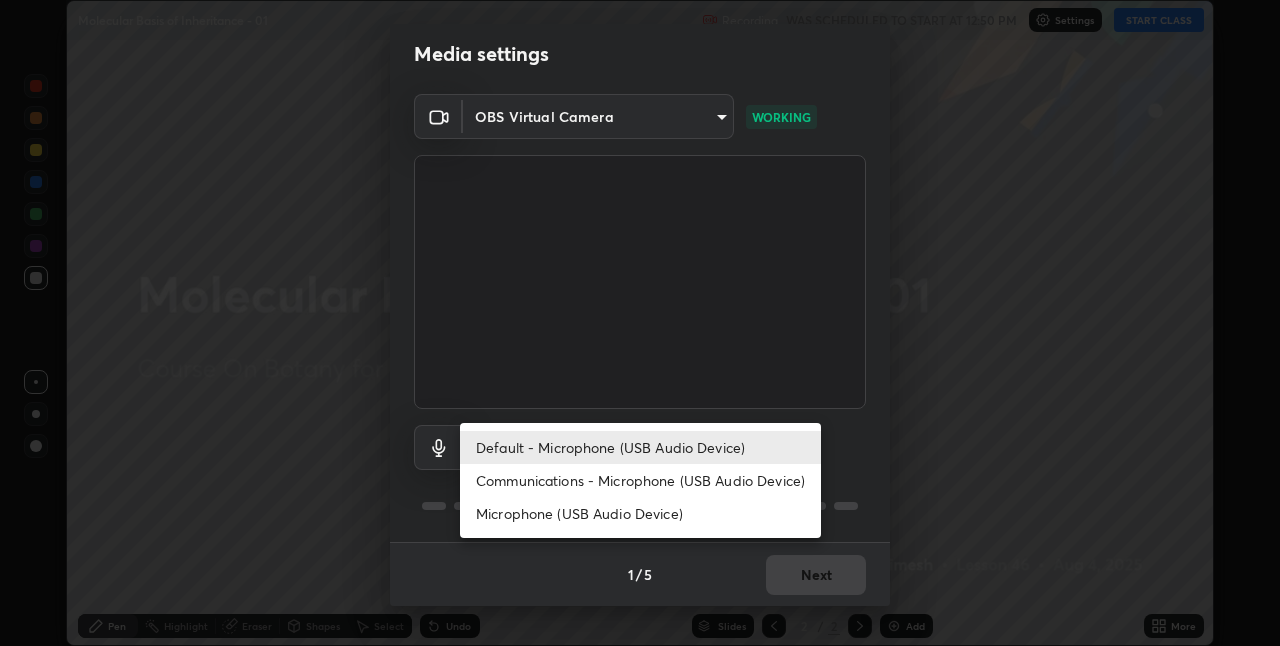 click on "Communications - Microphone (USB Audio Device)" at bounding box center (640, 480) 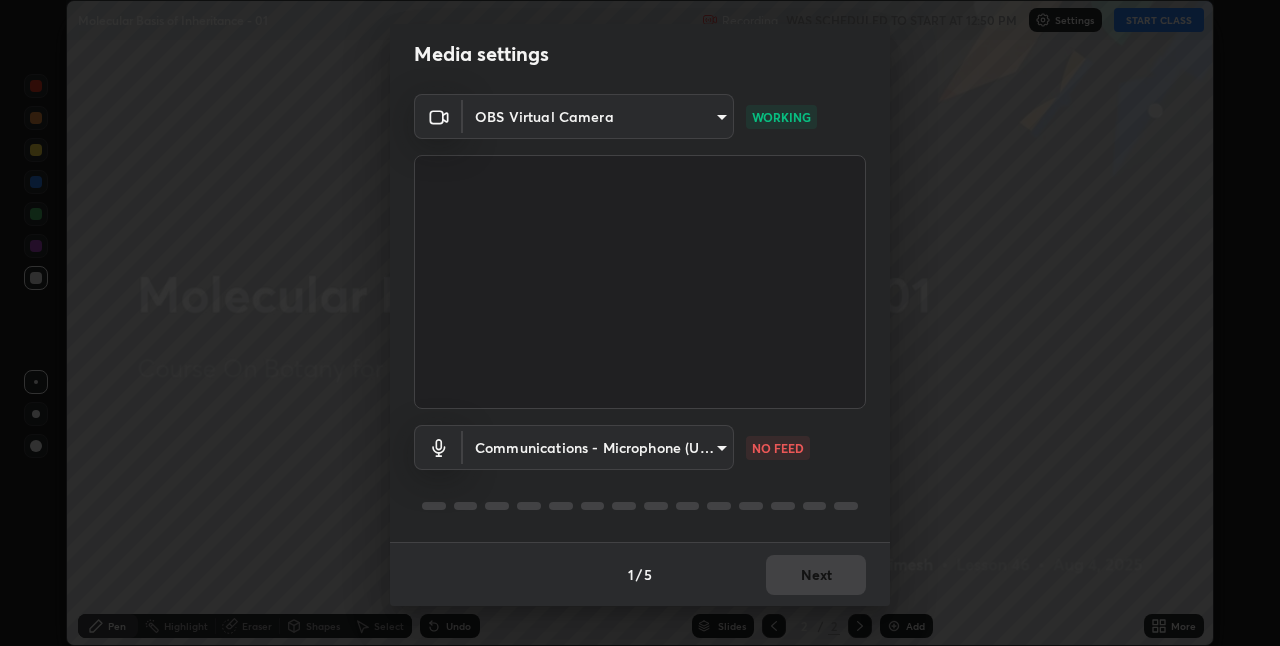 click on "Erase all Molecular Basis of Inheritance - 01 Recording WAS SCHEDULED TO START AT  12:50 PM Settings START CLASS Setting up your live class Molecular Basis of Inheritance - 01 • L46 of Course On Botany for NEET Excel 1 2026 [FIRST] [LAST] Pen Highlight Eraser Shapes Select Undo Slides 2 / 2 Add More No doubts shared Encourage your learners to ask a doubt for better clarity Report an issue Reason for reporting Buffering Chat not working Audio - Video sync issue Educator video quality low ​ Attach an image Report Media settings OBS Virtual Camera [HASH] WORKING Communications - Microphone (USB Audio Device) communications NO FEED 1 / 5 Next" at bounding box center [640, 323] 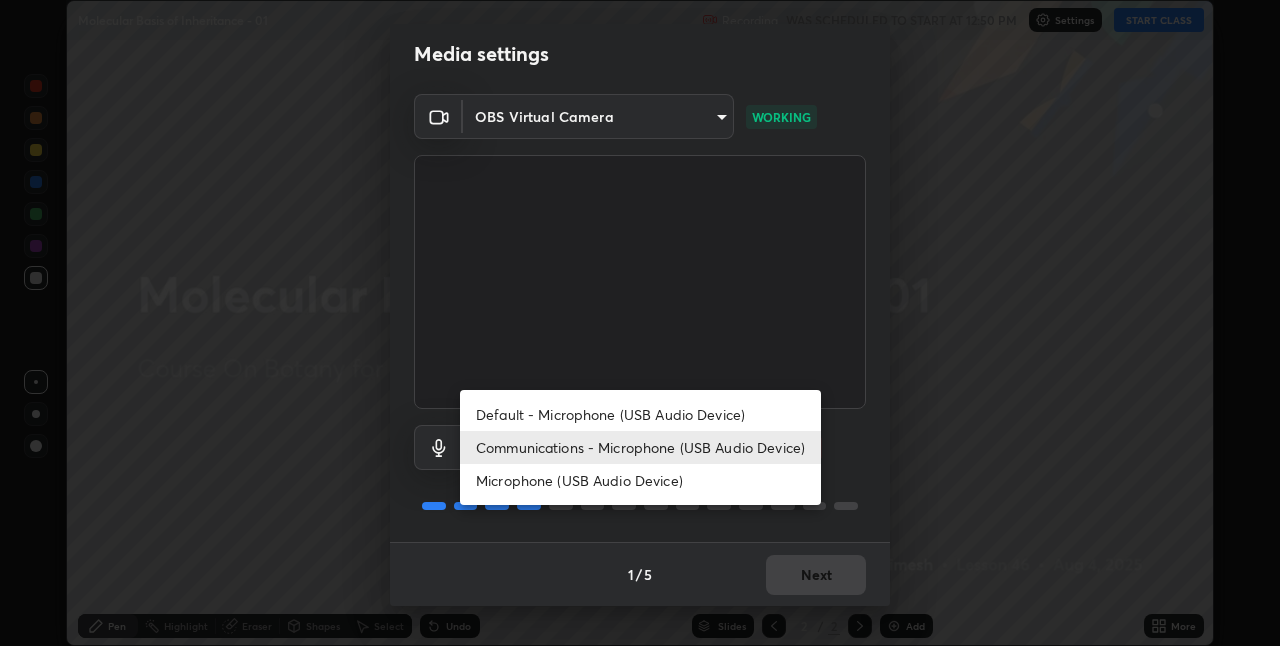 click on "Default - Microphone (USB Audio Device)" at bounding box center (640, 414) 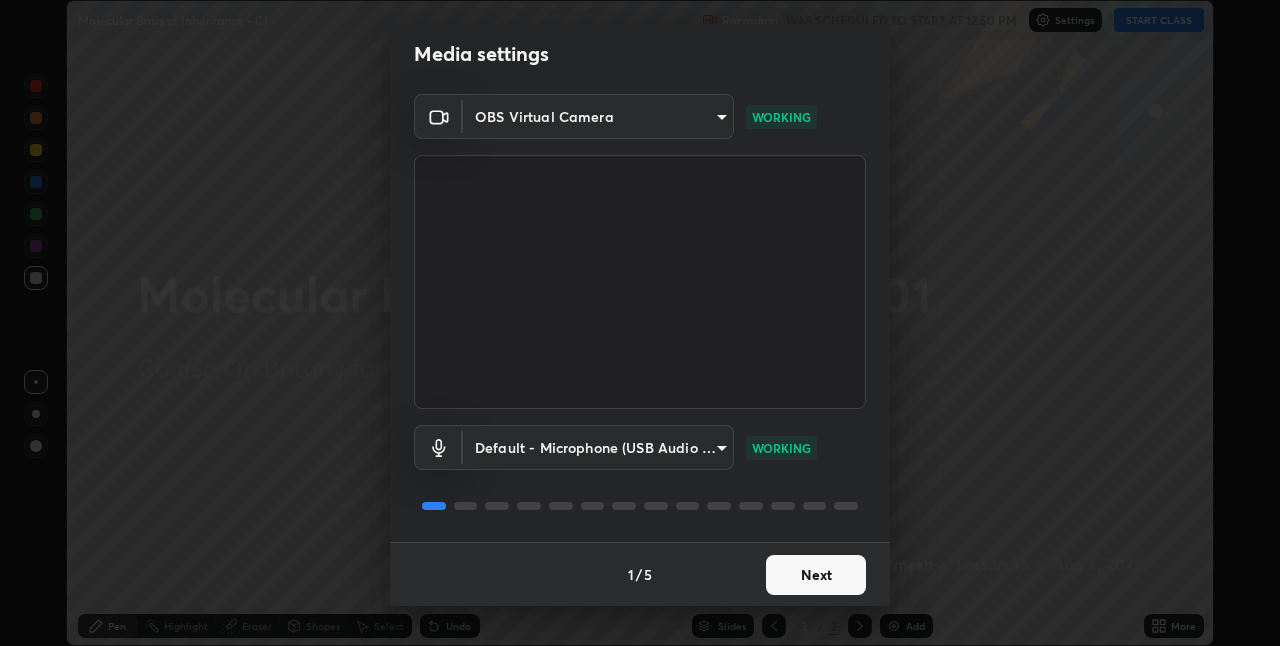 click on "Next" at bounding box center [816, 575] 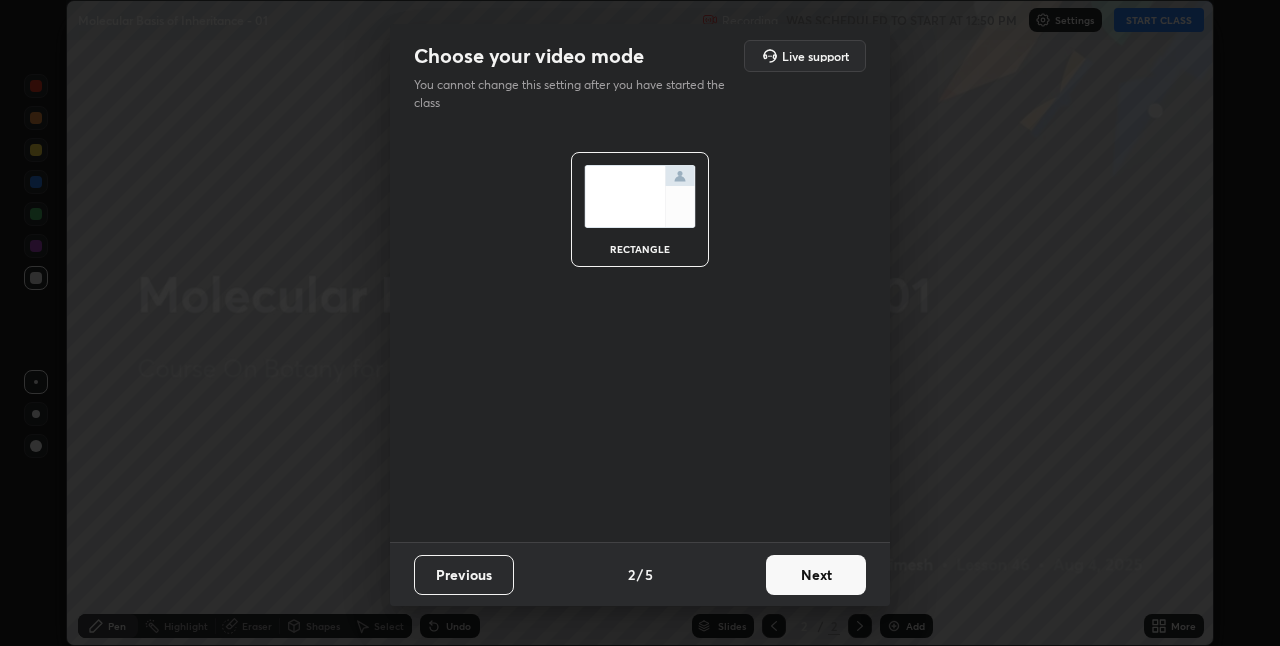 scroll, scrollTop: 0, scrollLeft: 0, axis: both 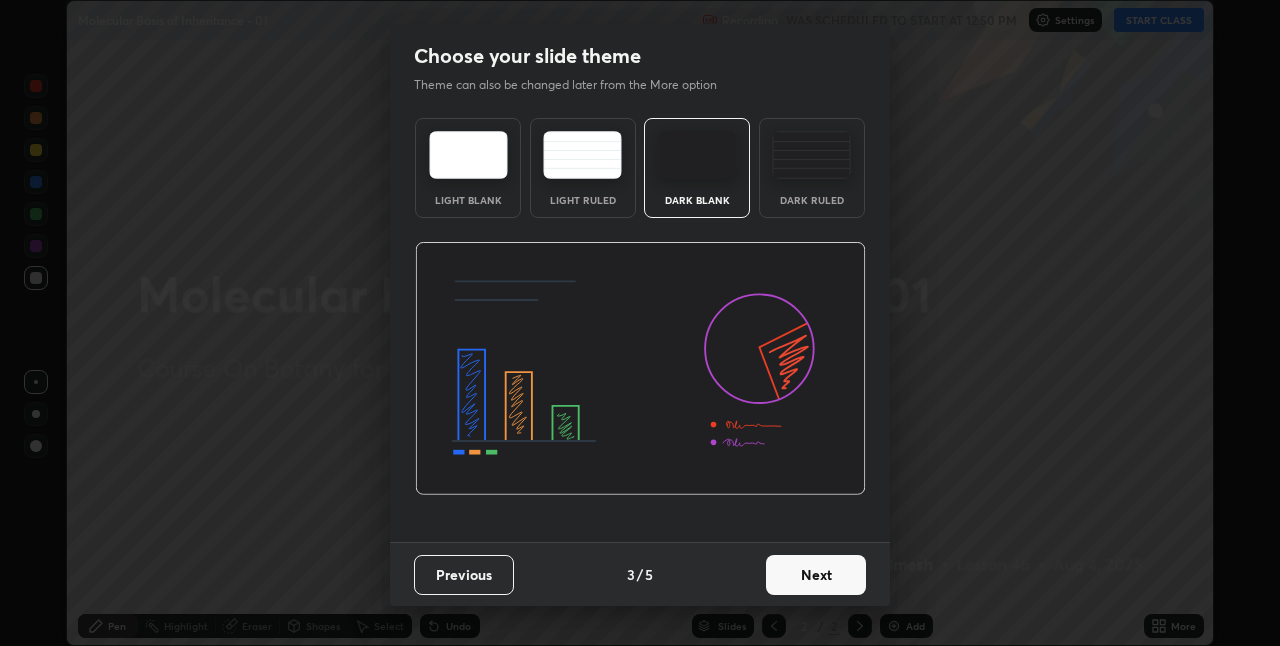 click on "Next" at bounding box center [816, 575] 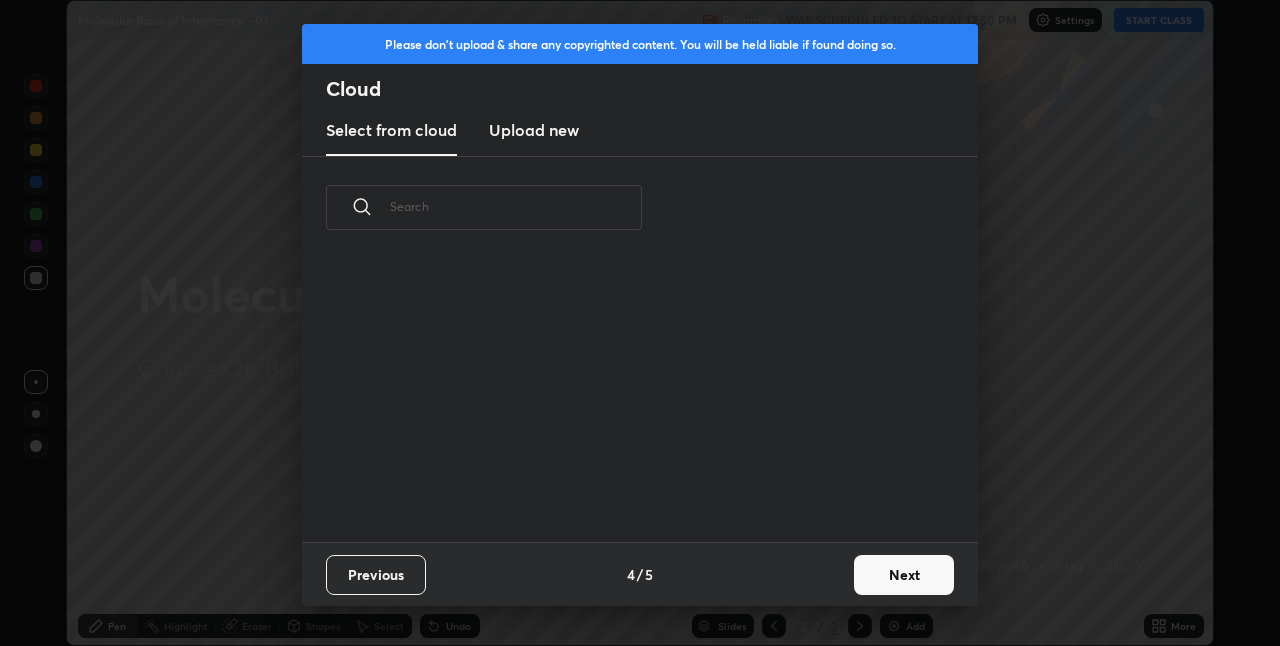 click on "Next" at bounding box center [904, 575] 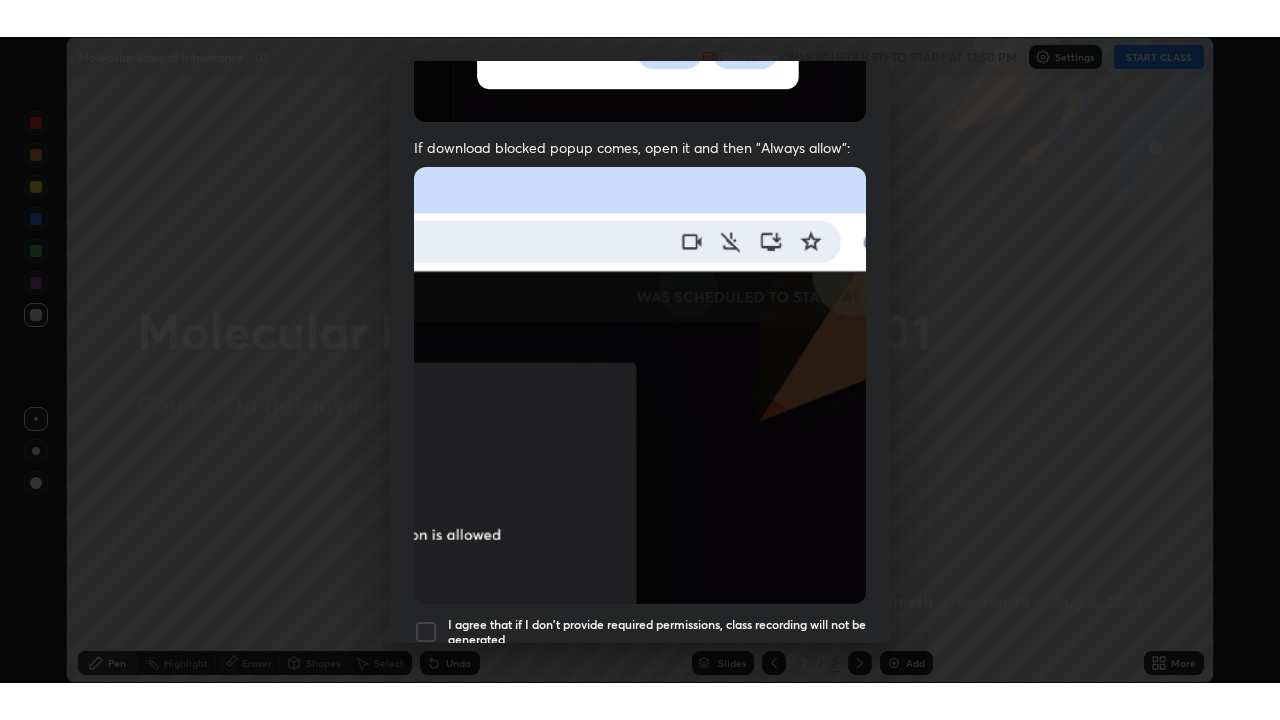 scroll, scrollTop: 418, scrollLeft: 0, axis: vertical 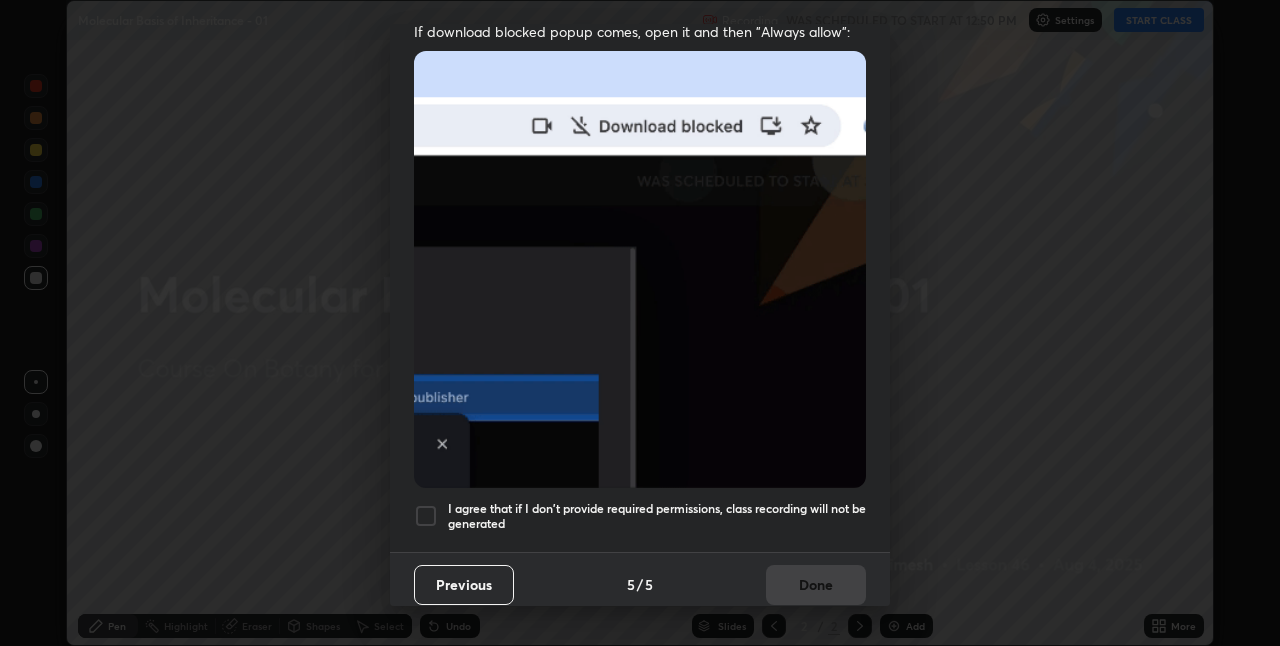 click at bounding box center (426, 516) 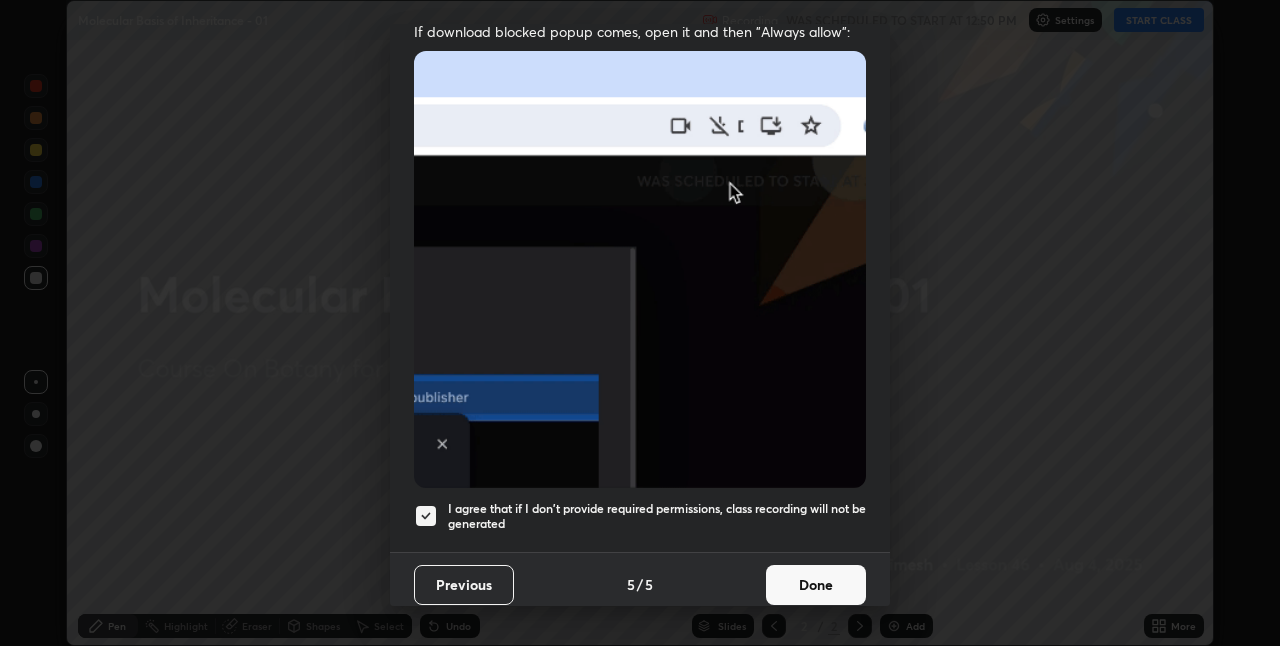 click on "Done" at bounding box center [816, 585] 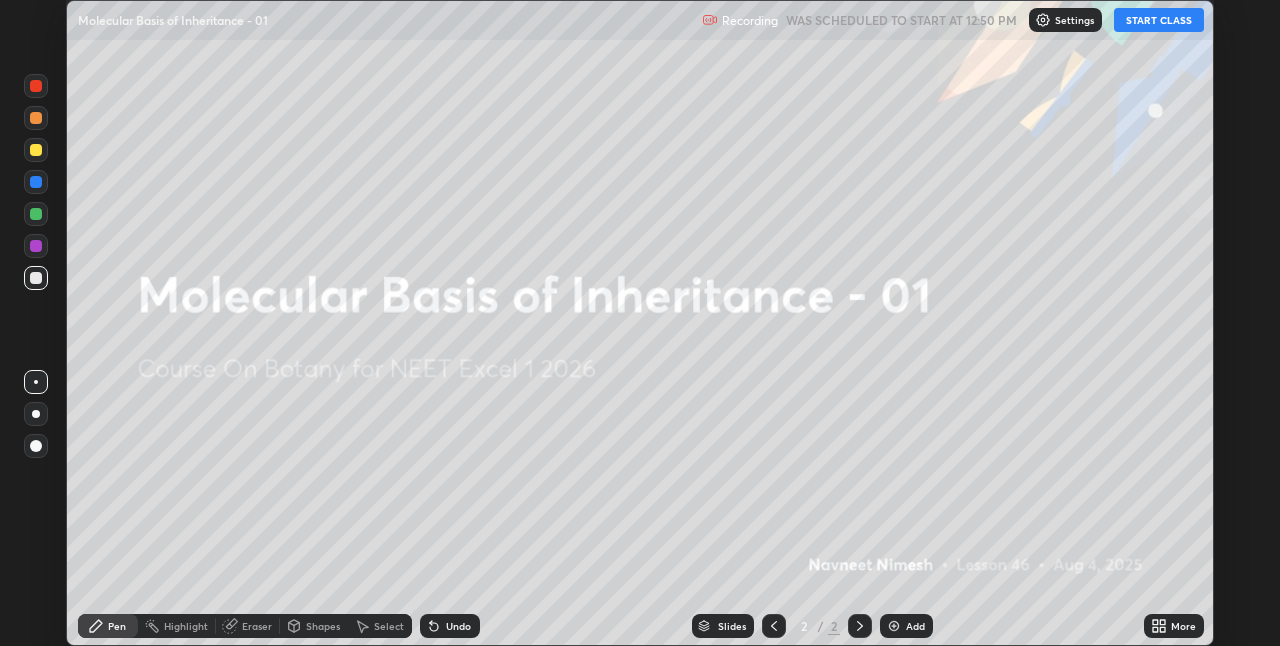 click 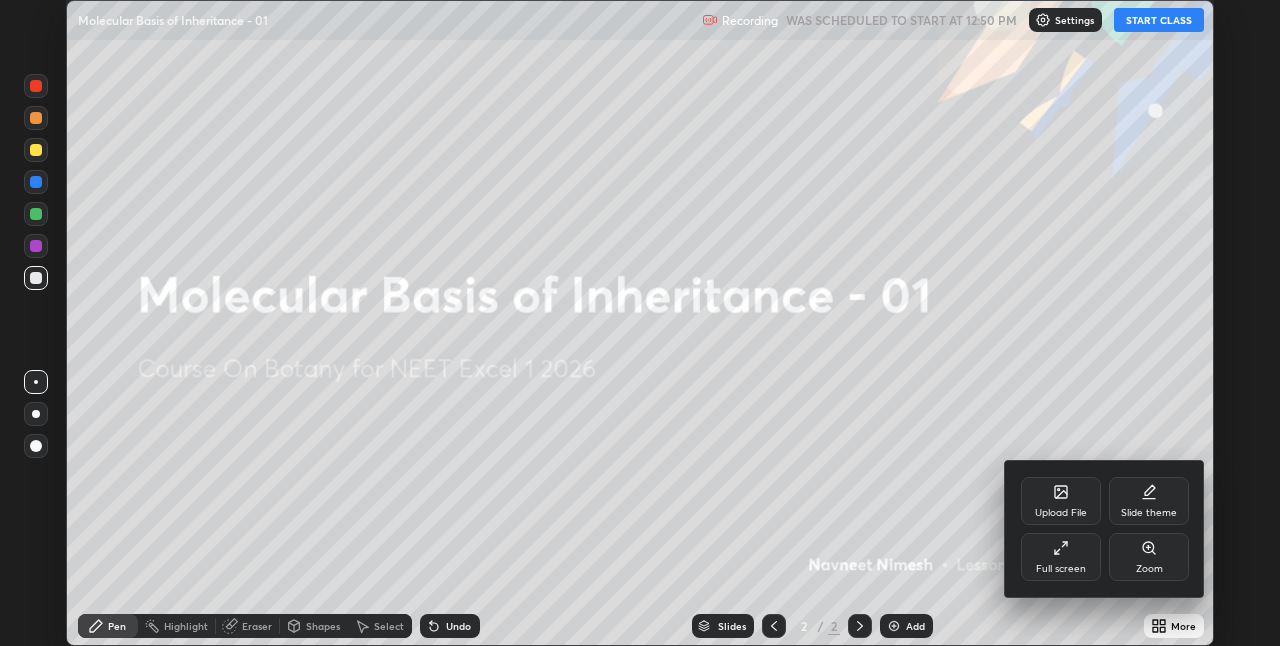 click 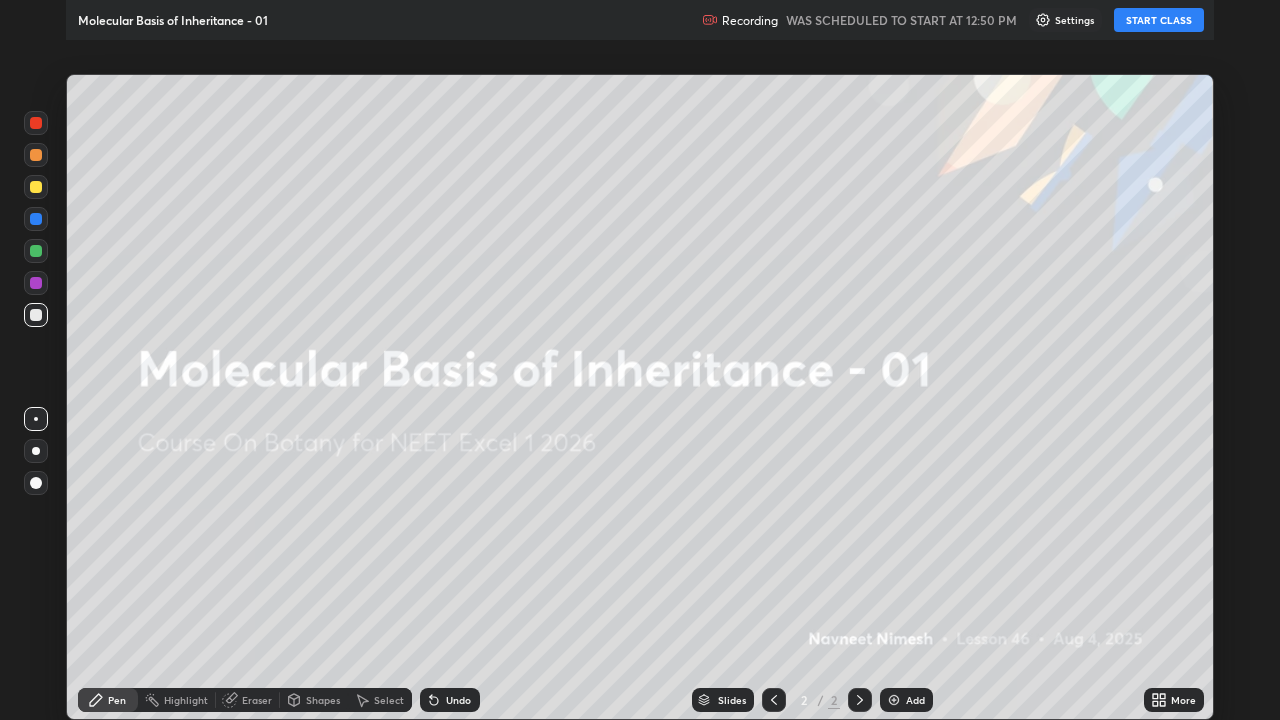 scroll, scrollTop: 99280, scrollLeft: 98720, axis: both 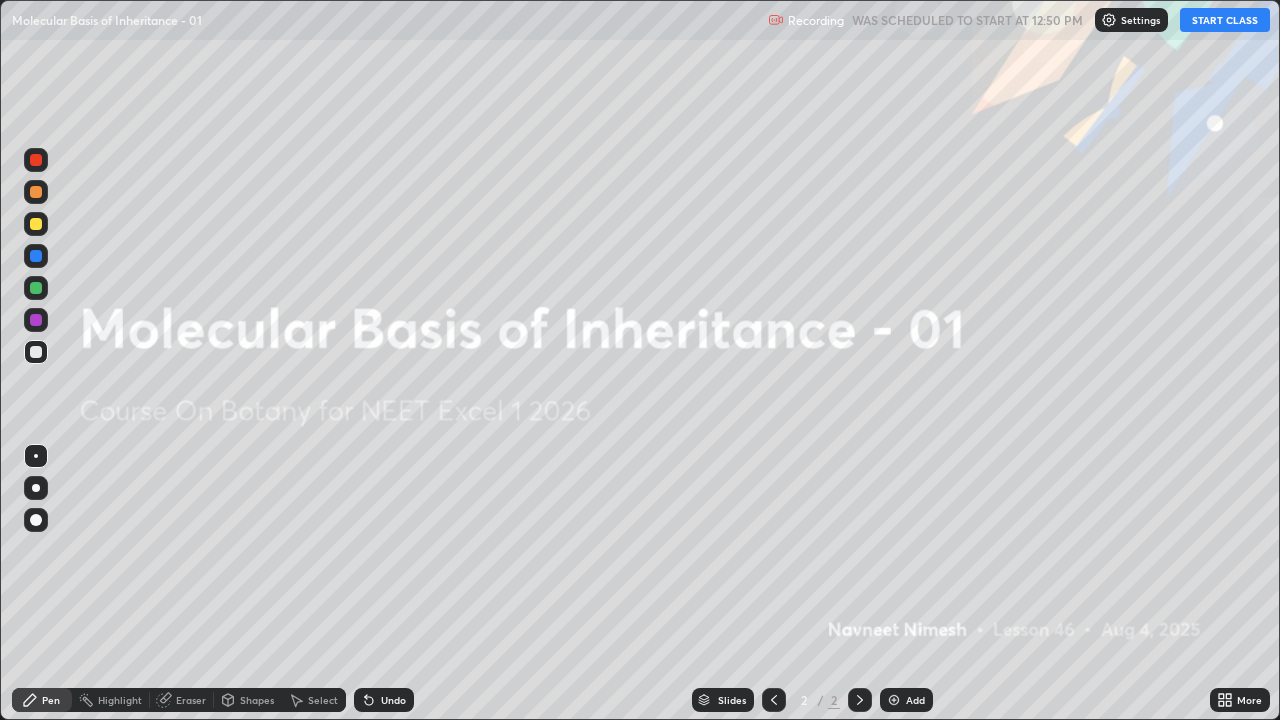click on "START CLASS" at bounding box center [1225, 20] 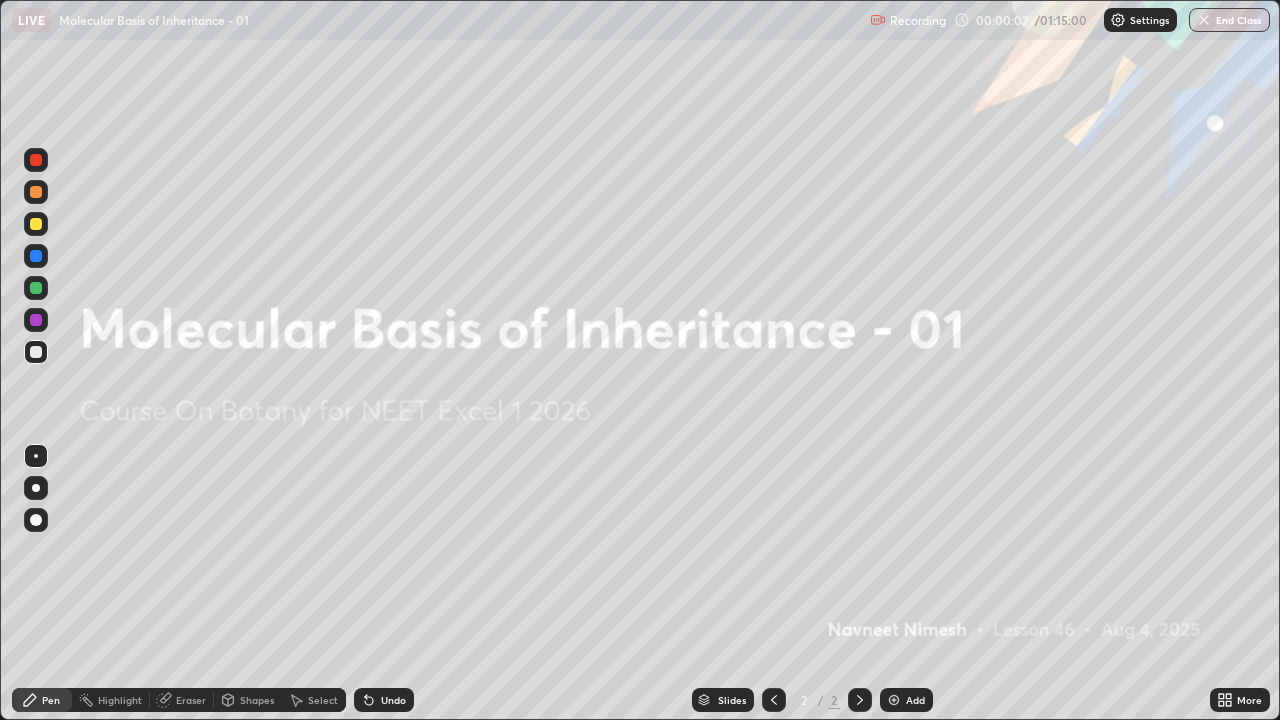 click on "Add" at bounding box center [906, 700] 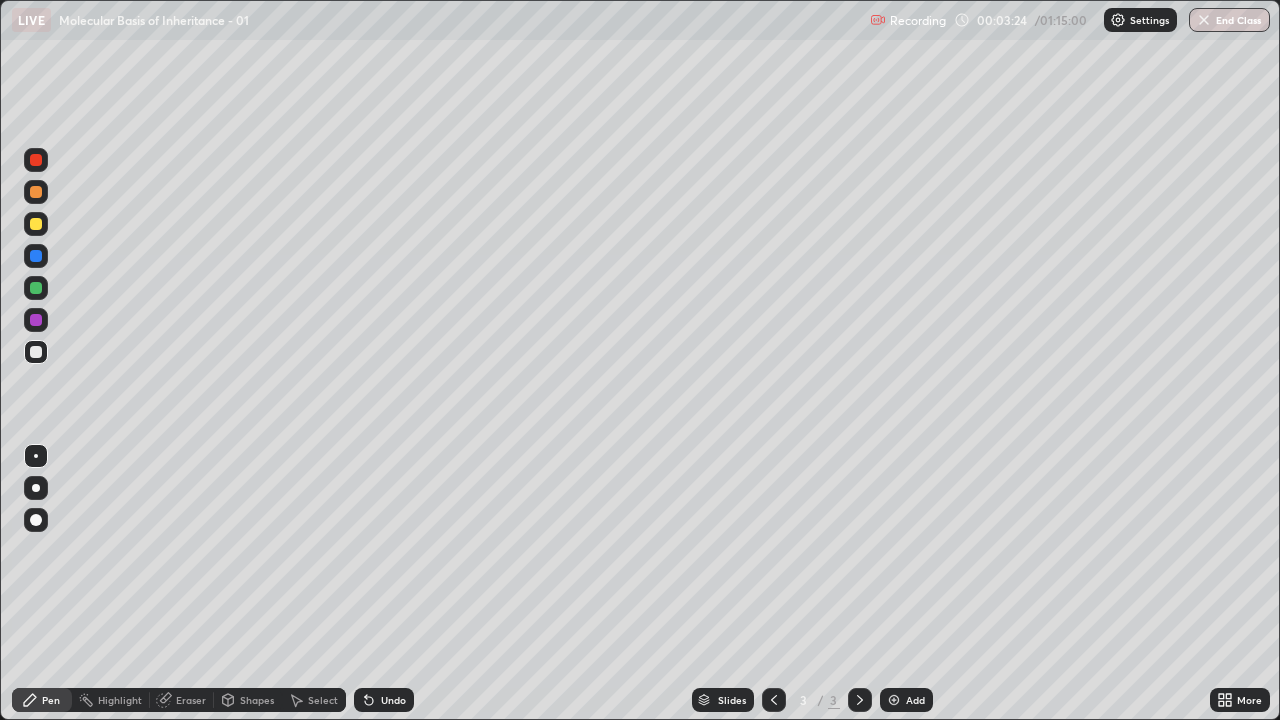 click at bounding box center [36, 192] 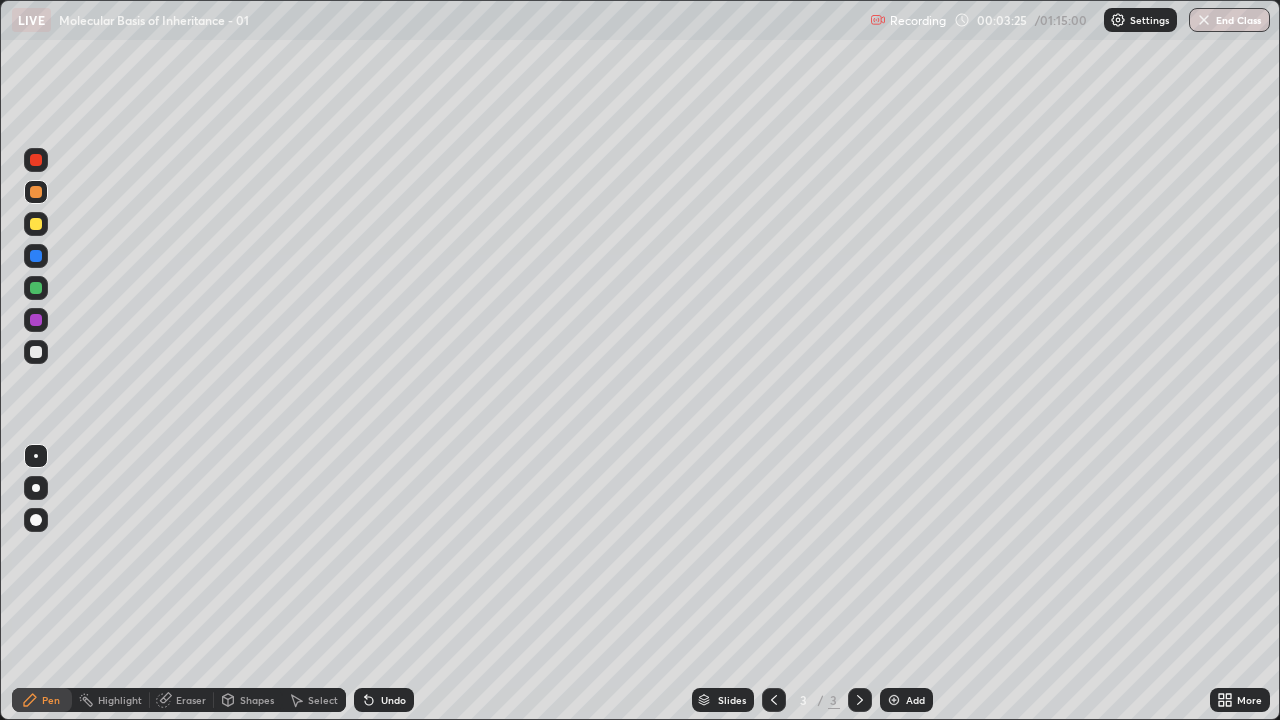 click at bounding box center [36, 520] 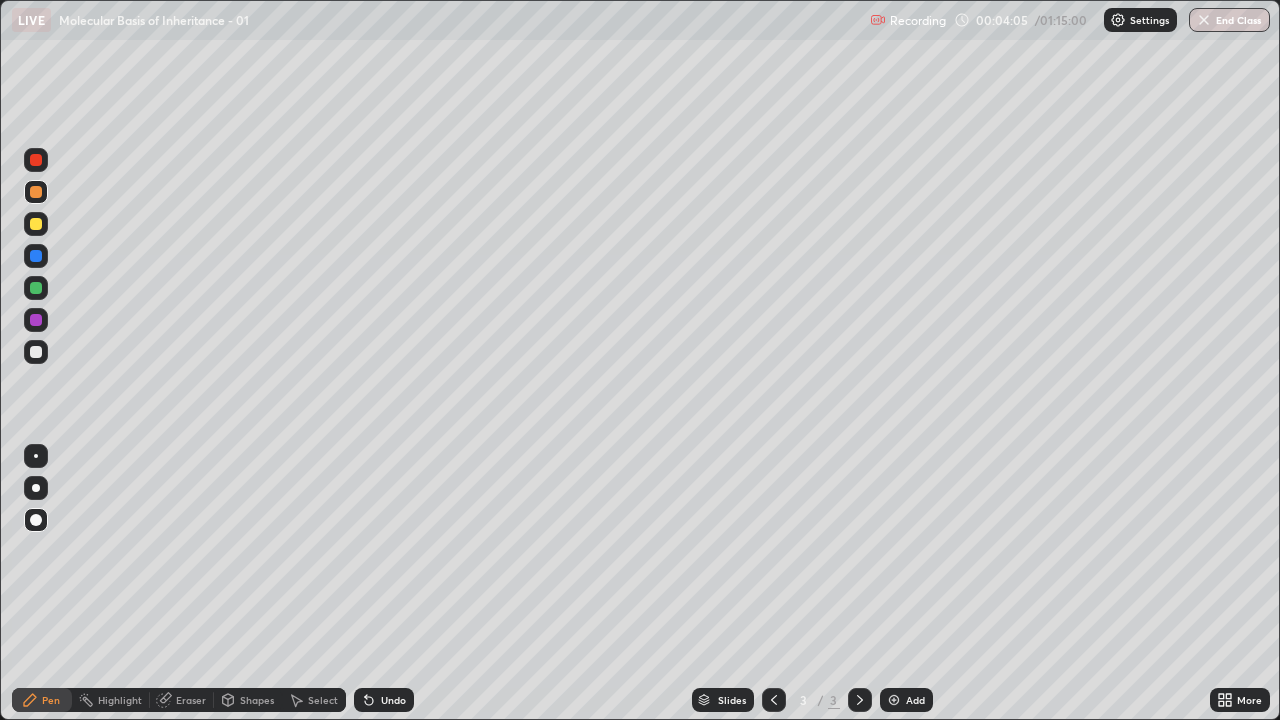 click on "Undo" at bounding box center [384, 700] 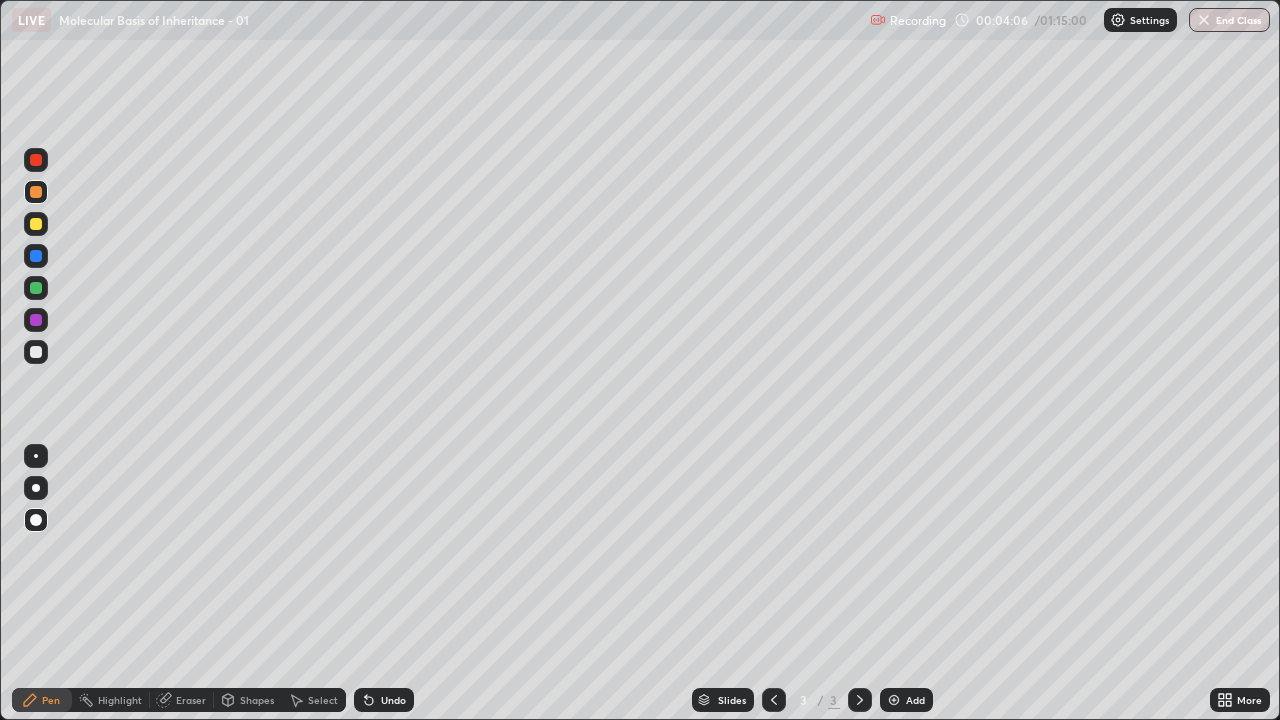 click on "Undo" at bounding box center [393, 700] 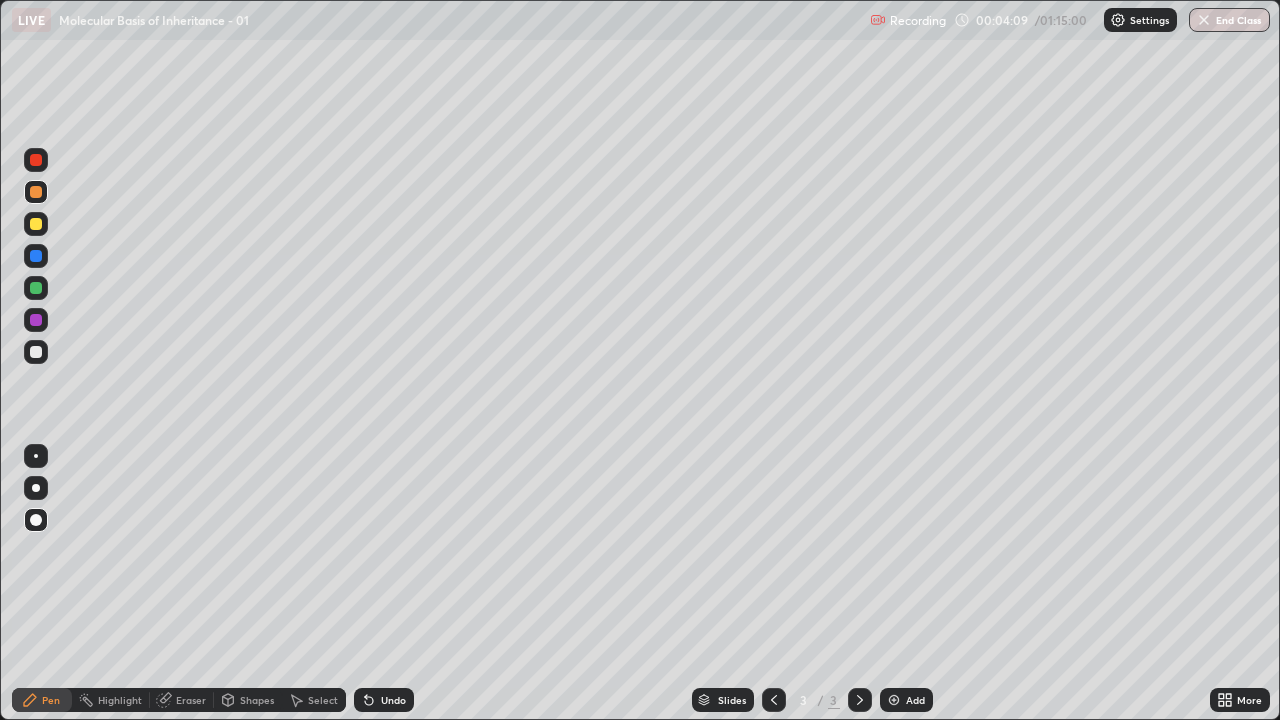 click on "Undo" at bounding box center (384, 700) 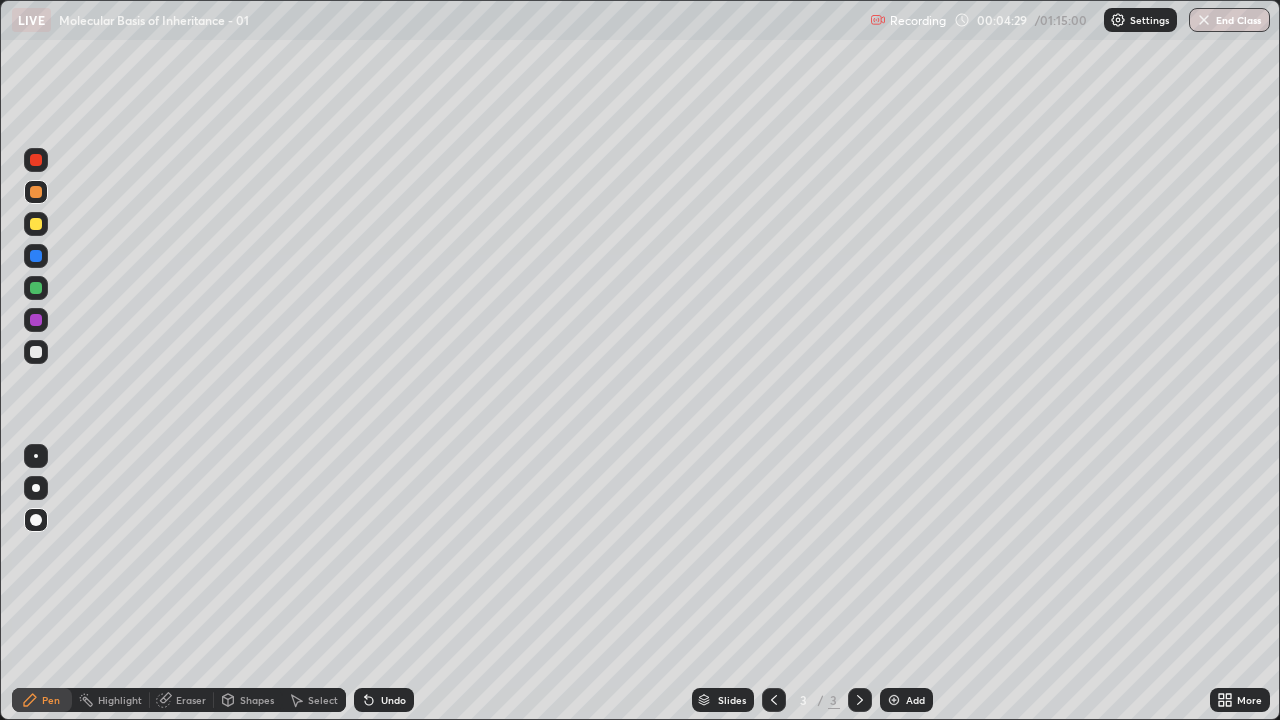 click at bounding box center (36, 224) 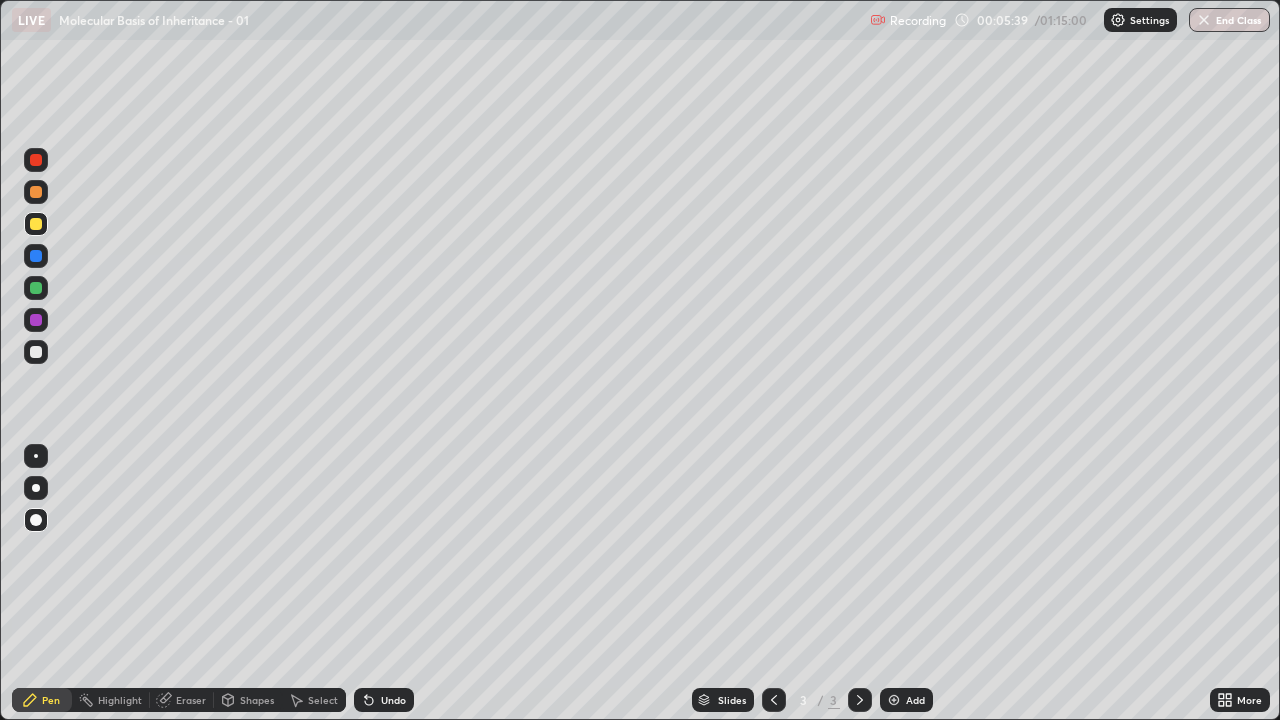 click at bounding box center [36, 352] 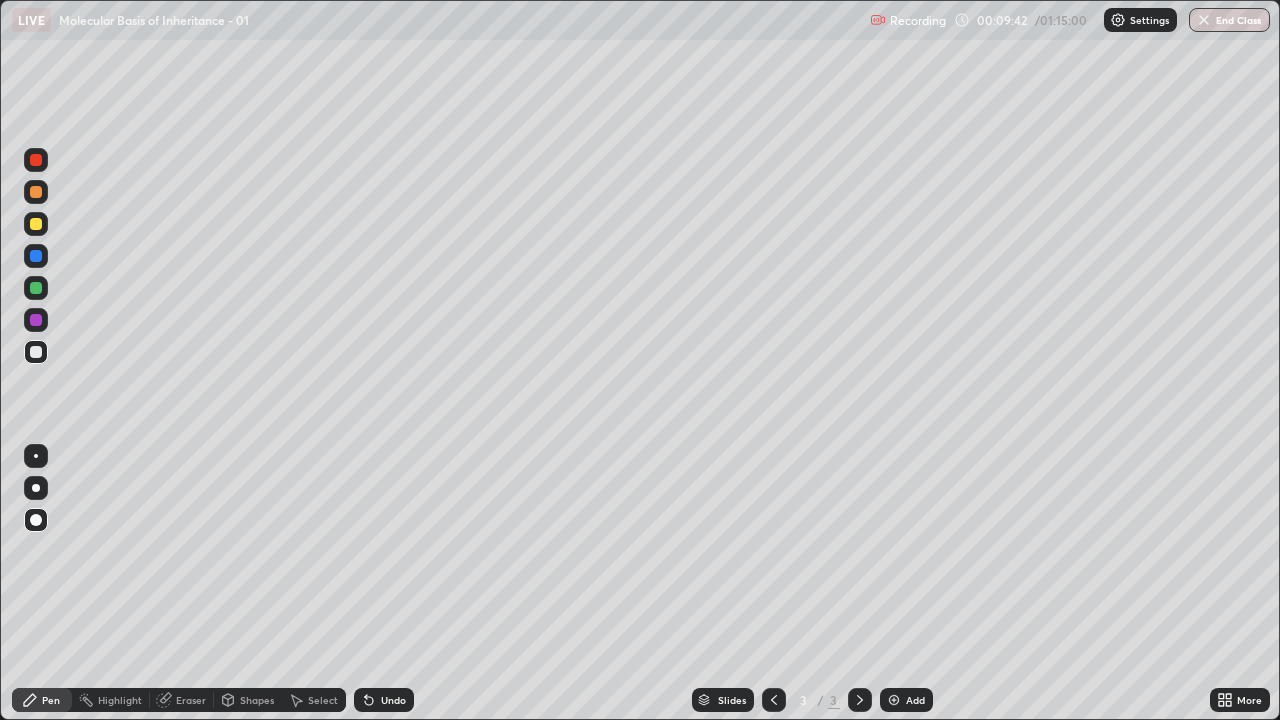 click at bounding box center (894, 700) 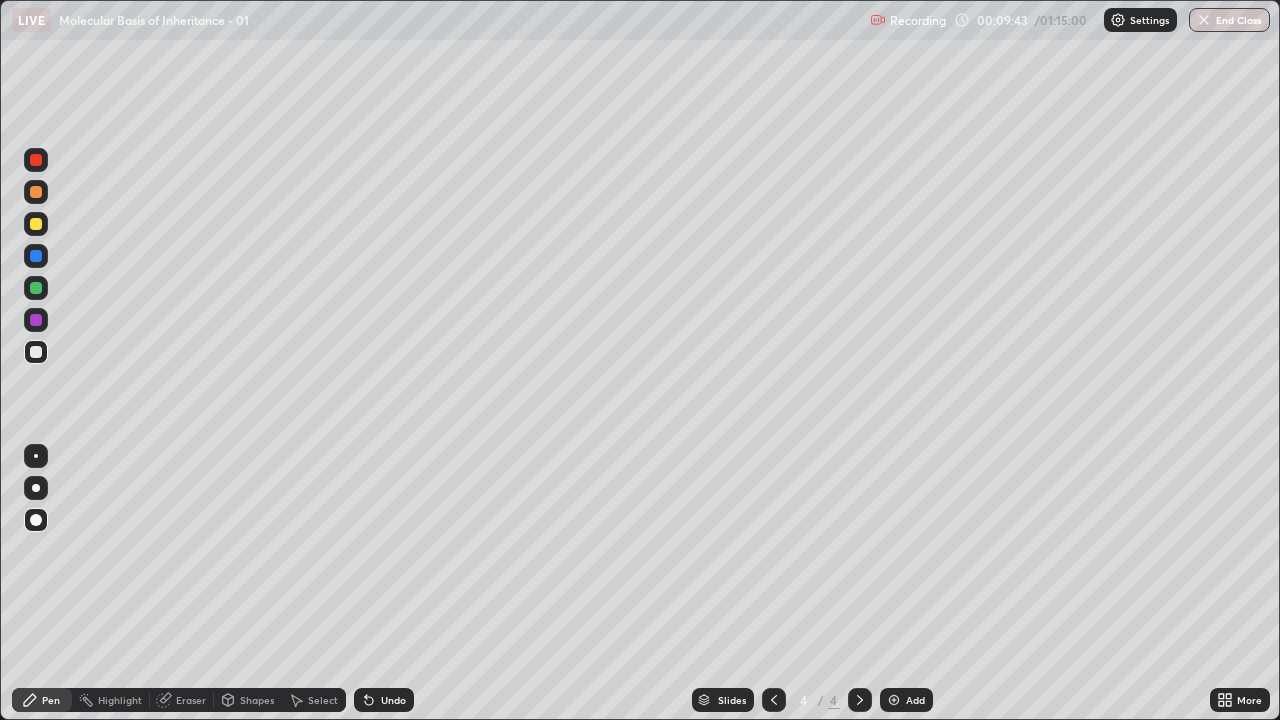 click at bounding box center [36, 288] 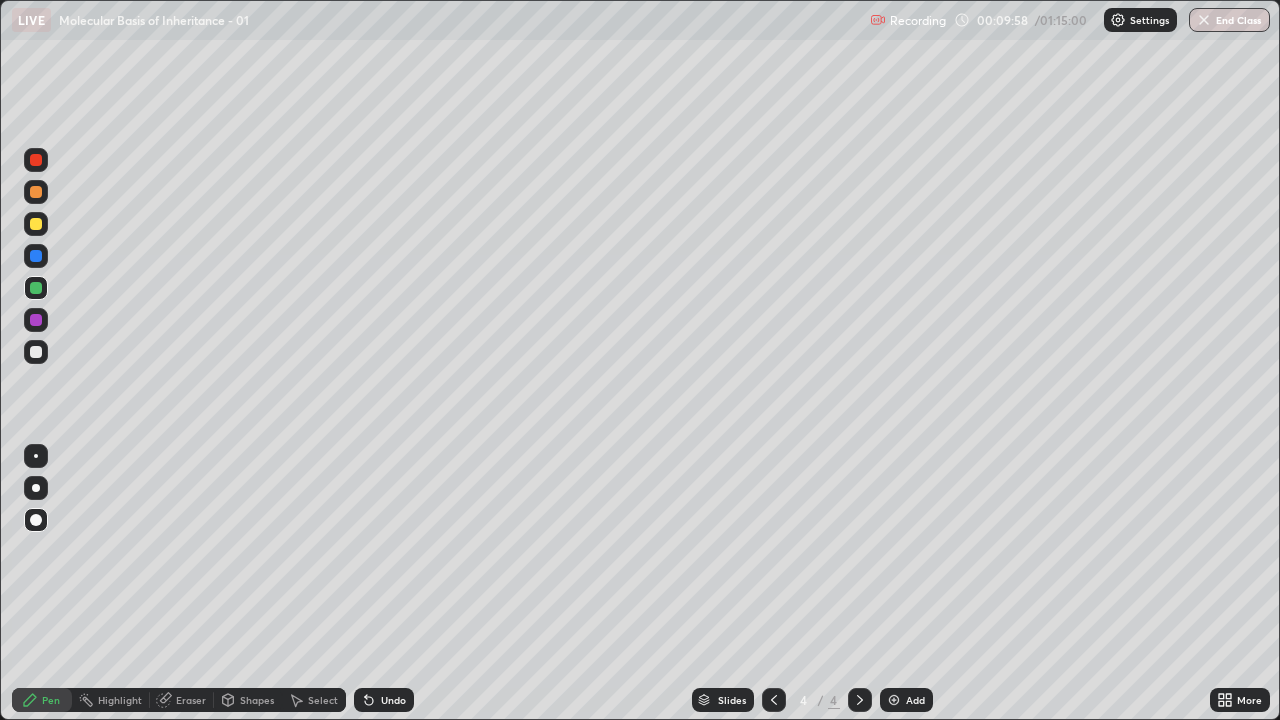 click at bounding box center (36, 352) 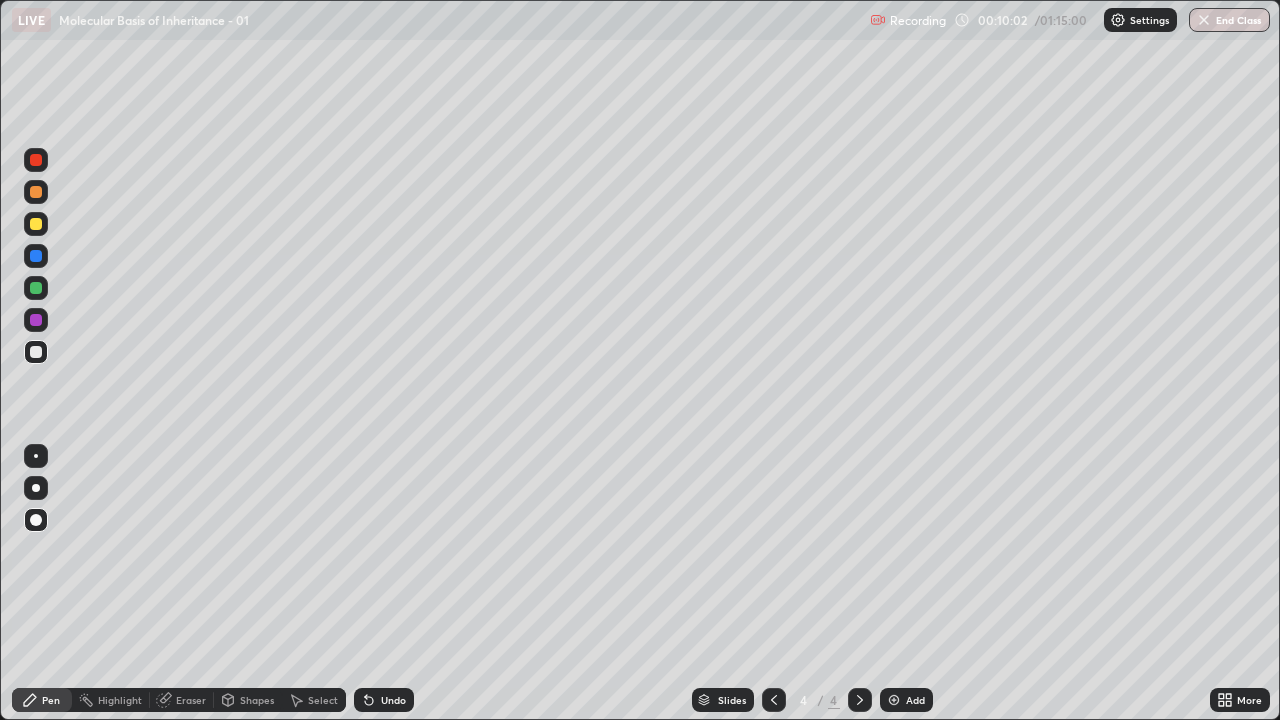 click at bounding box center (36, 288) 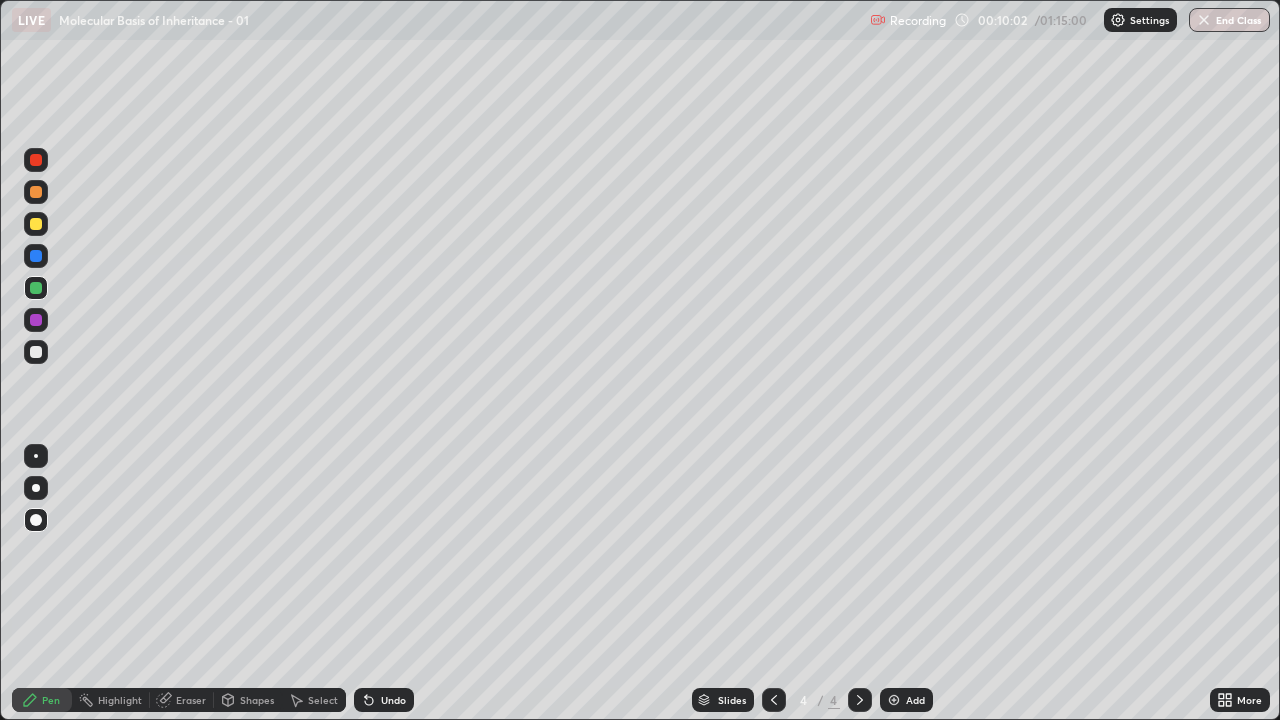 click at bounding box center (36, 256) 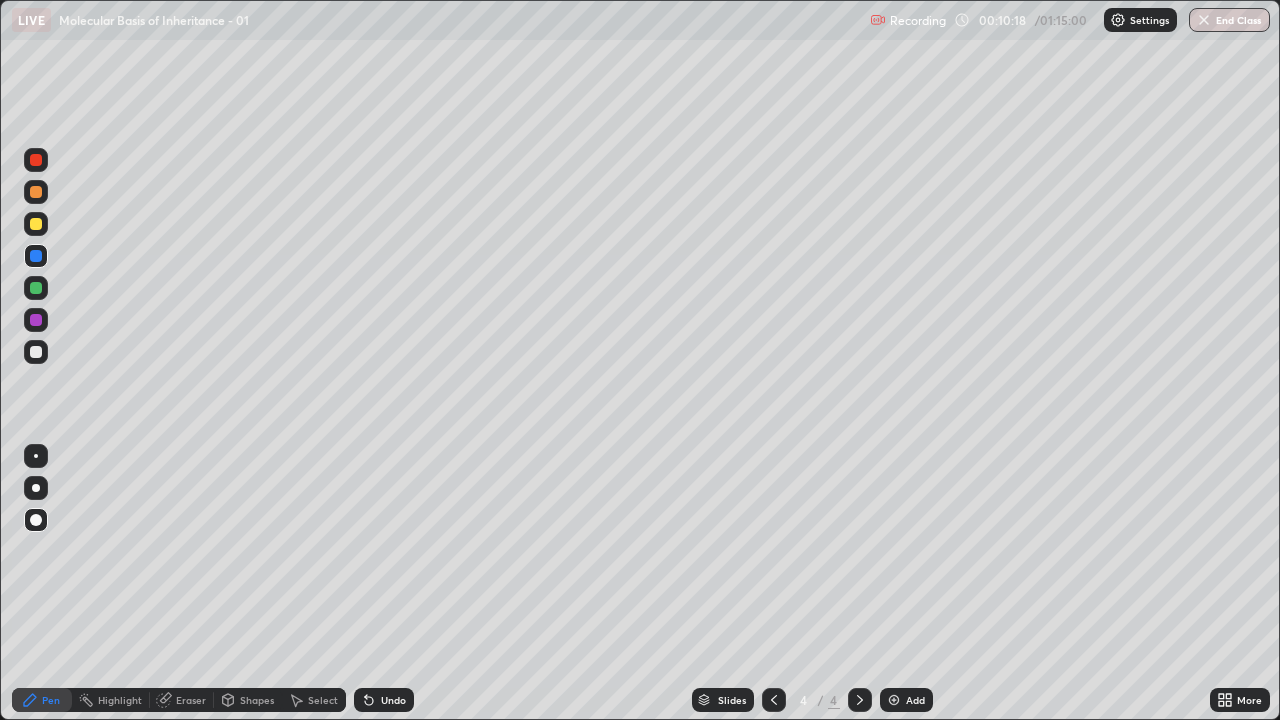click at bounding box center (36, 352) 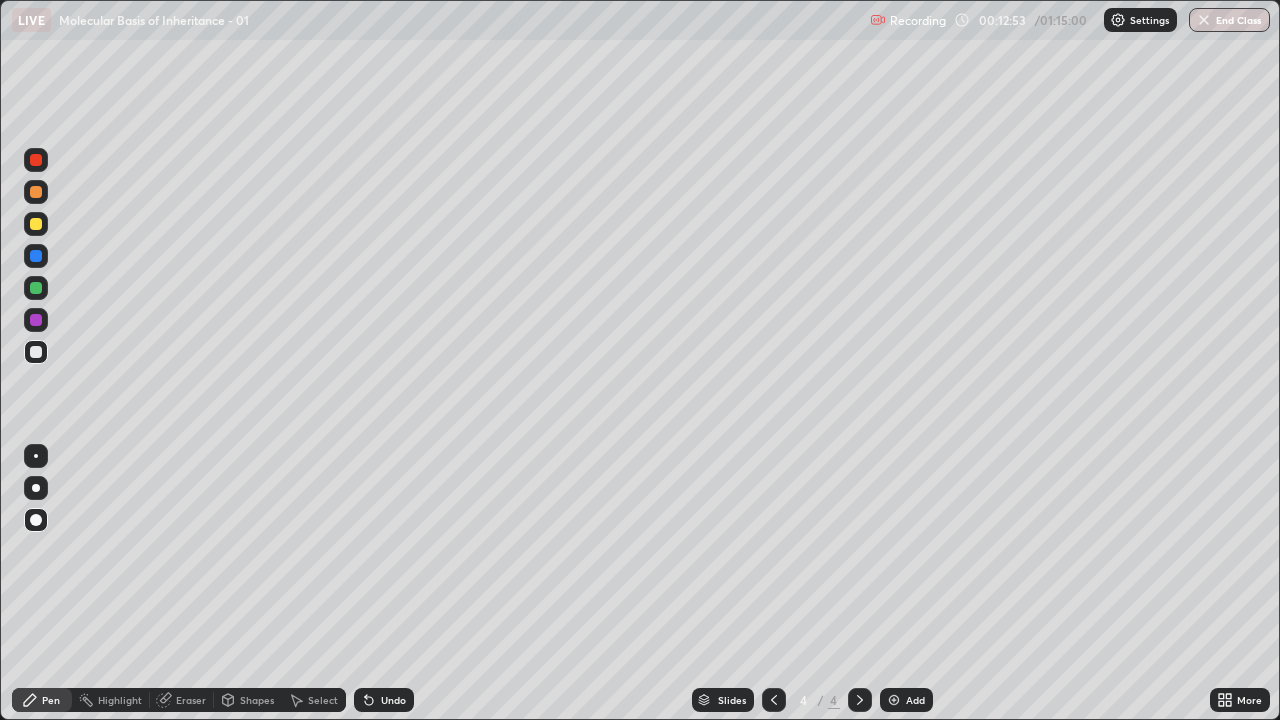 click at bounding box center [36, 352] 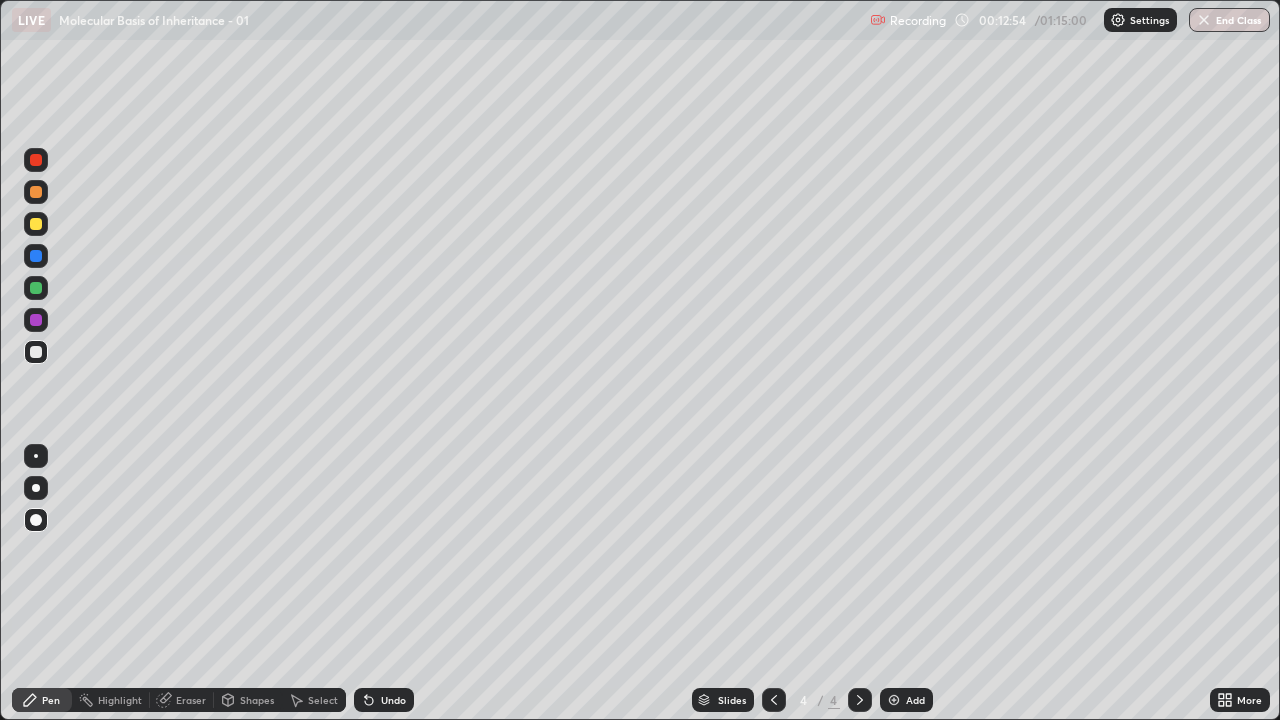 click on "Shapes" at bounding box center [257, 700] 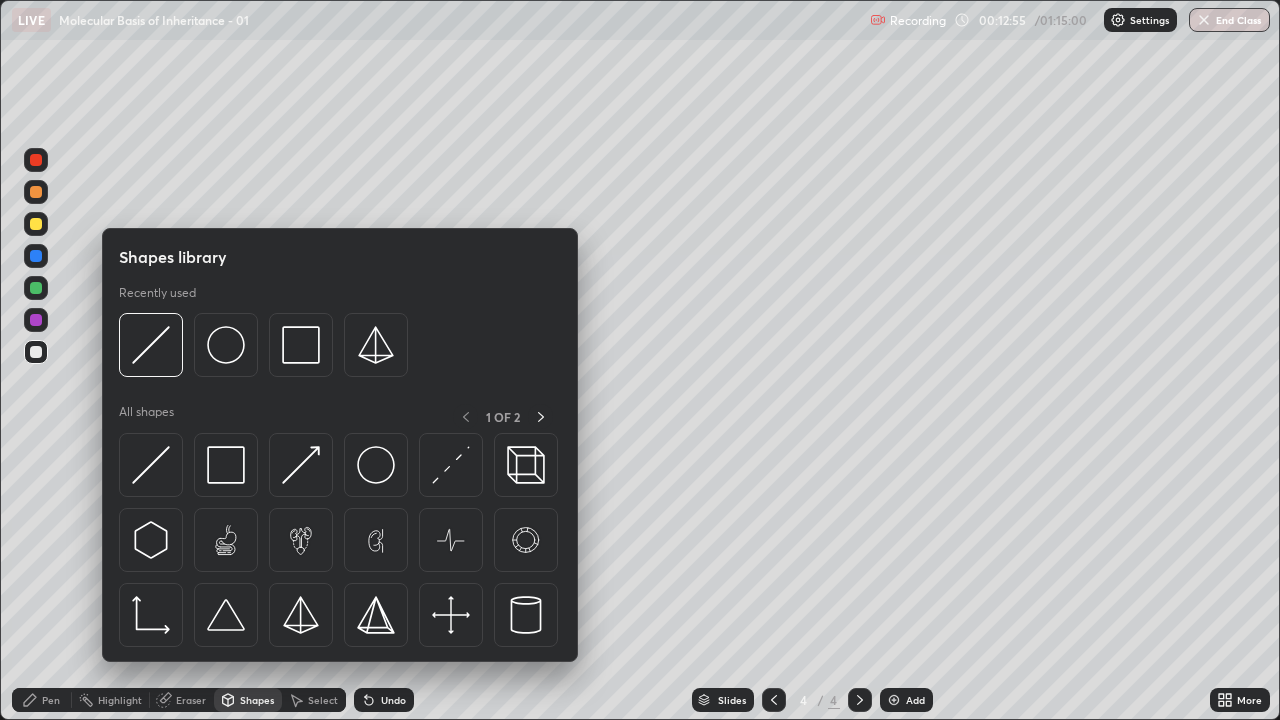 click at bounding box center [151, 345] 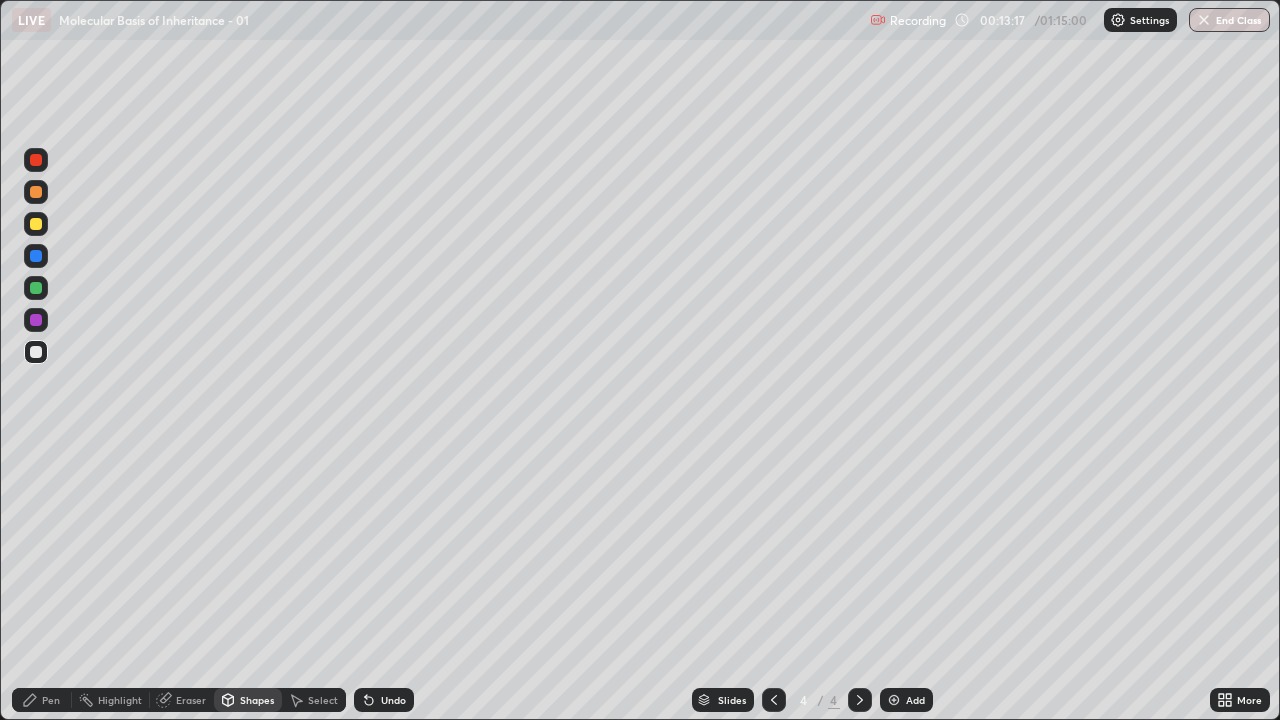 click at bounding box center (36, 224) 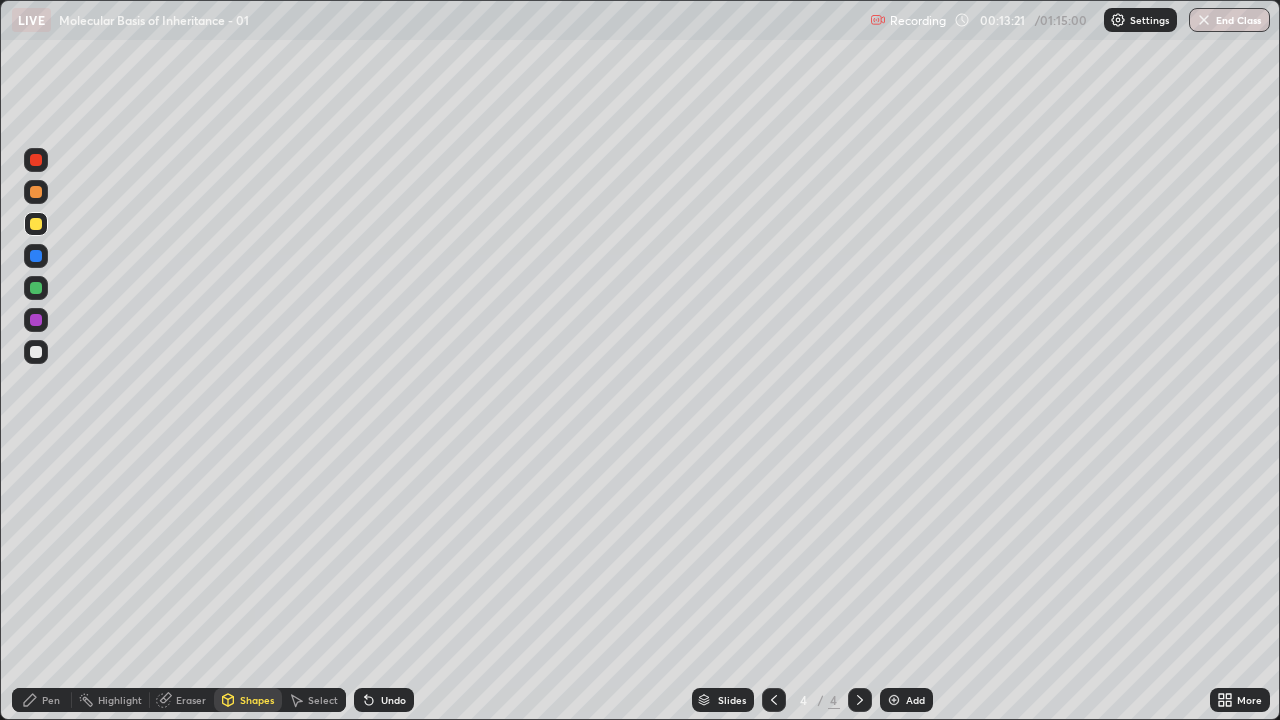 click on "Pen" at bounding box center (51, 700) 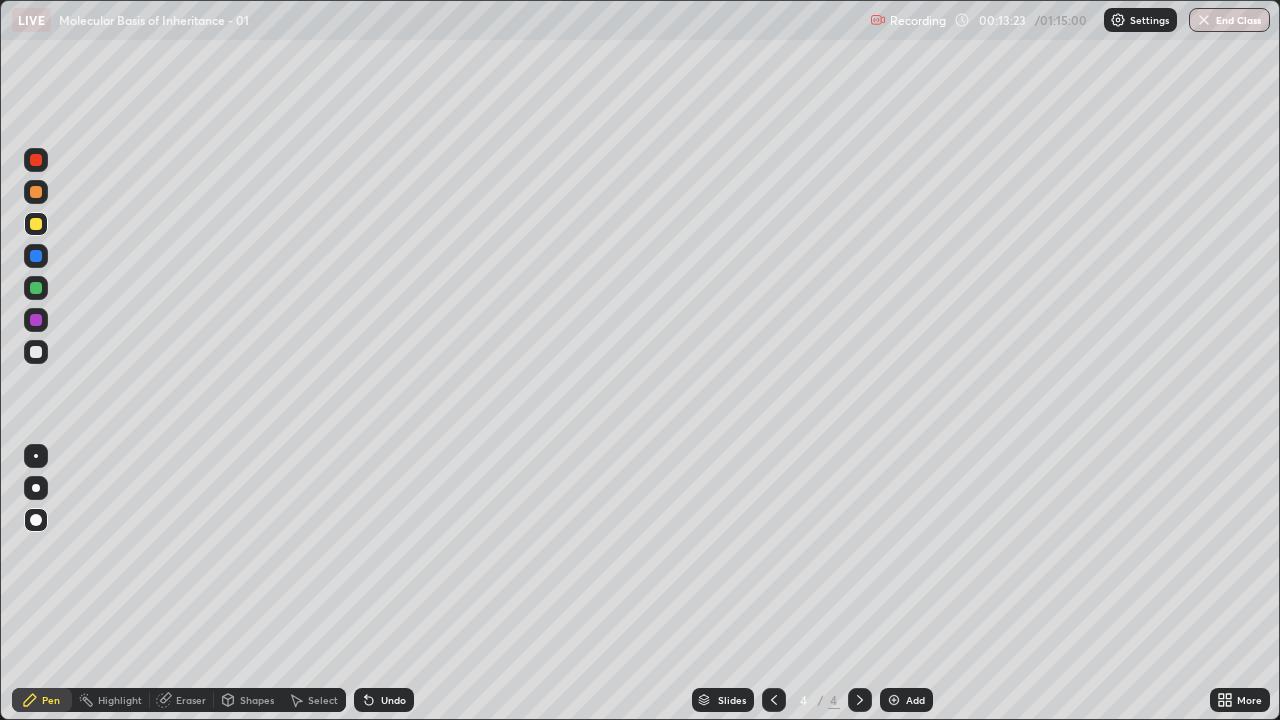click 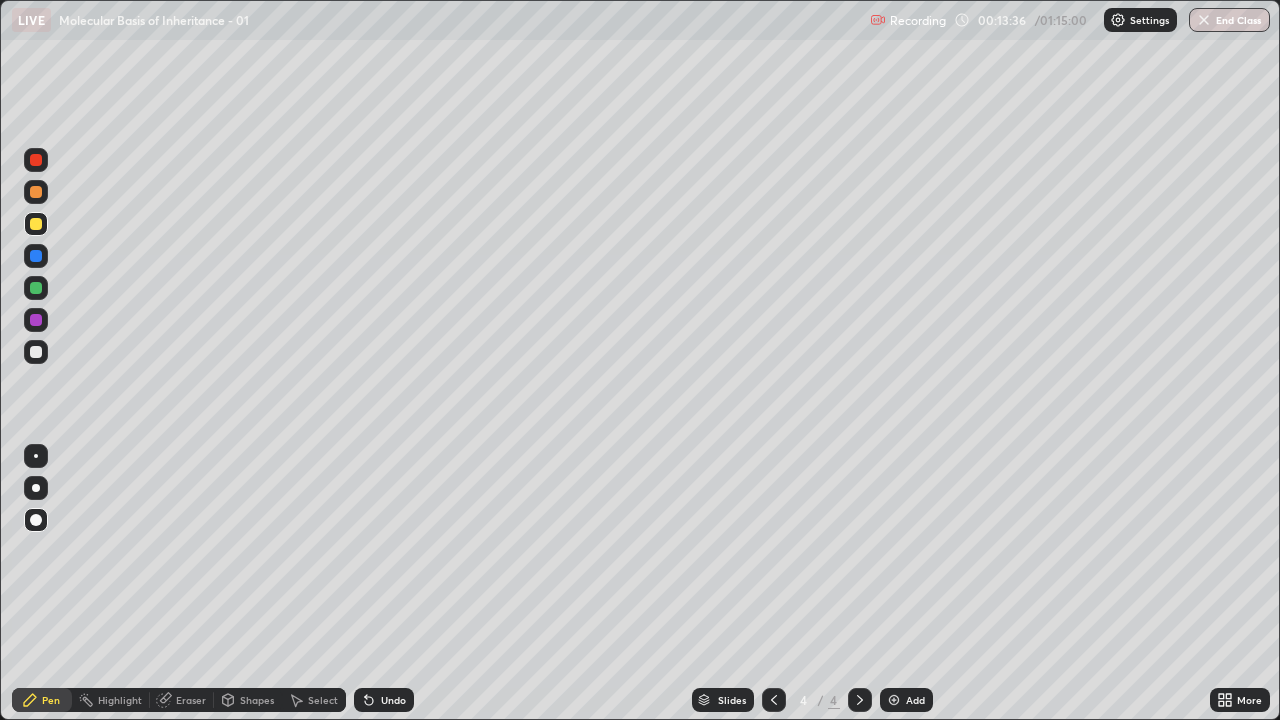 click at bounding box center [36, 288] 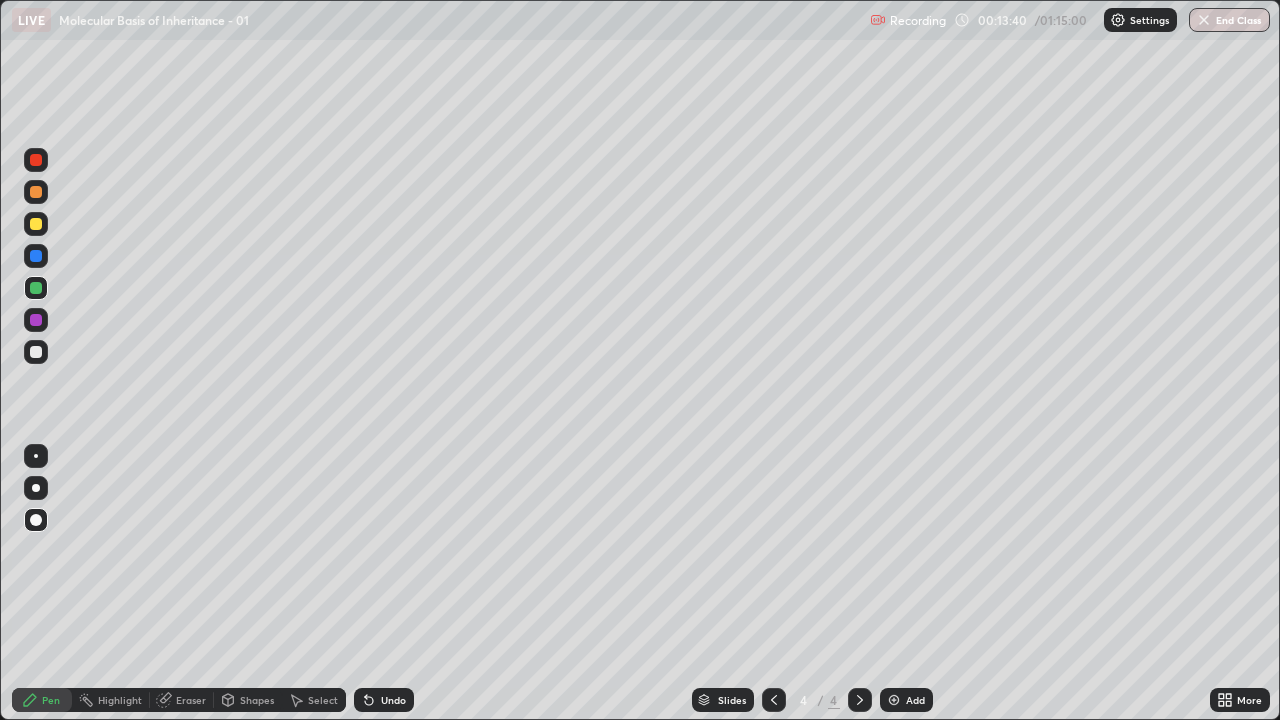 click at bounding box center [36, 320] 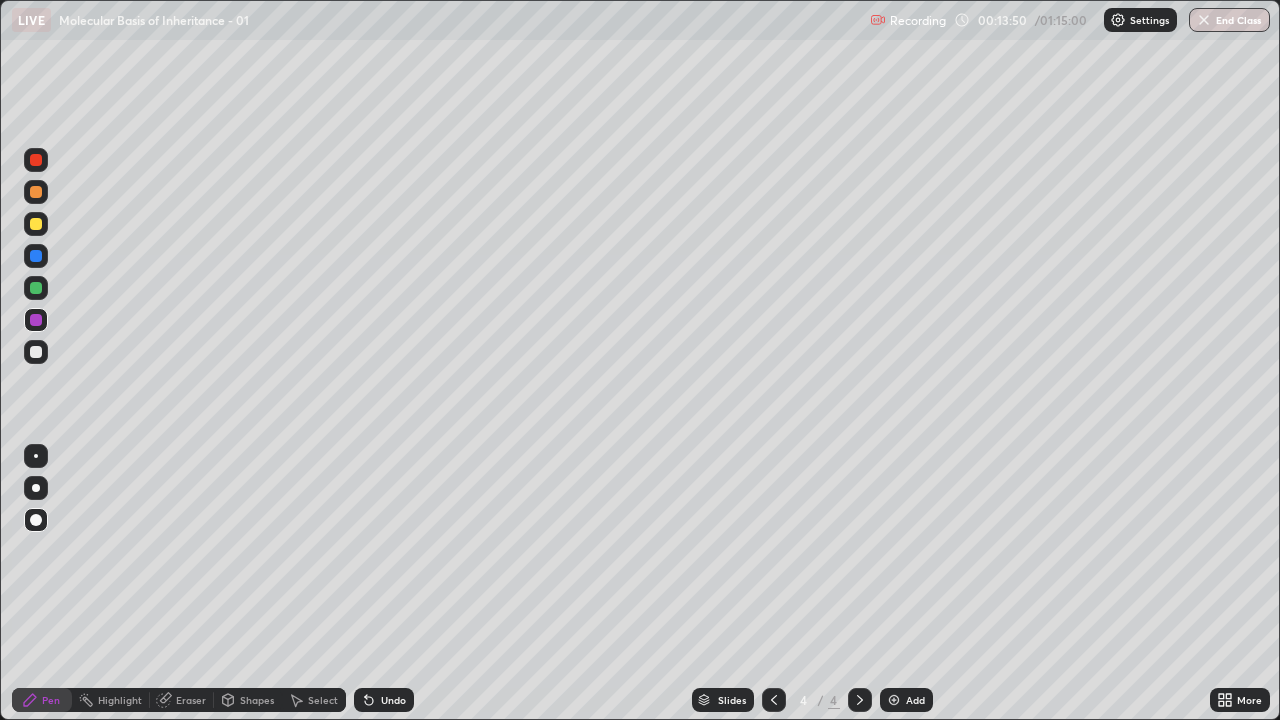 click on "Shapes" at bounding box center [257, 700] 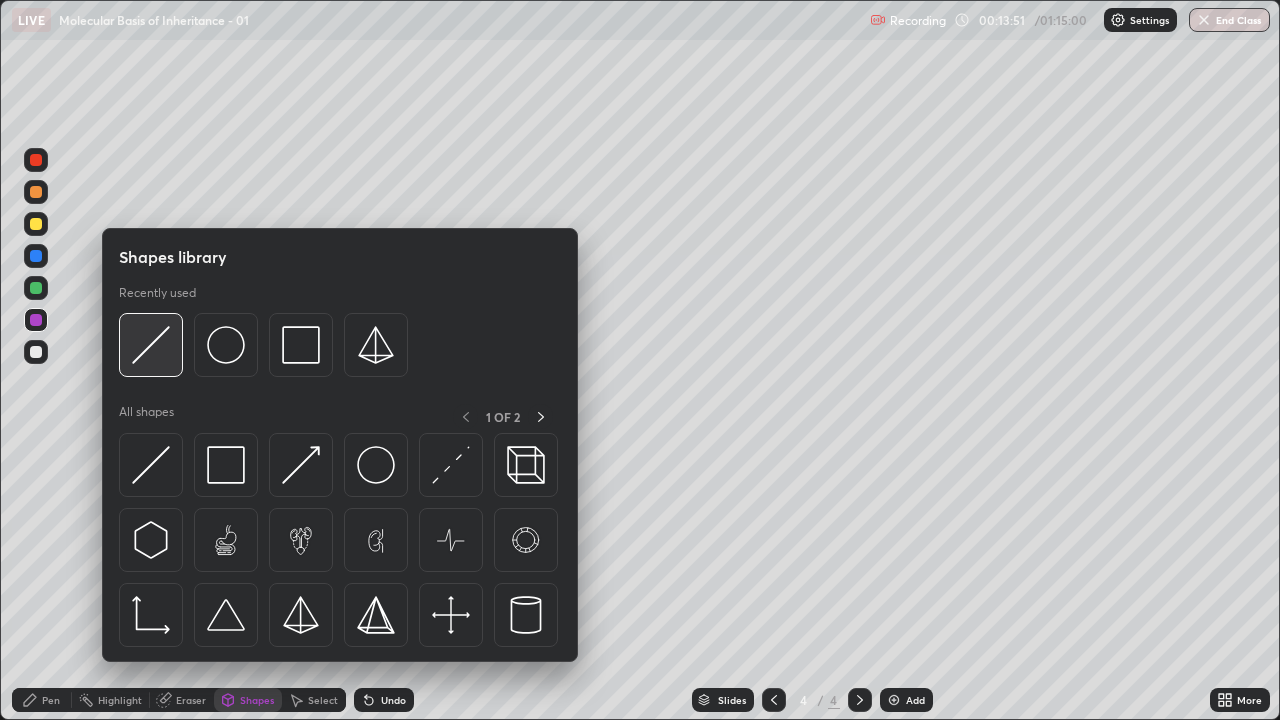 click at bounding box center [151, 345] 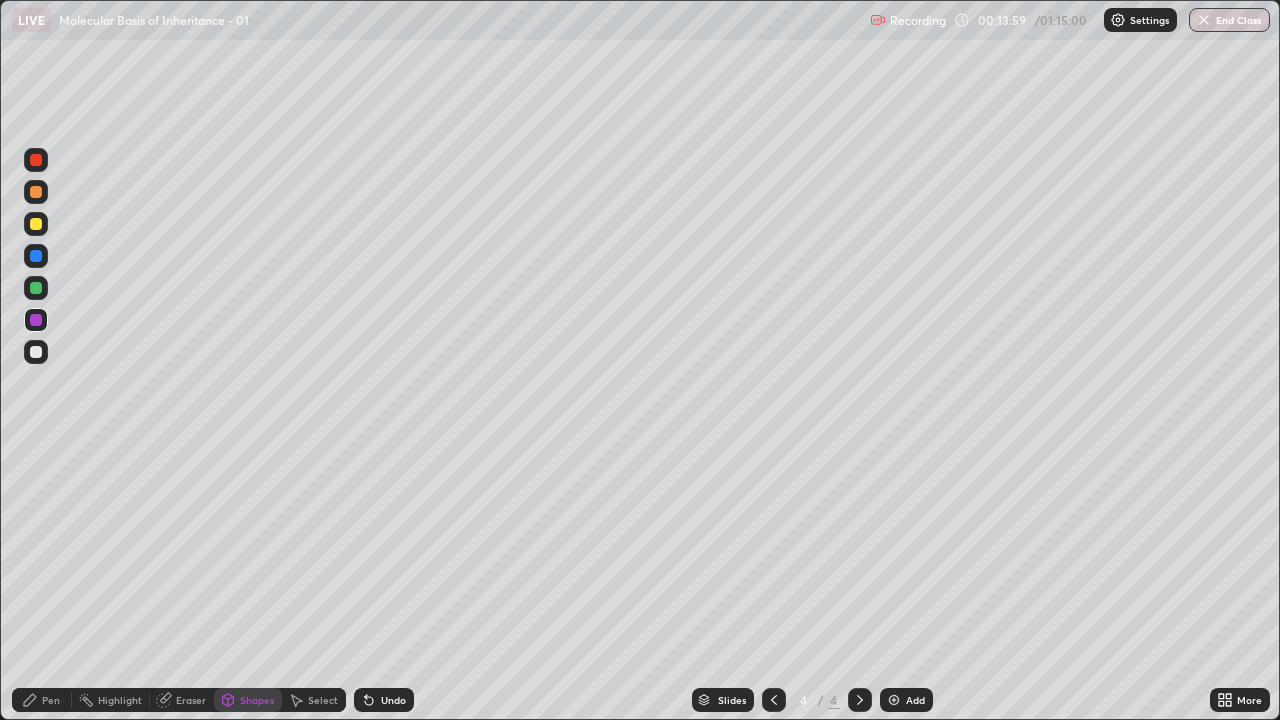 click 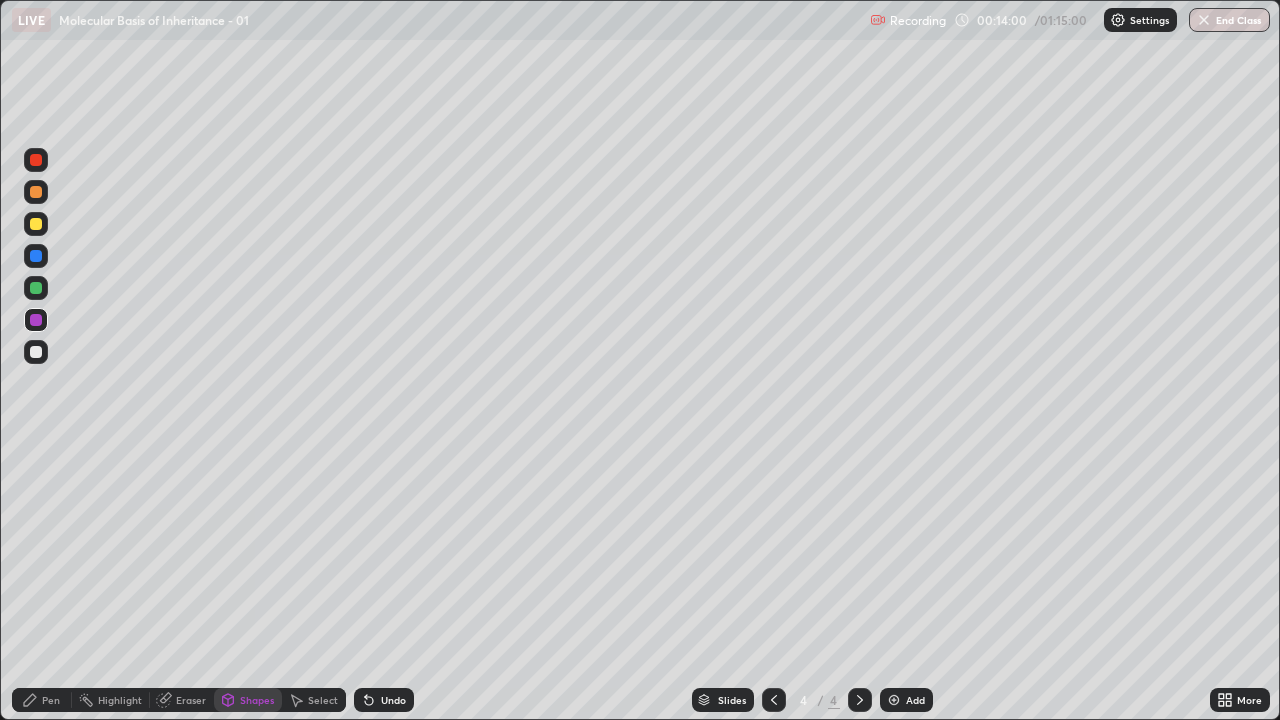 click on "Pen" at bounding box center [51, 700] 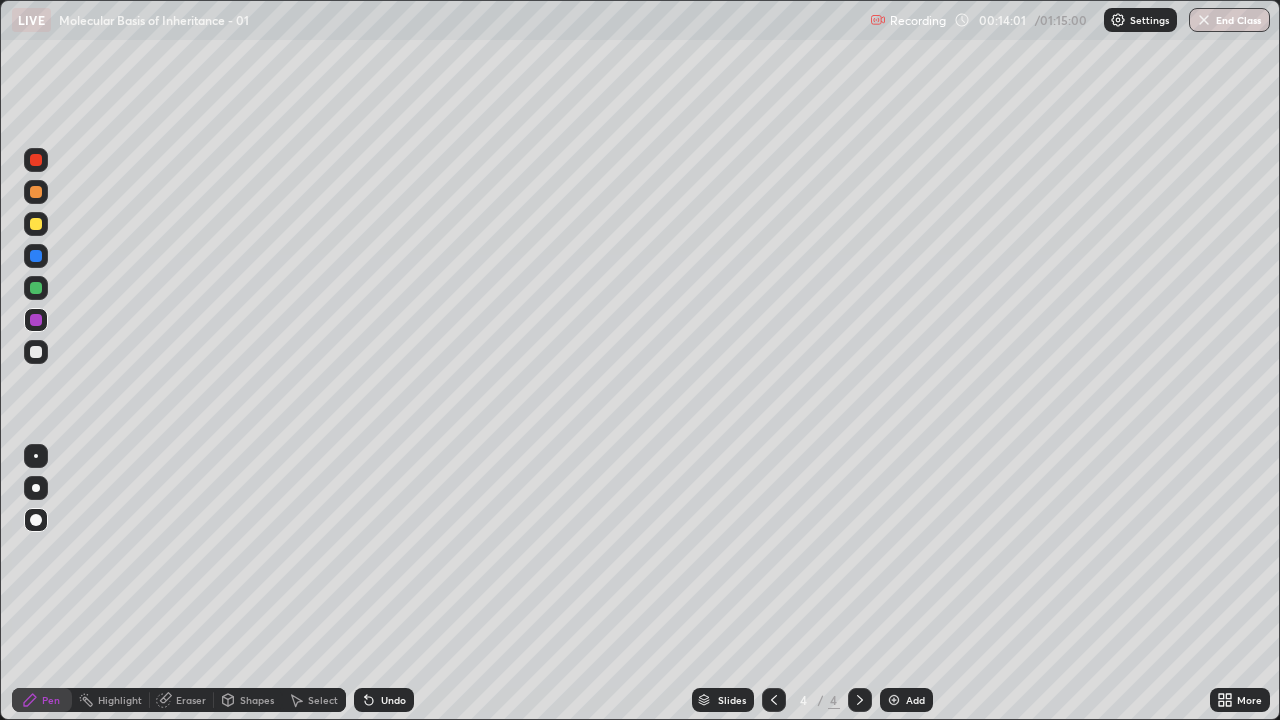 click at bounding box center (36, 352) 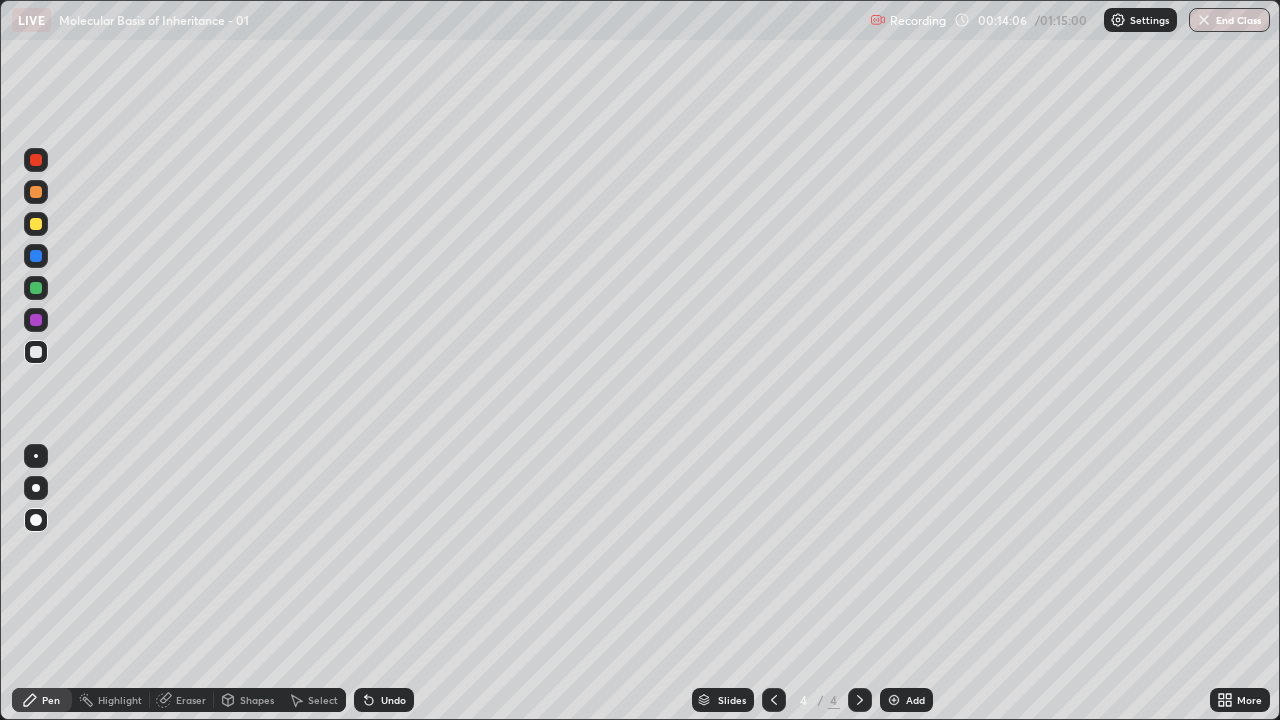 click 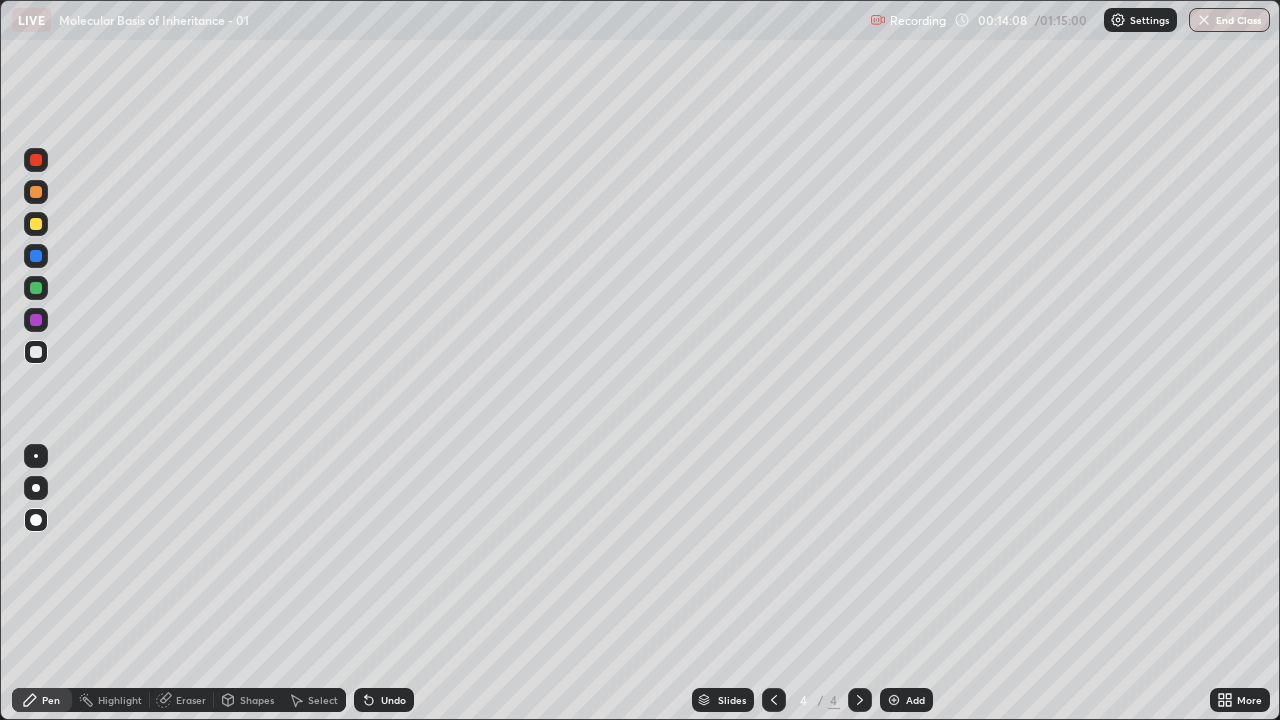click on "Shapes" at bounding box center [257, 700] 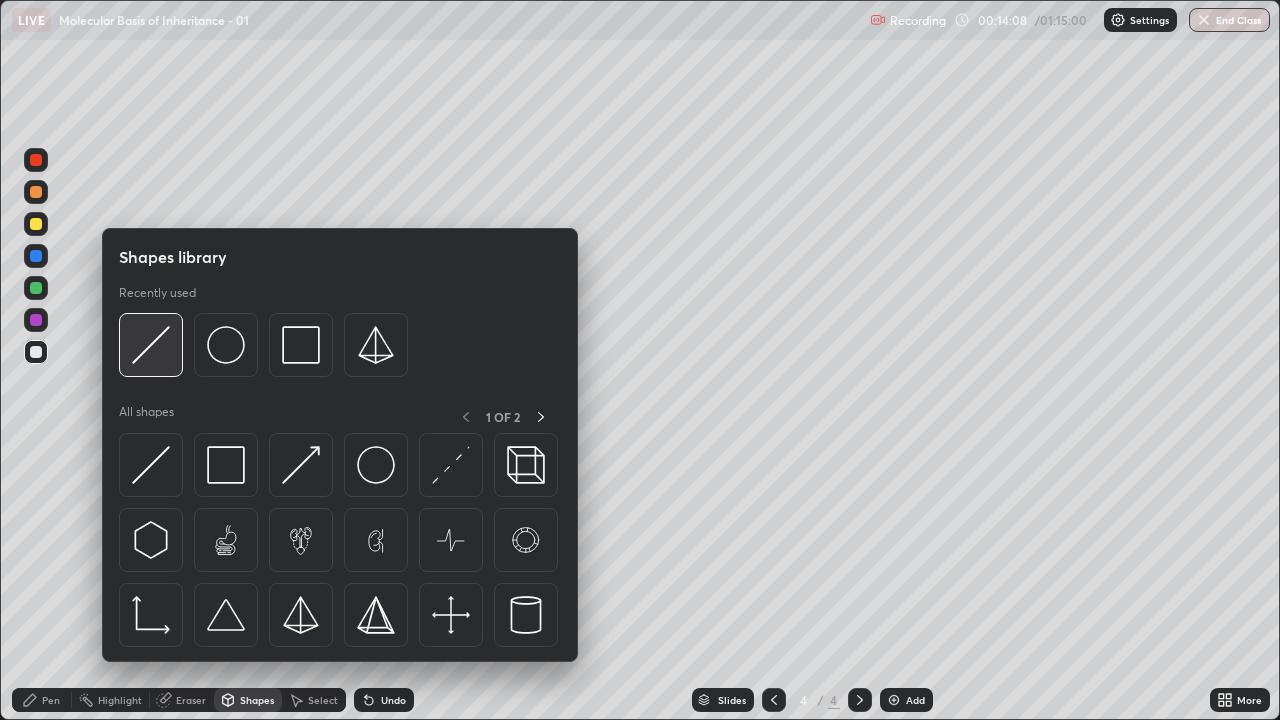 click at bounding box center (151, 345) 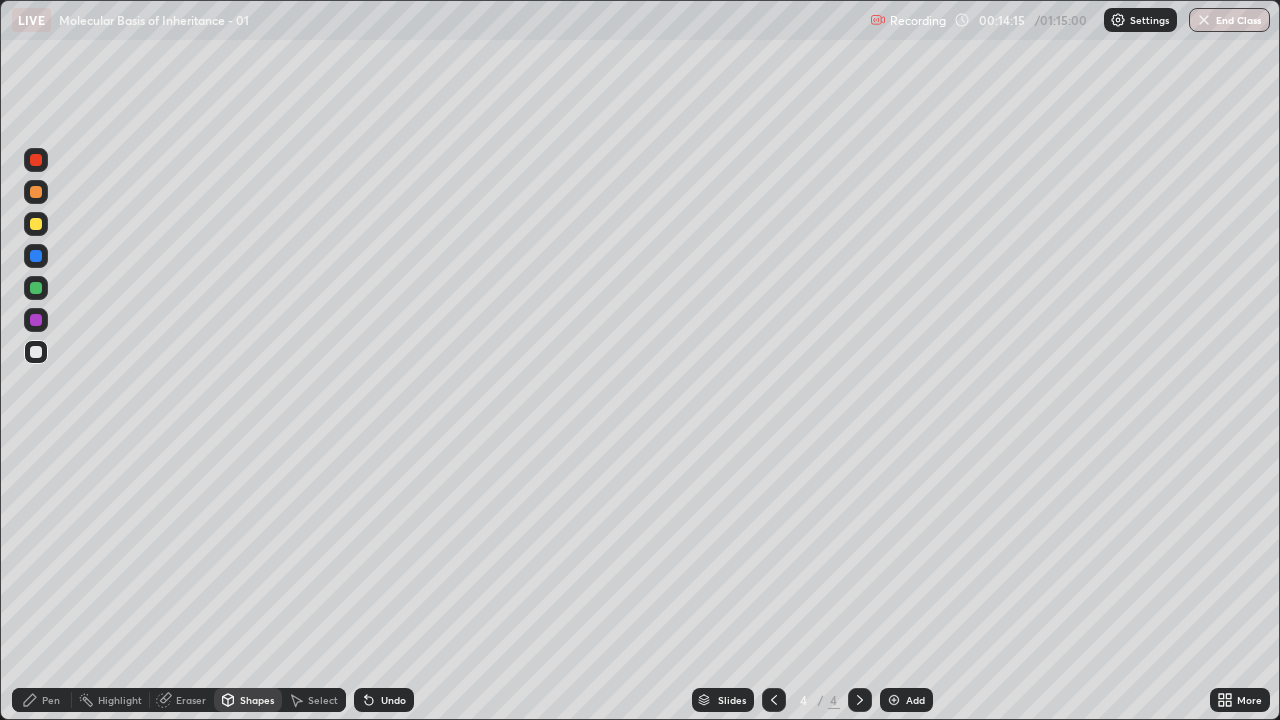 click at bounding box center (36, 288) 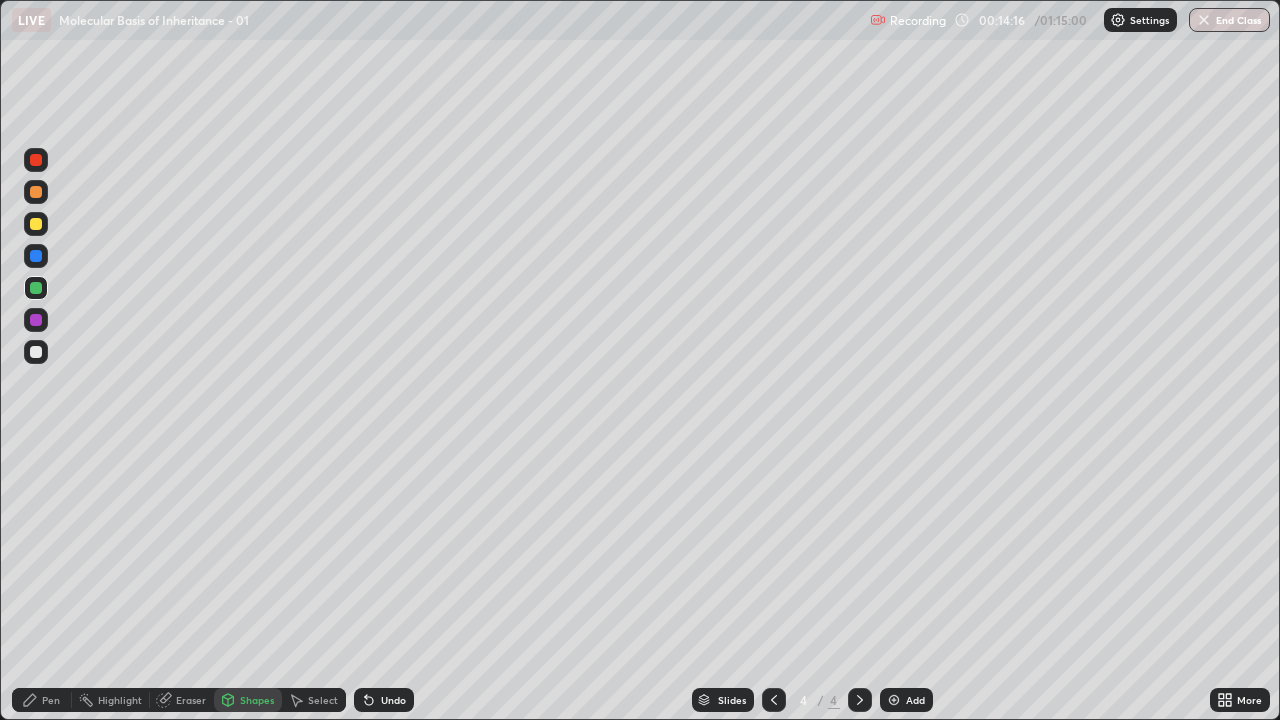 click at bounding box center [36, 192] 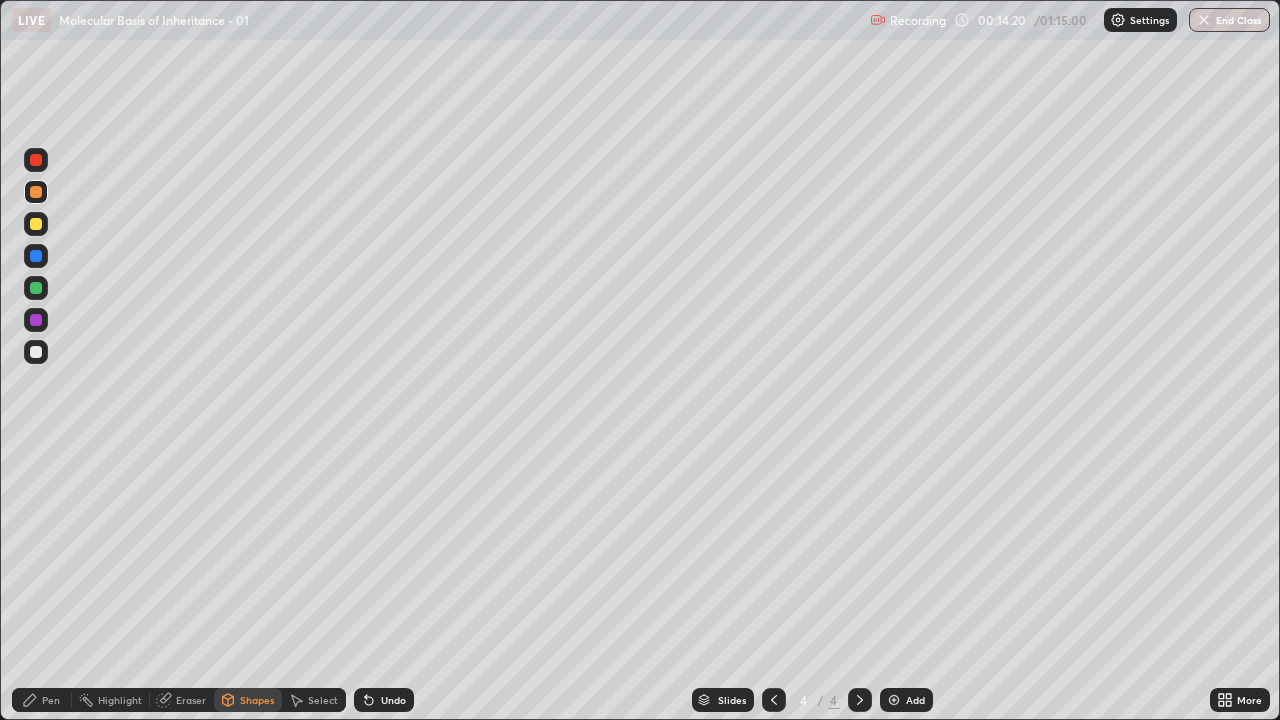 click on "Pen" at bounding box center (51, 700) 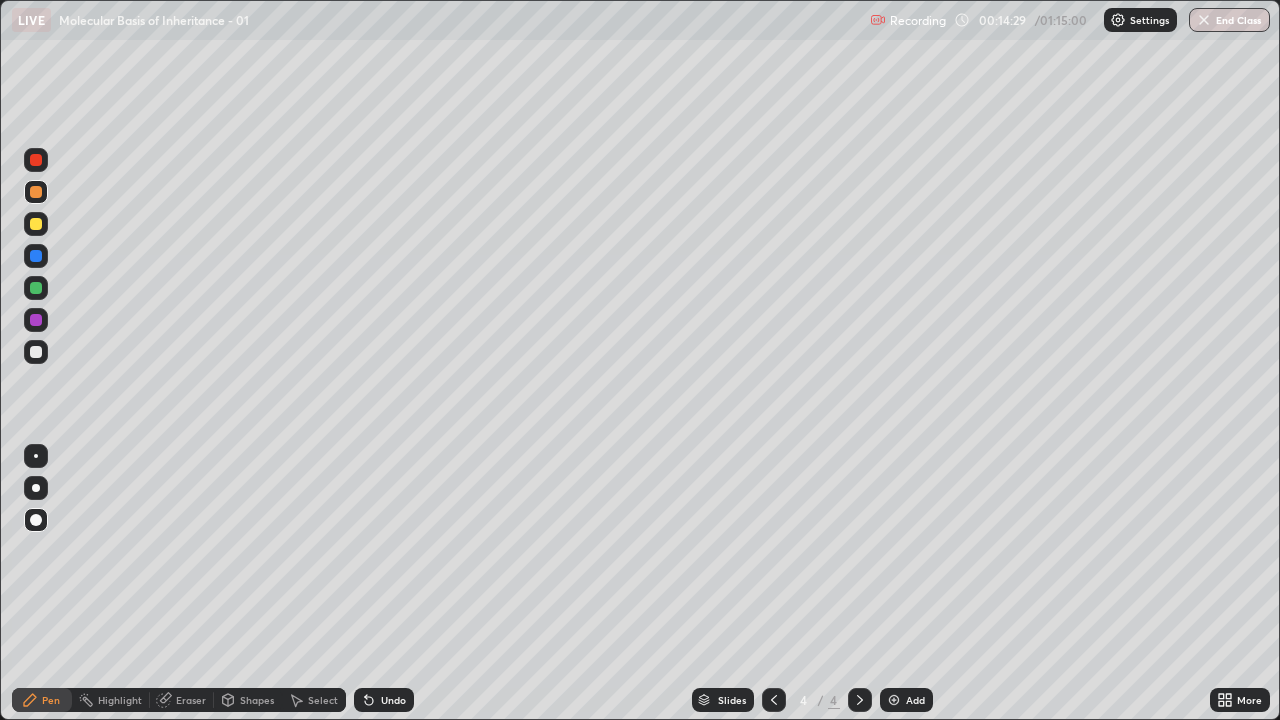 click 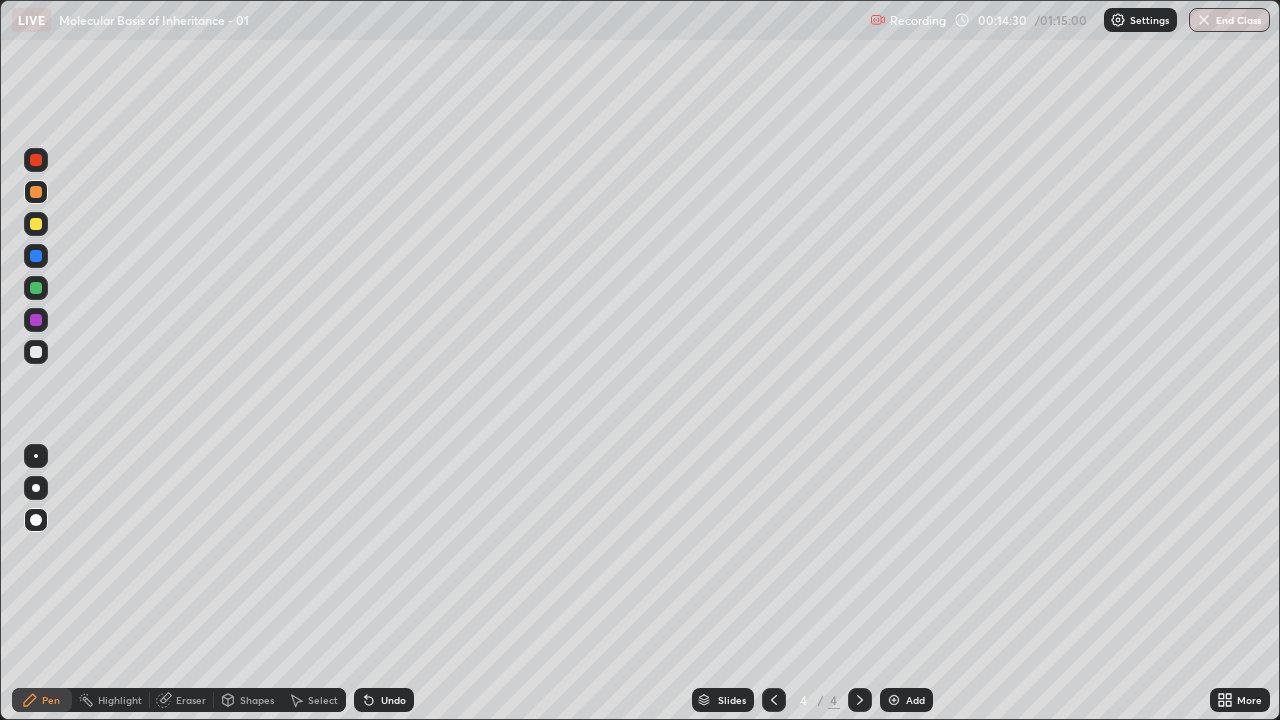 click on "Undo" at bounding box center [384, 700] 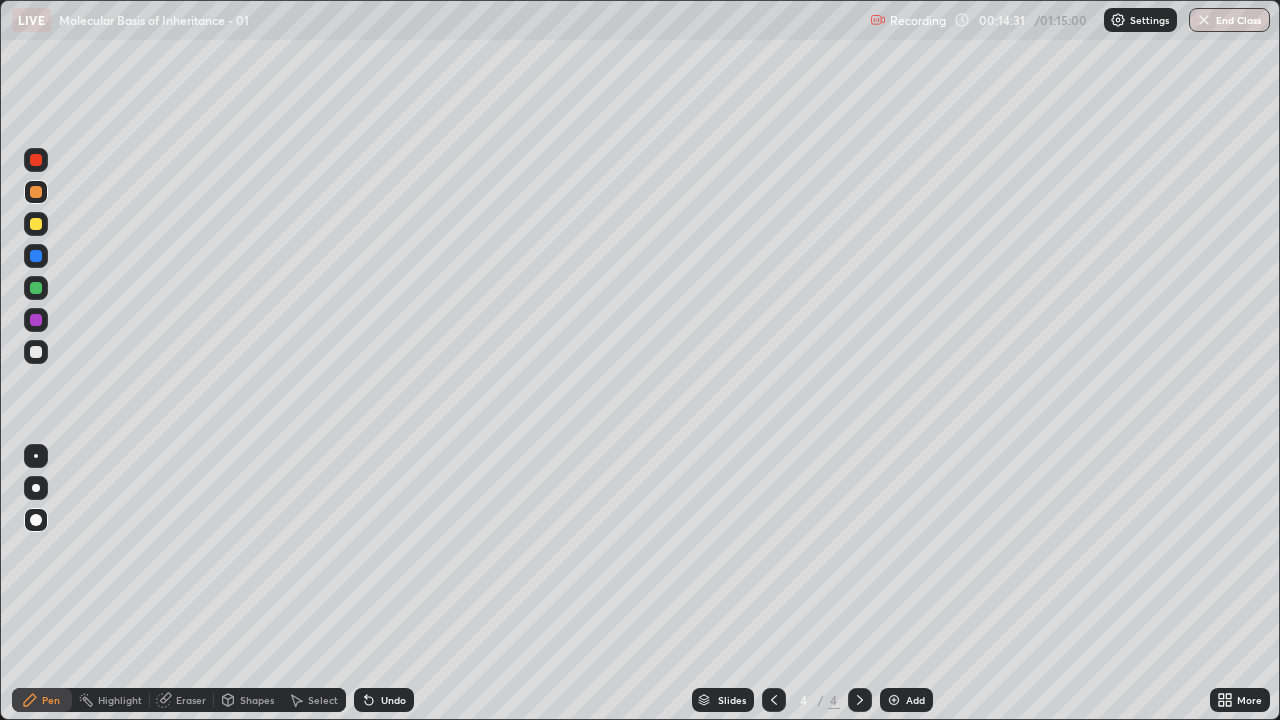 click on "Undo" at bounding box center (384, 700) 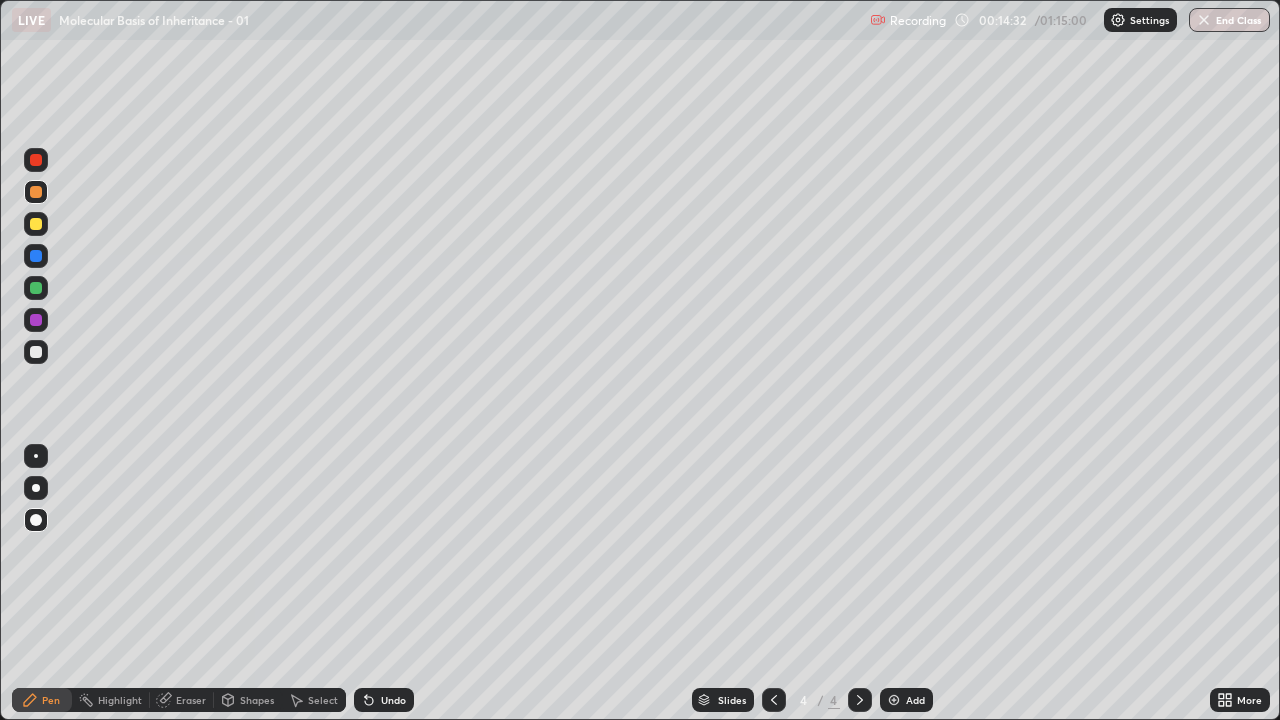 click 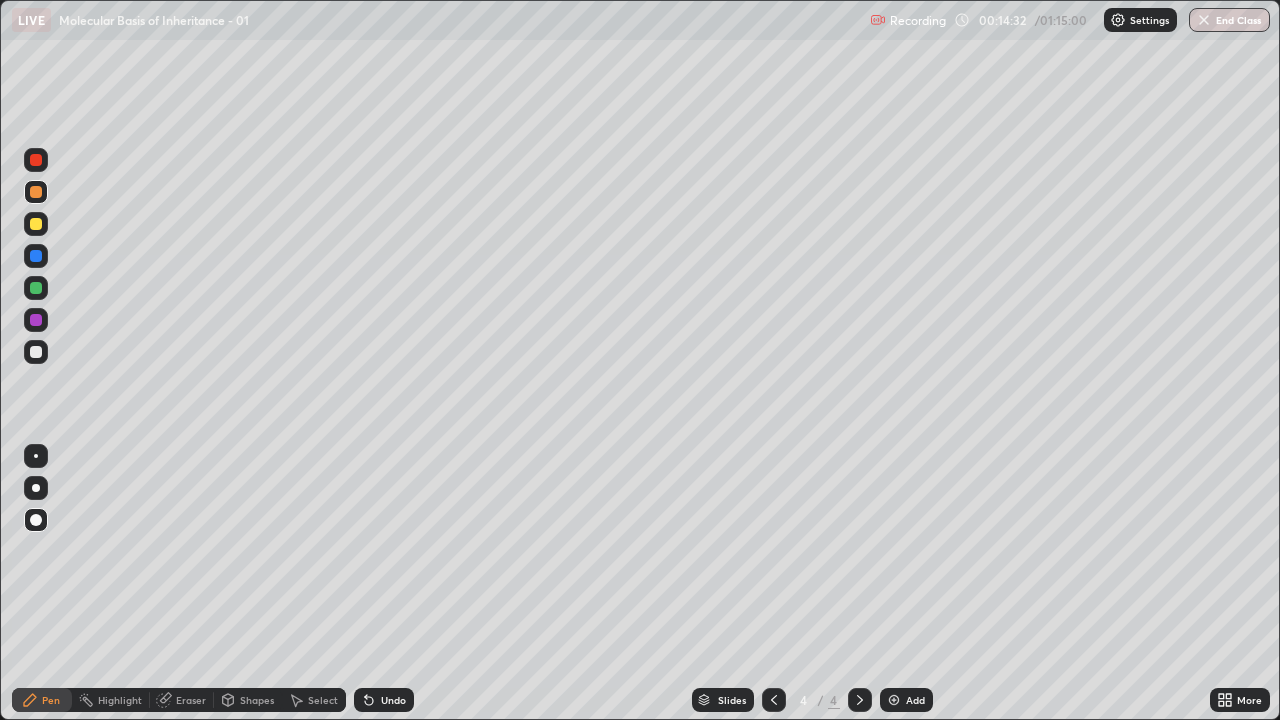 click 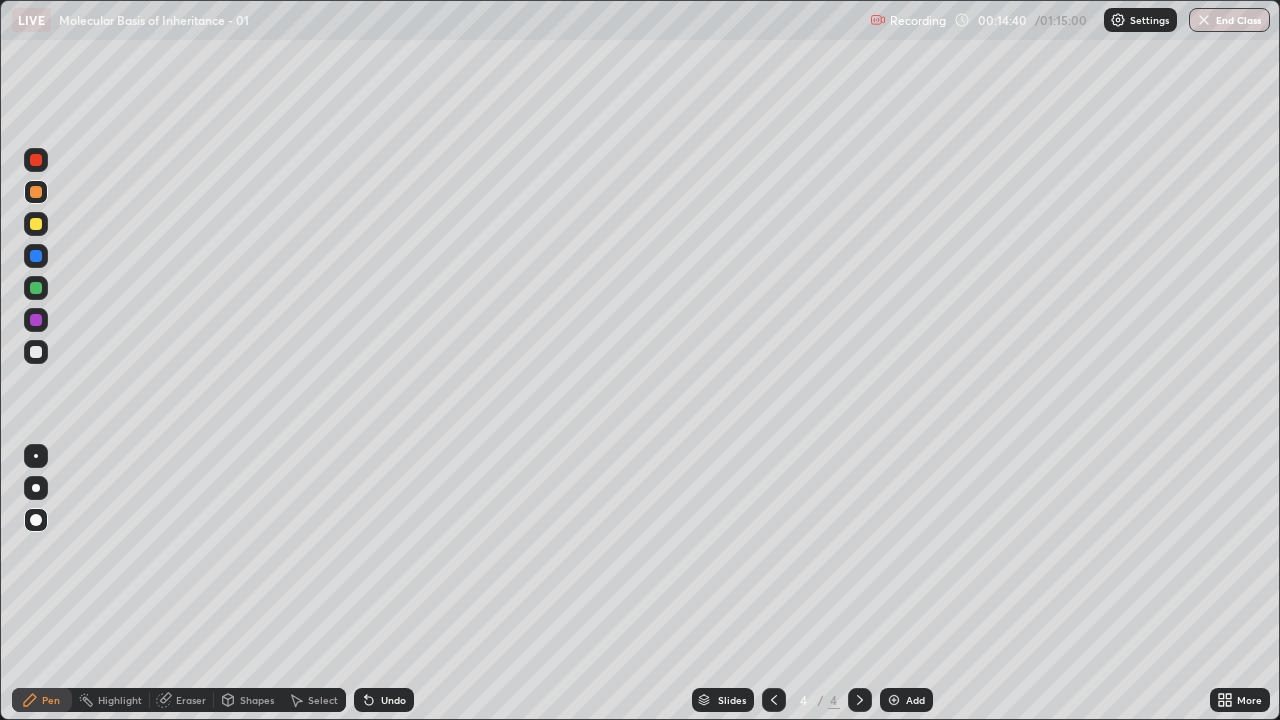 click at bounding box center [36, 352] 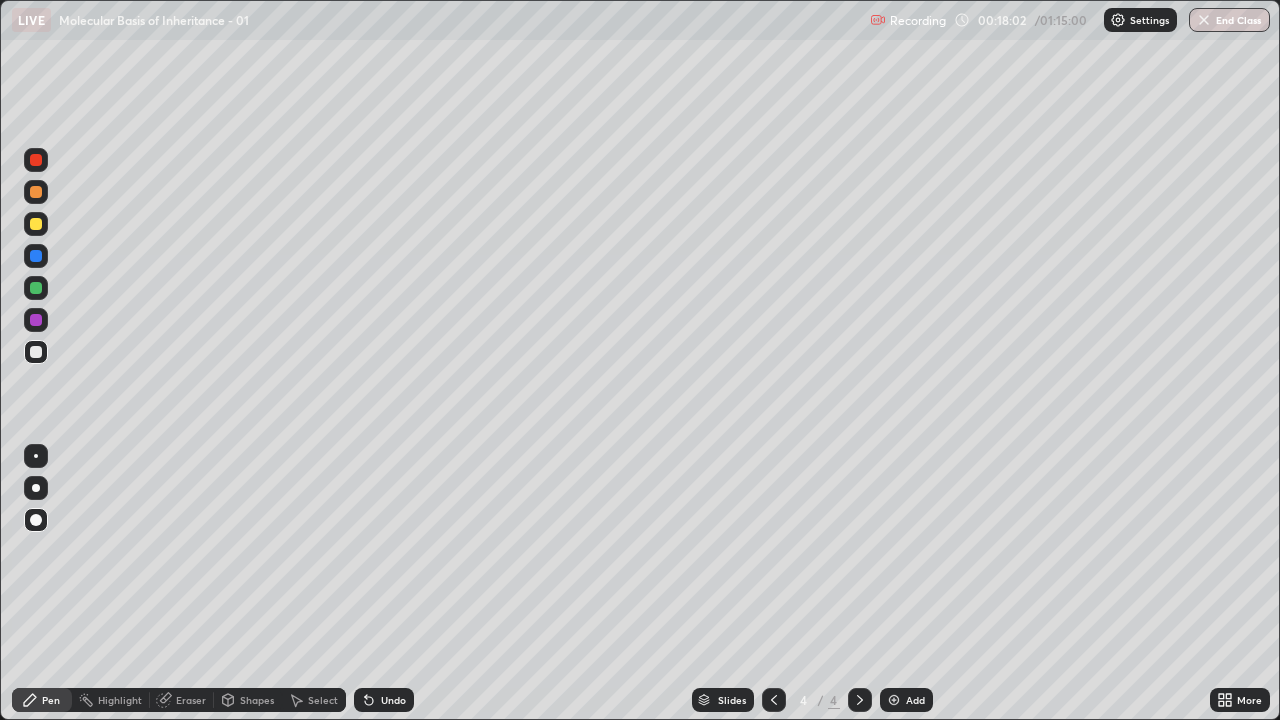 click at bounding box center (36, 192) 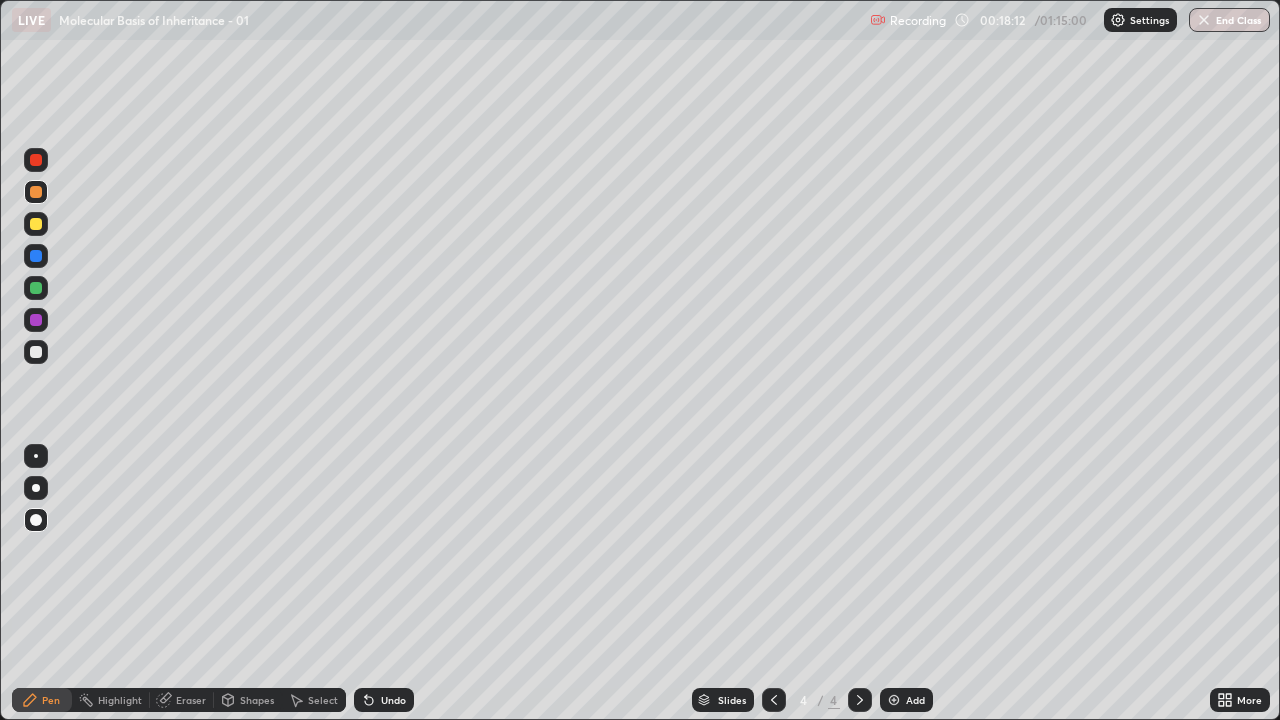 click at bounding box center [36, 352] 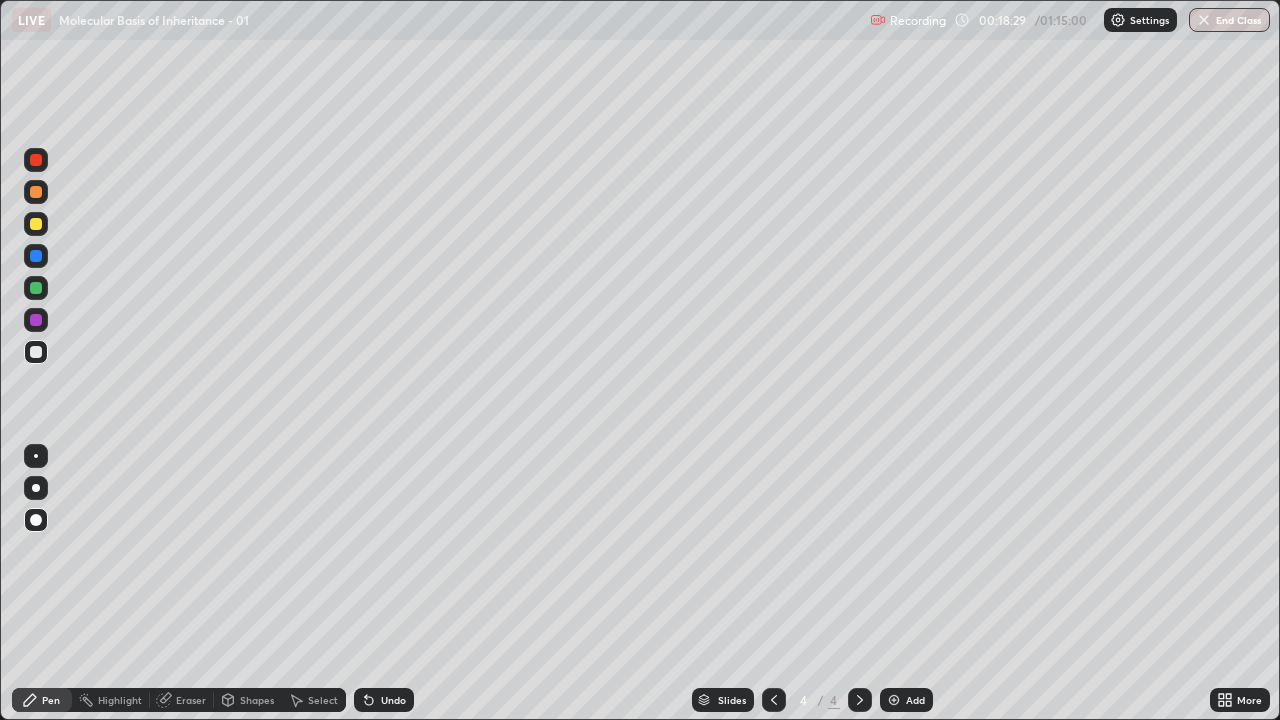 click at bounding box center (36, 160) 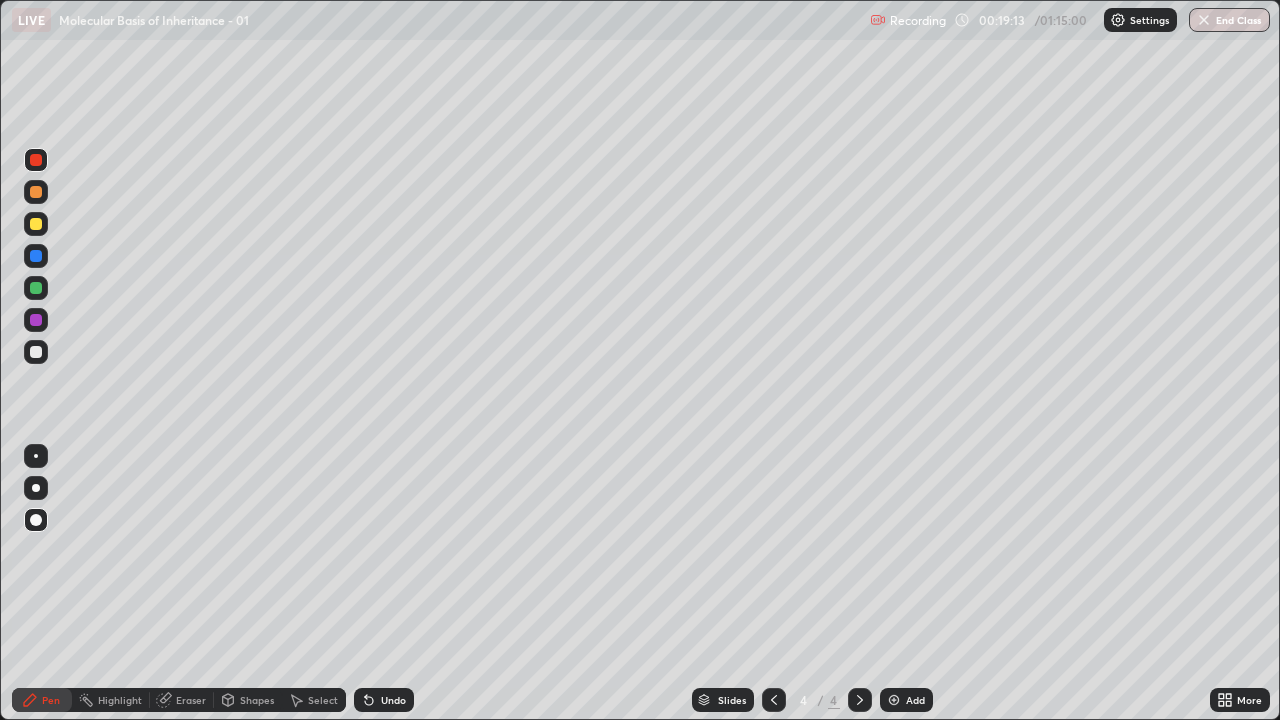 click at bounding box center [36, 352] 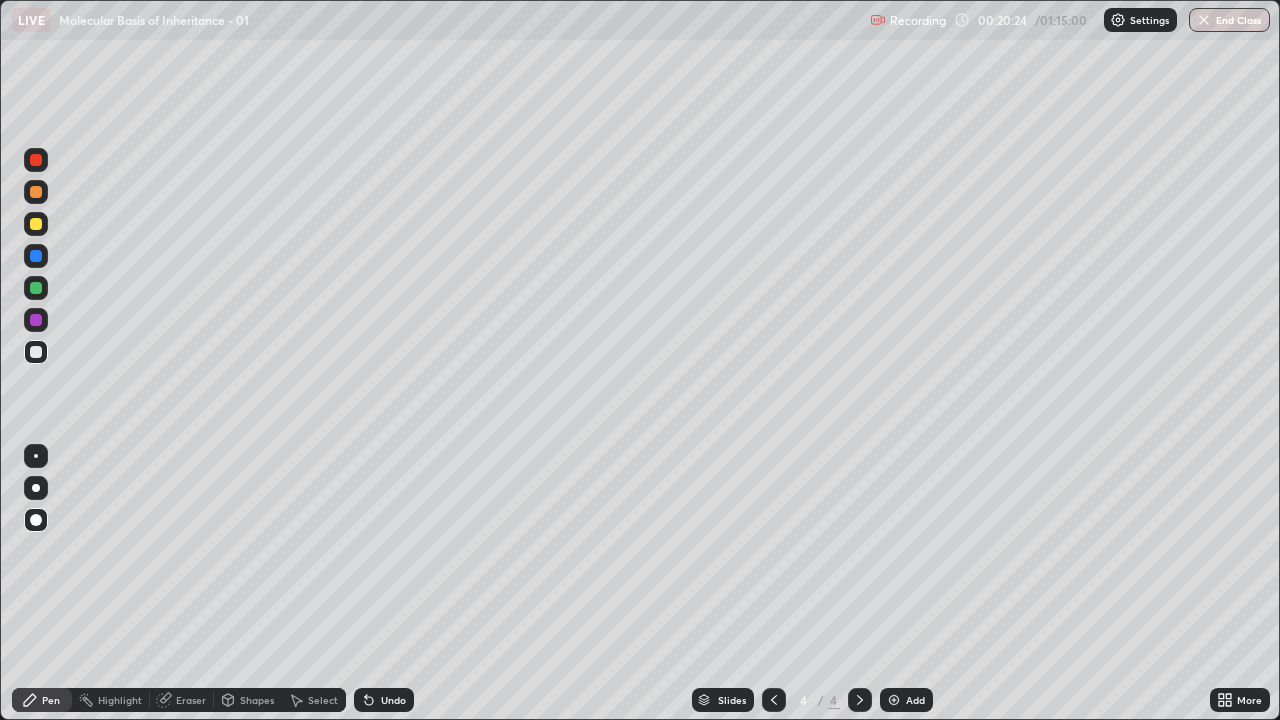 click at bounding box center [36, 352] 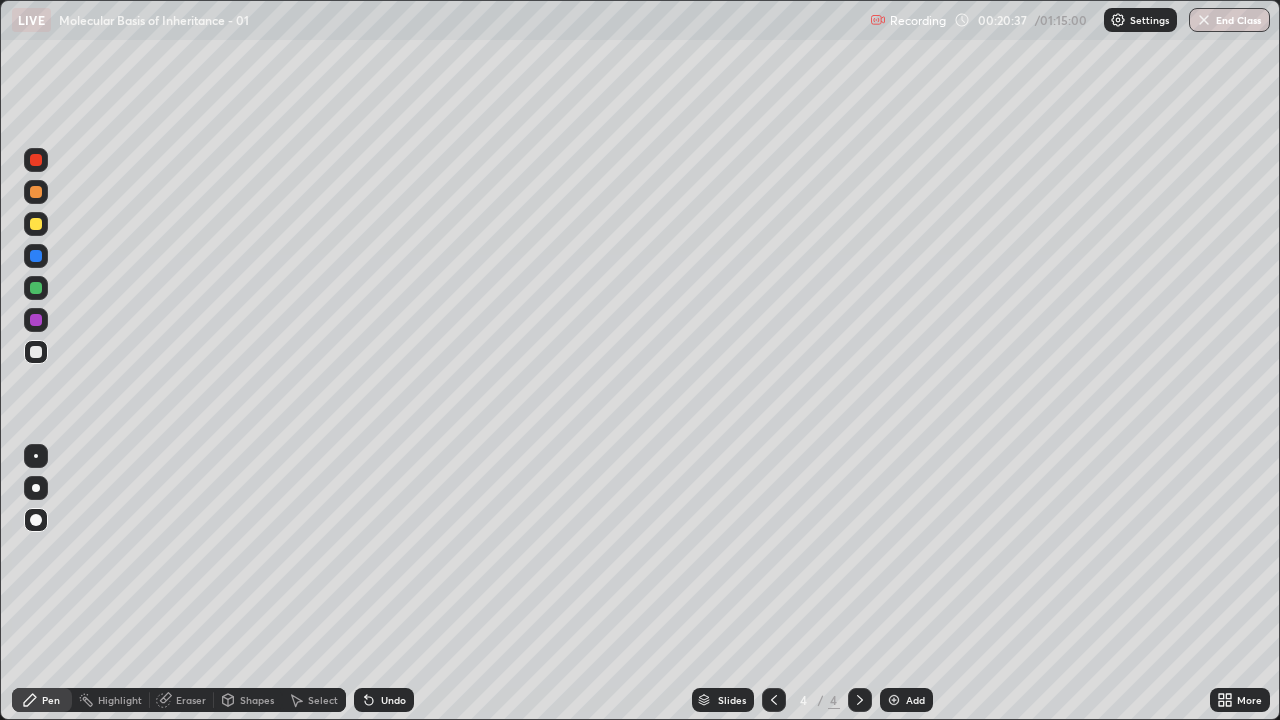 click 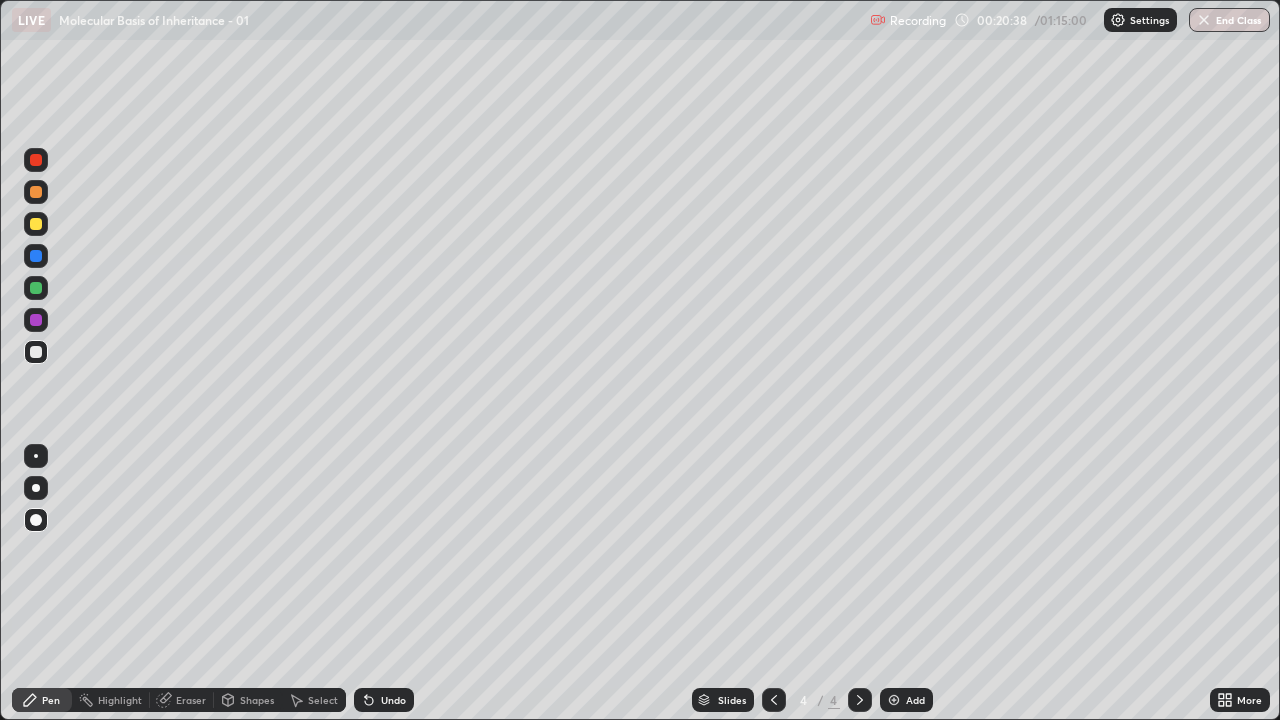 click 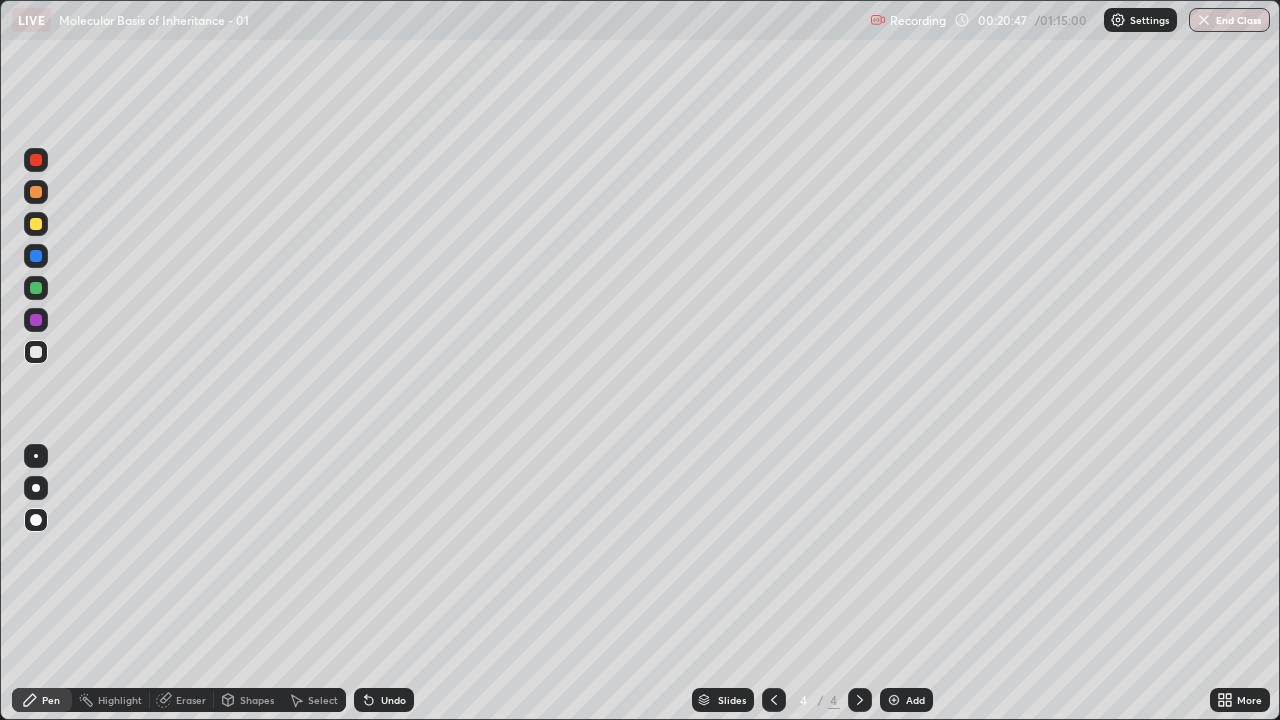 click 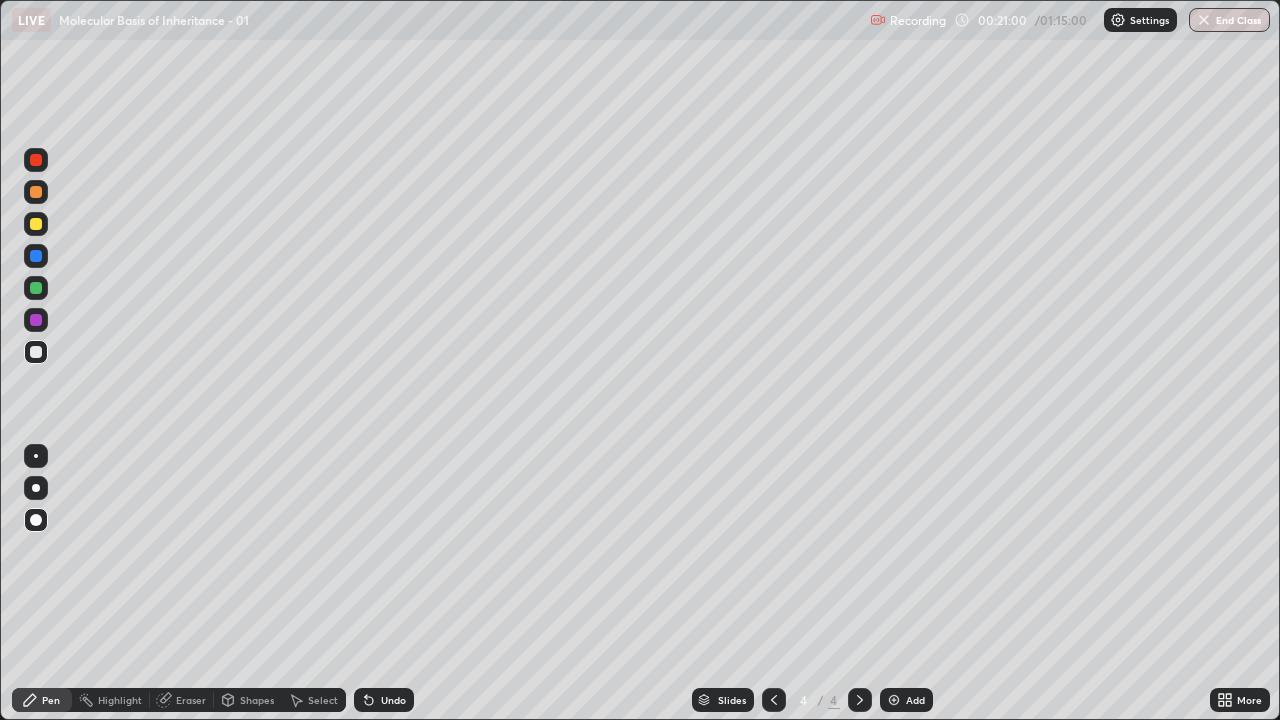 click at bounding box center (36, 352) 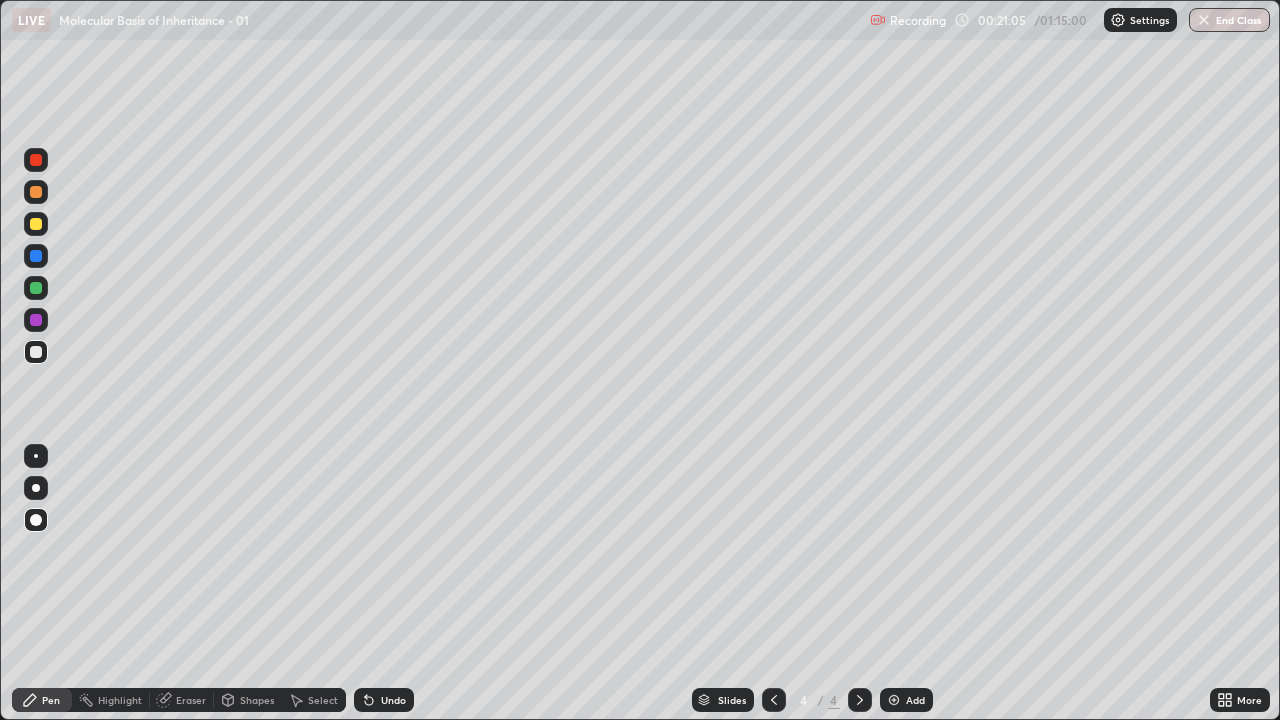 click at bounding box center [36, 160] 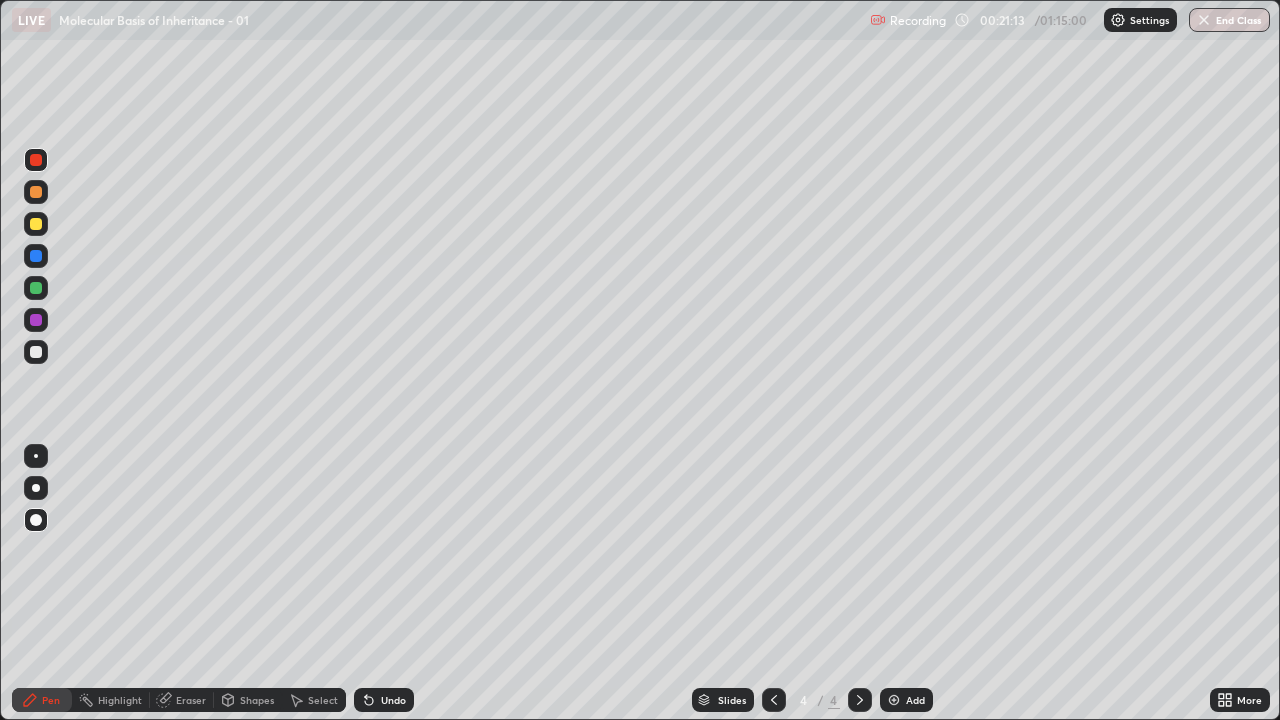 click at bounding box center [36, 352] 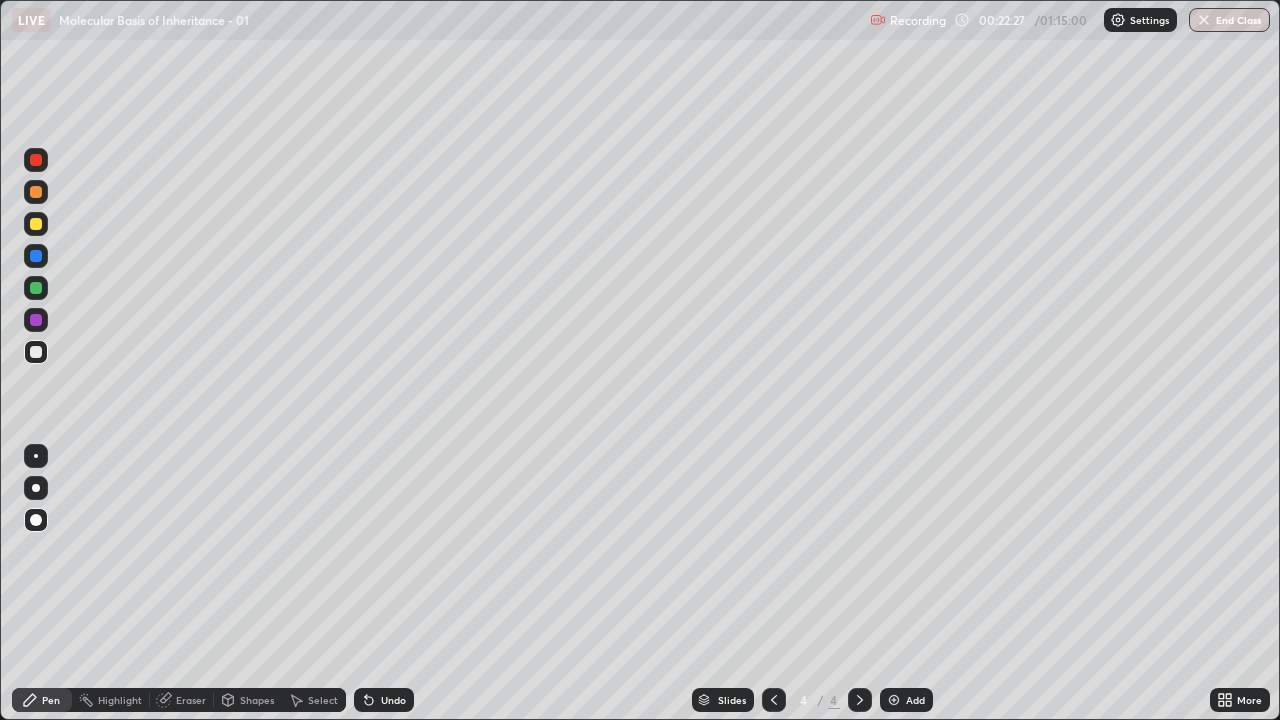 click 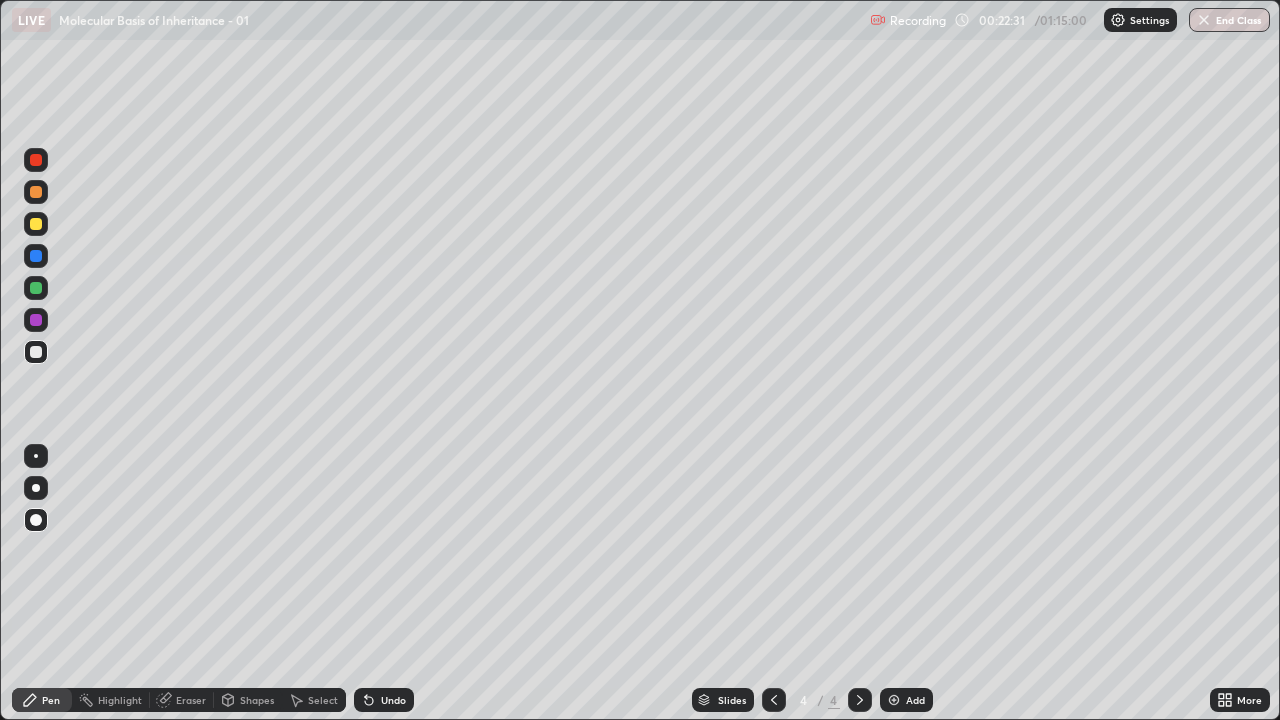 click at bounding box center [36, 160] 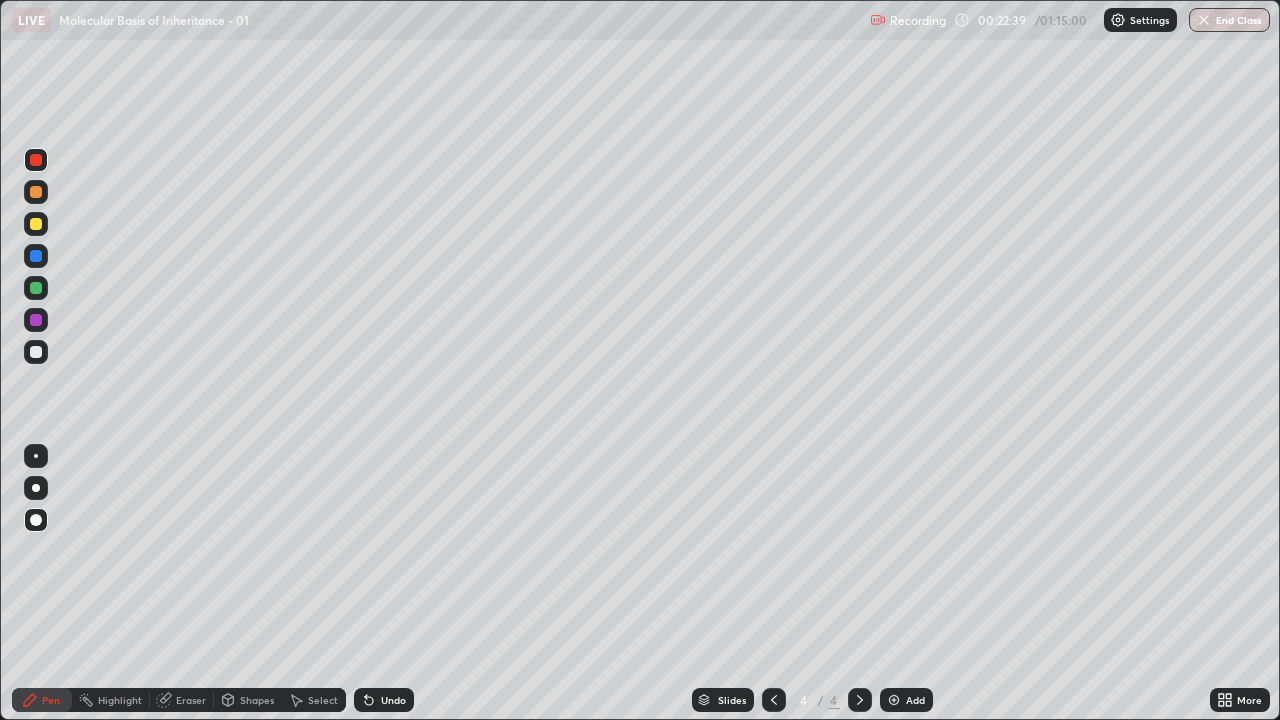 click at bounding box center [36, 352] 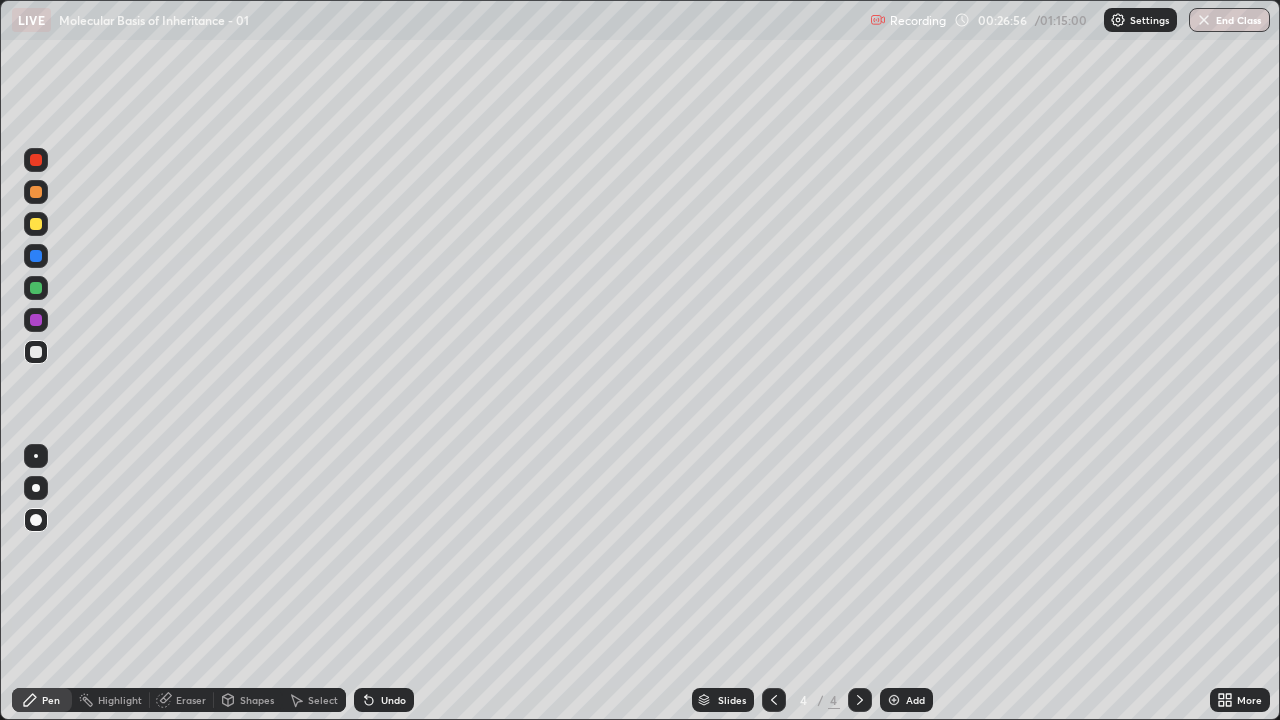 click on "Add" at bounding box center (906, 700) 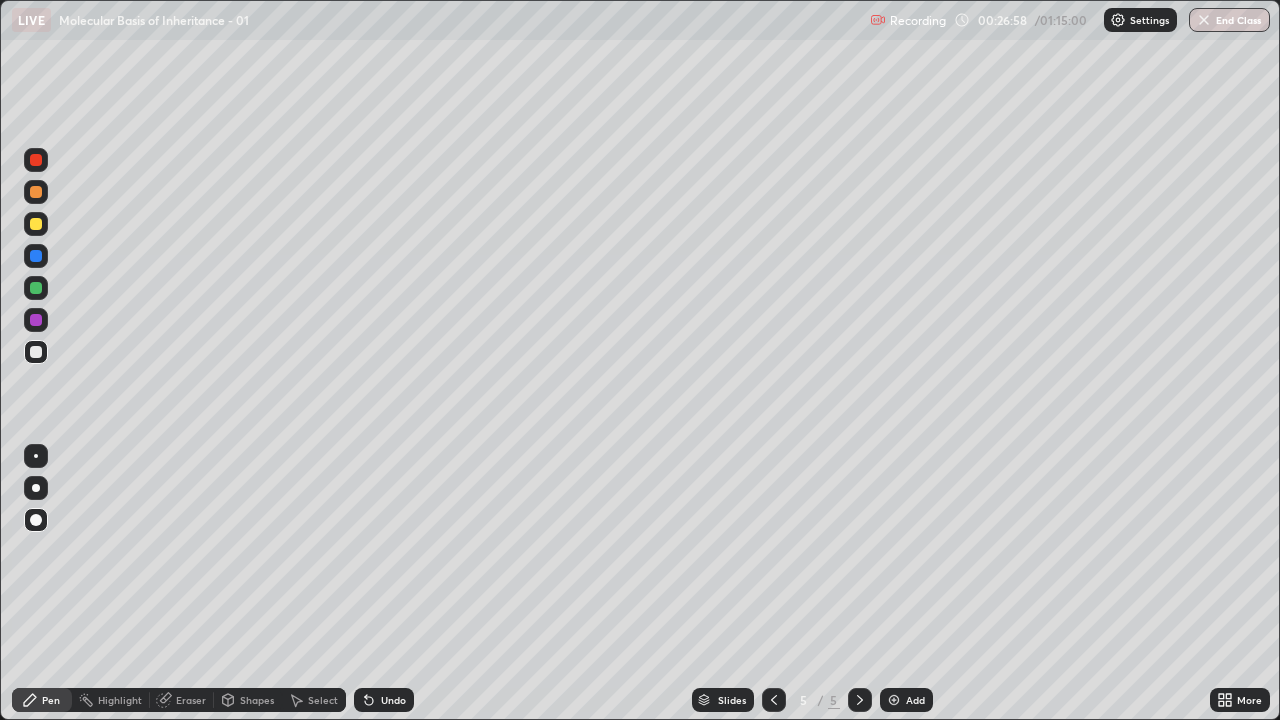 click at bounding box center (36, 192) 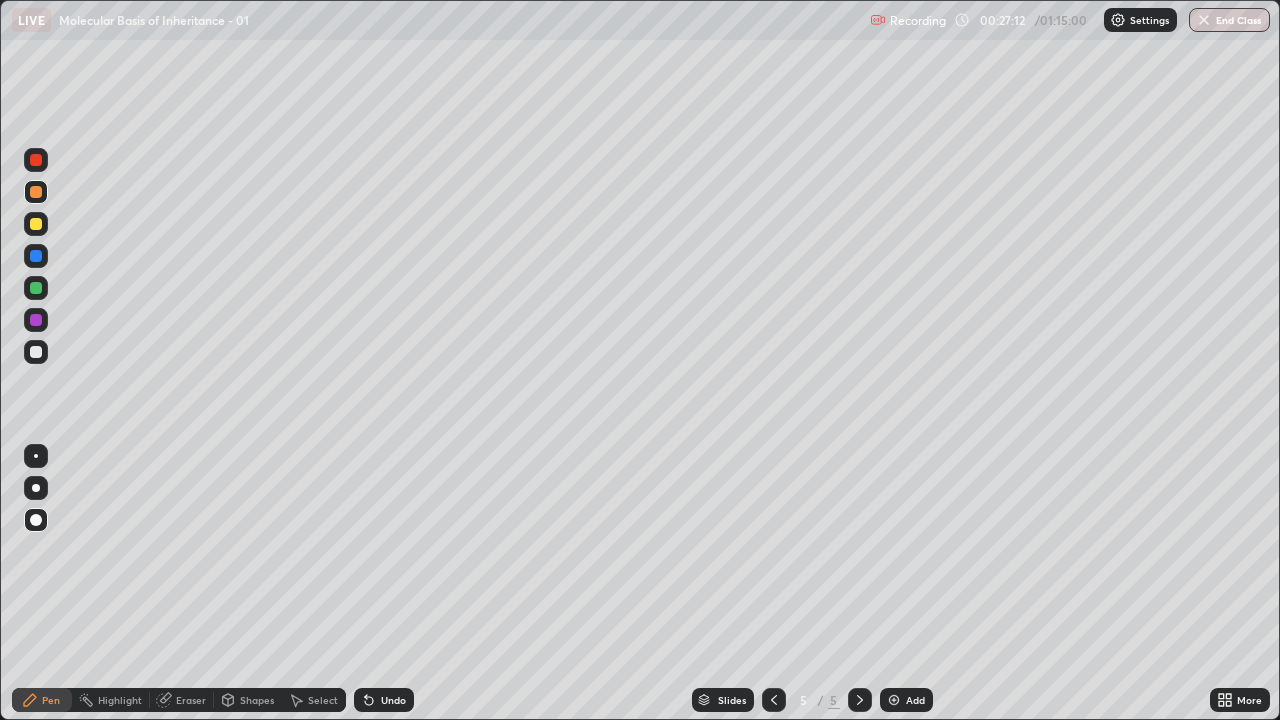 click at bounding box center (36, 352) 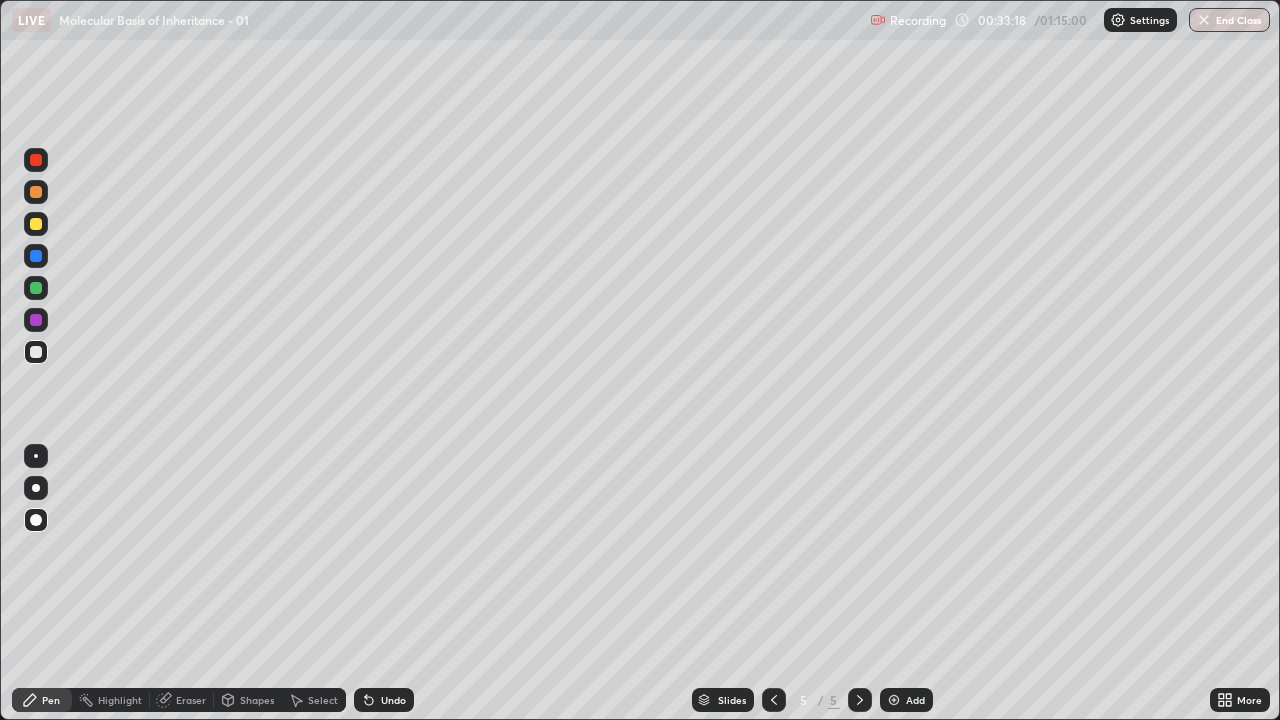 click 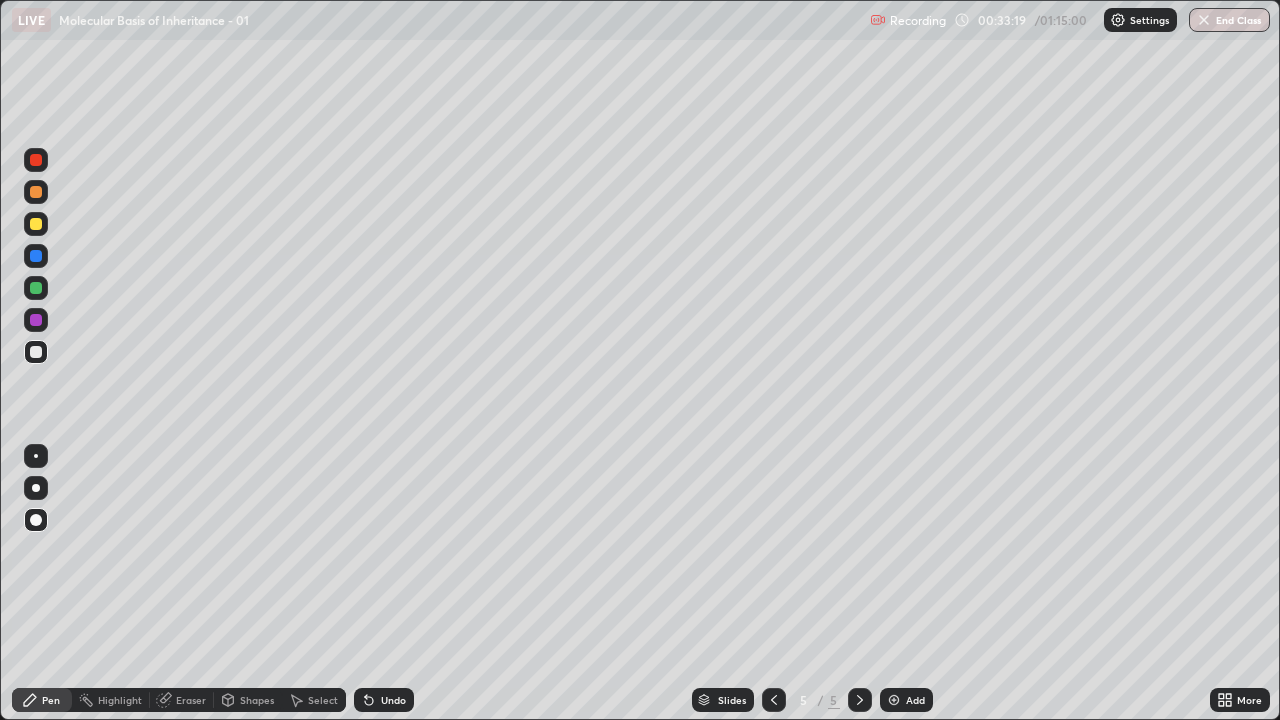 click 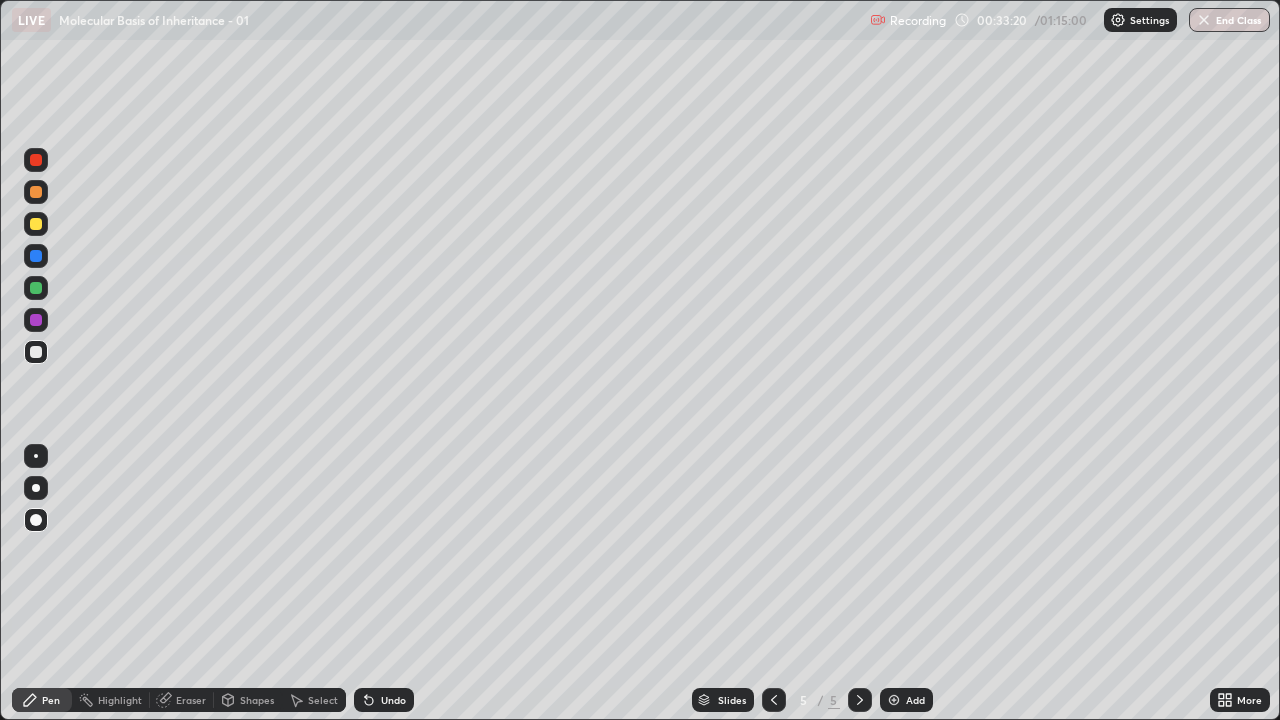 click at bounding box center [36, 192] 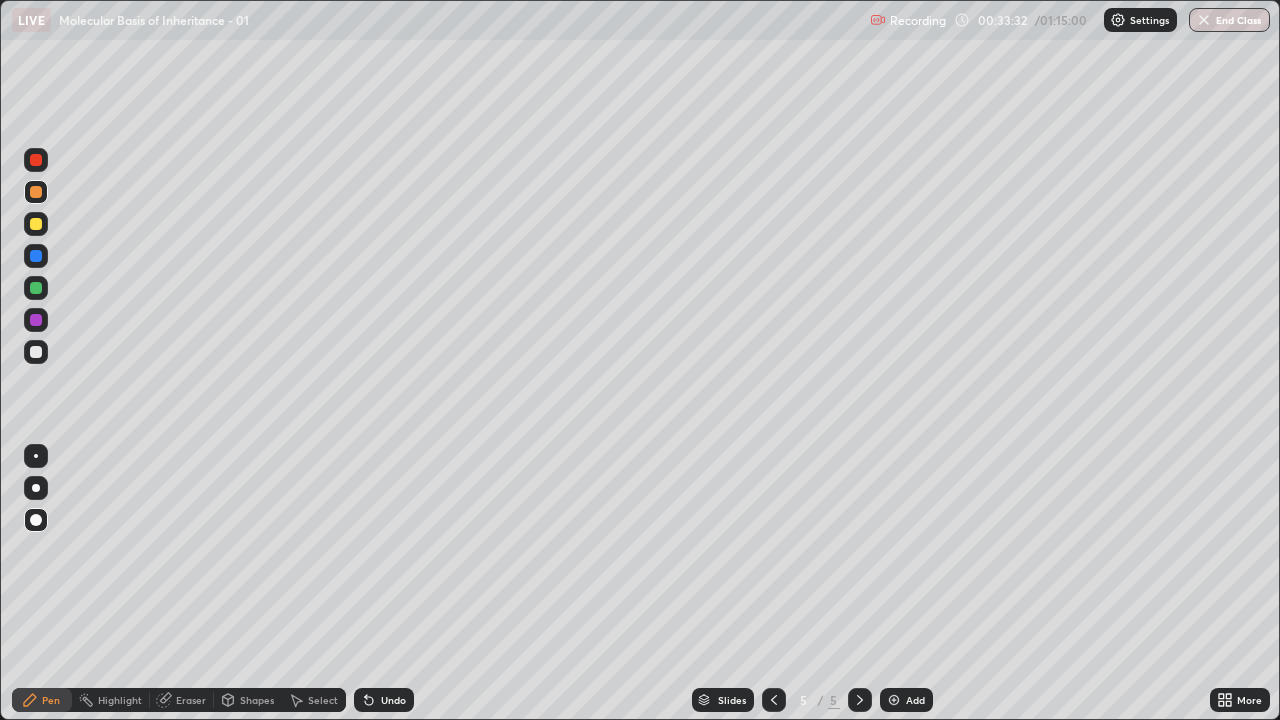 click 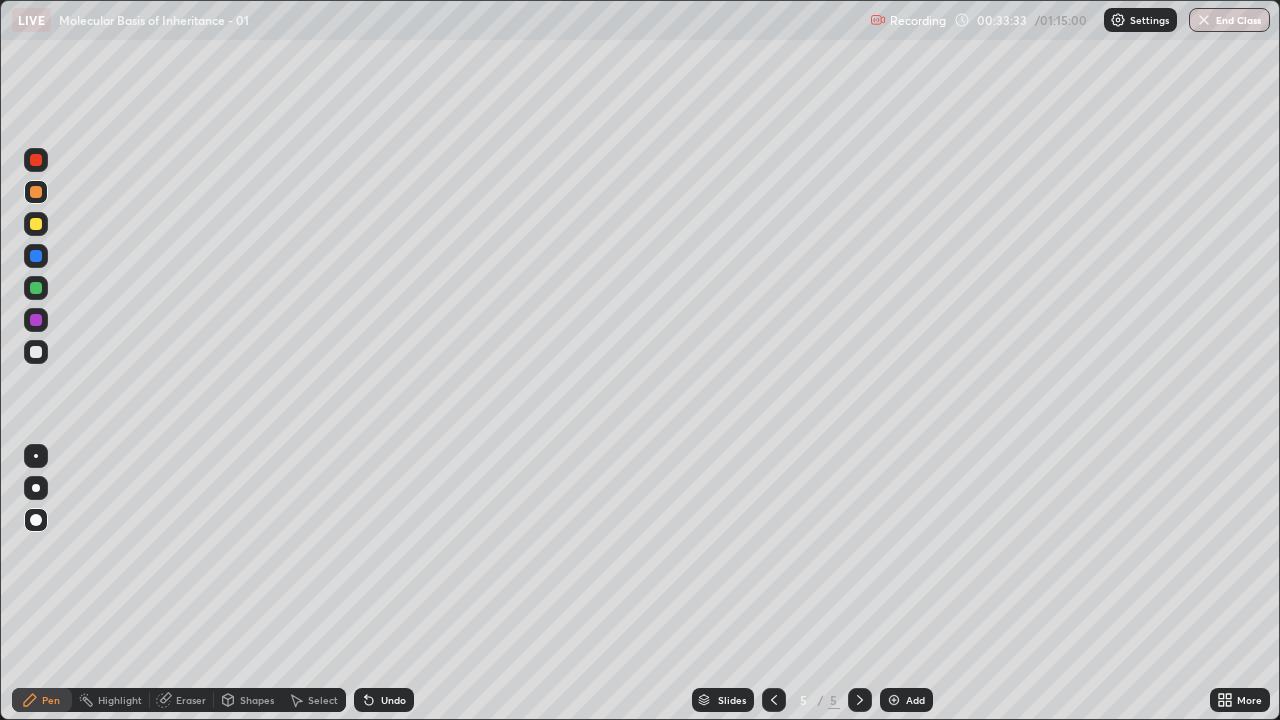 click 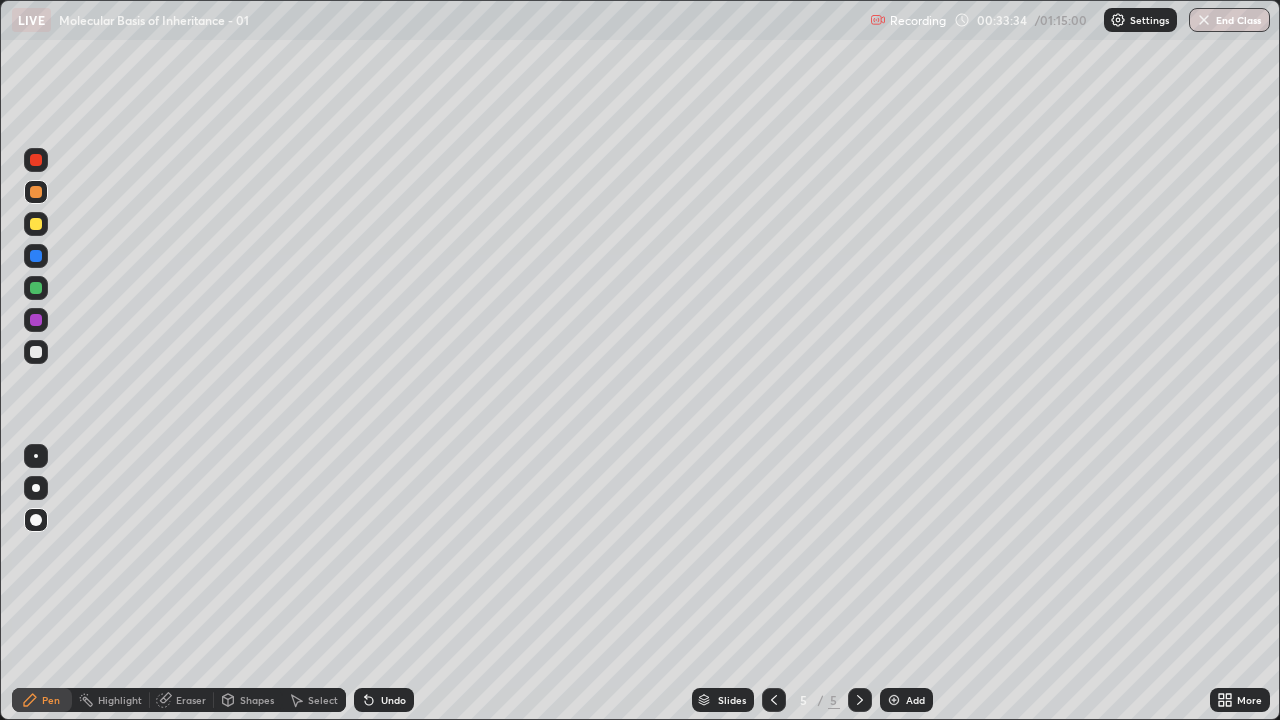 click 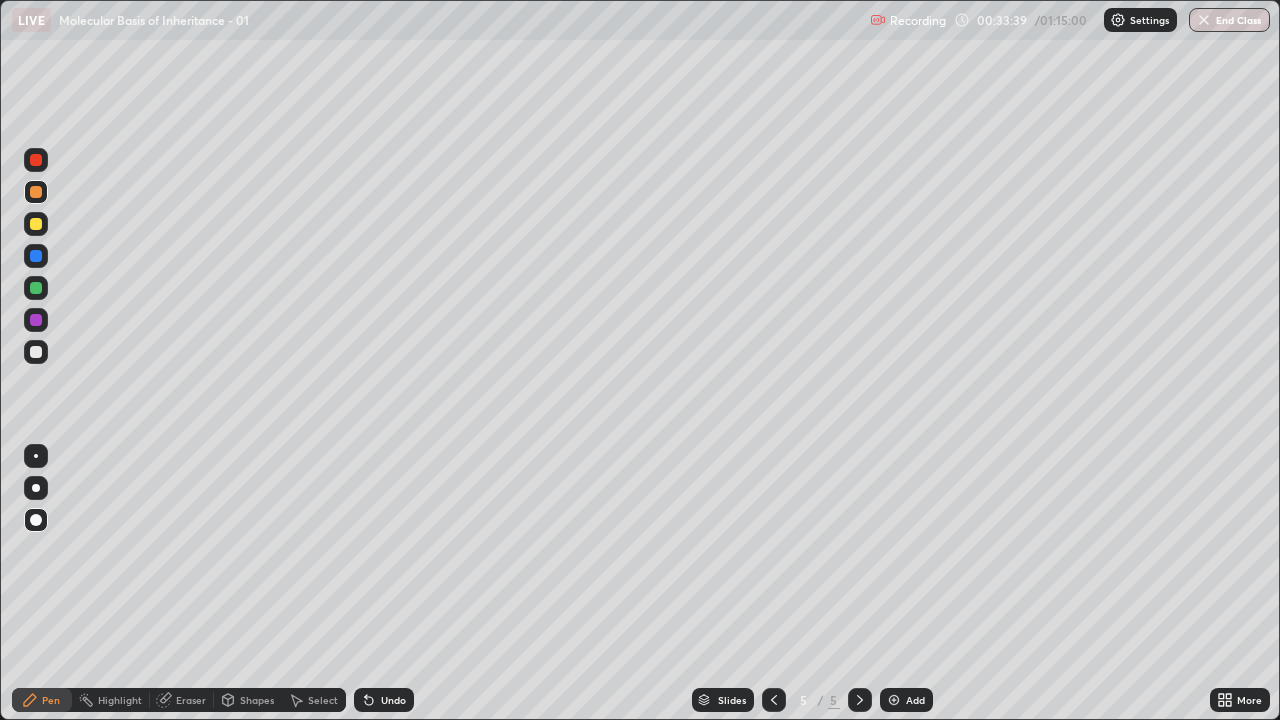 click at bounding box center [36, 352] 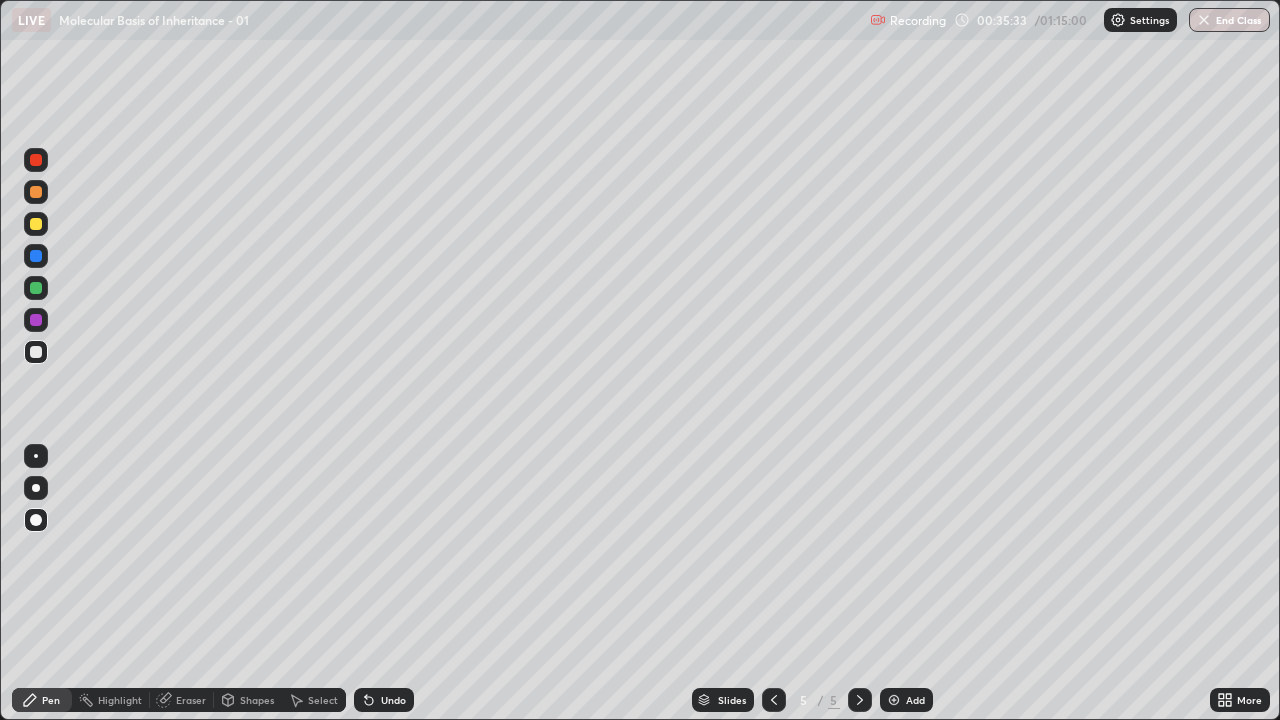 click at bounding box center [36, 352] 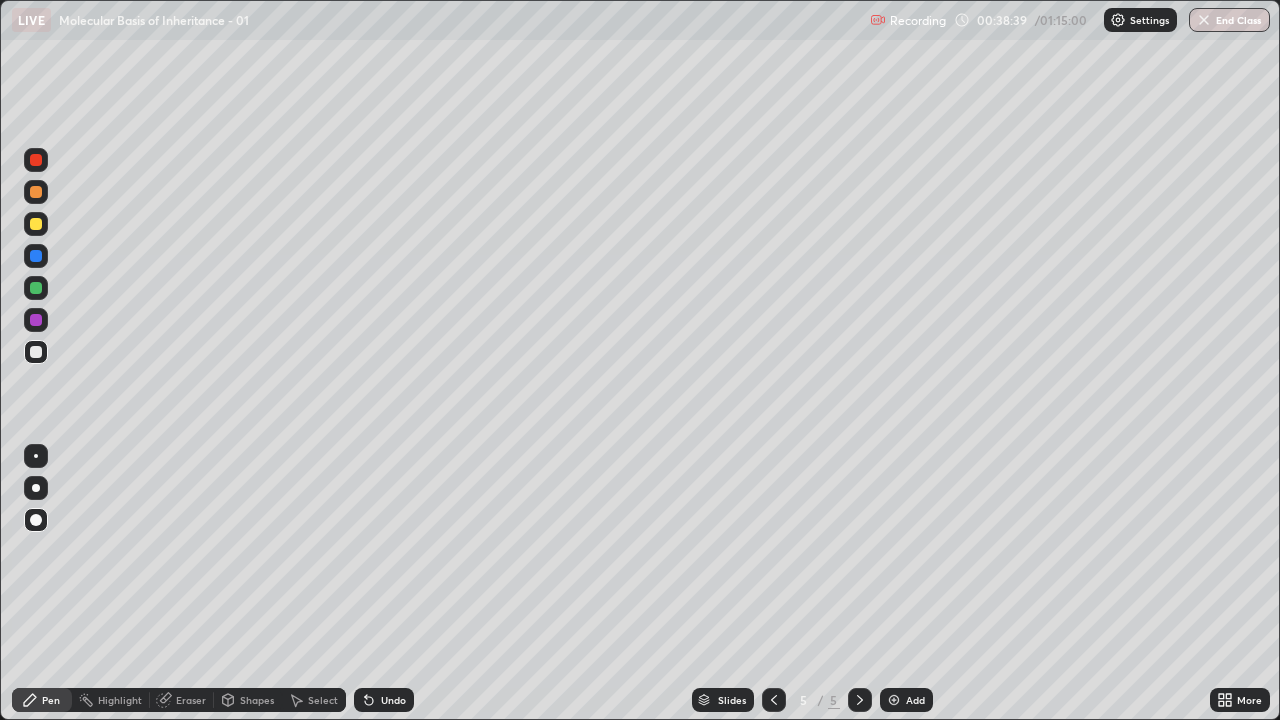 click at bounding box center (36, 352) 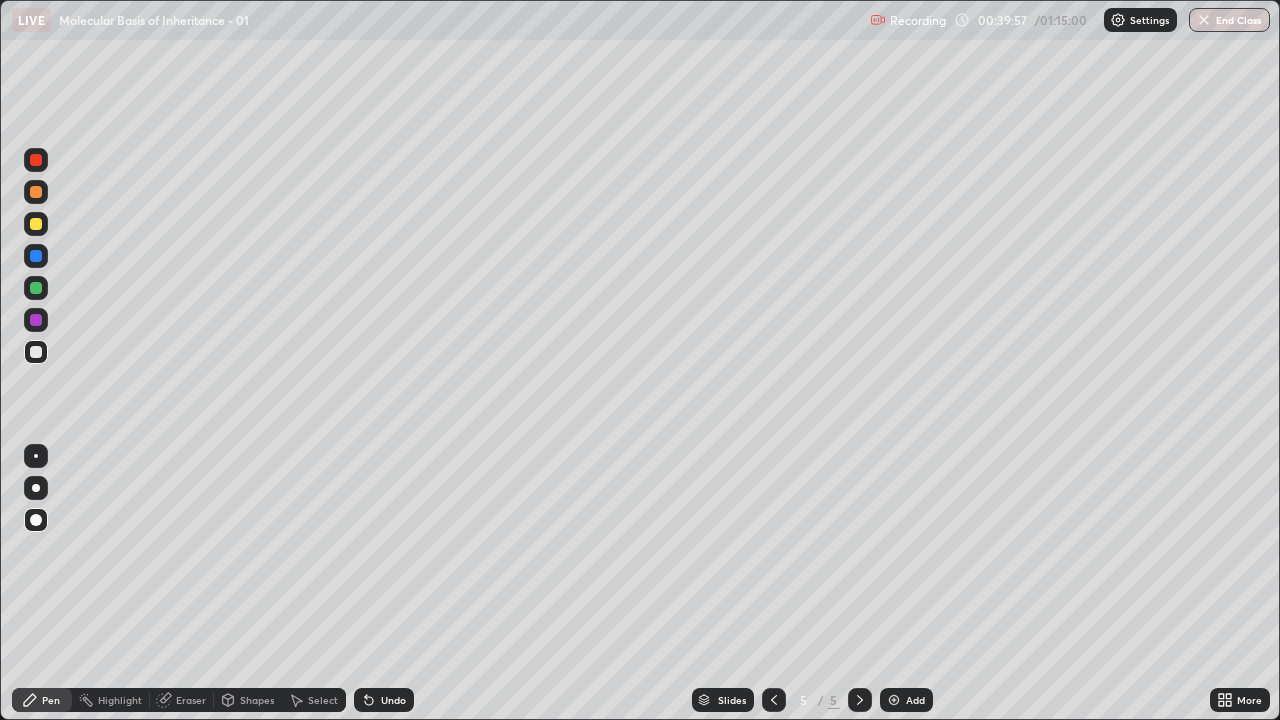 click on "Add" at bounding box center [915, 700] 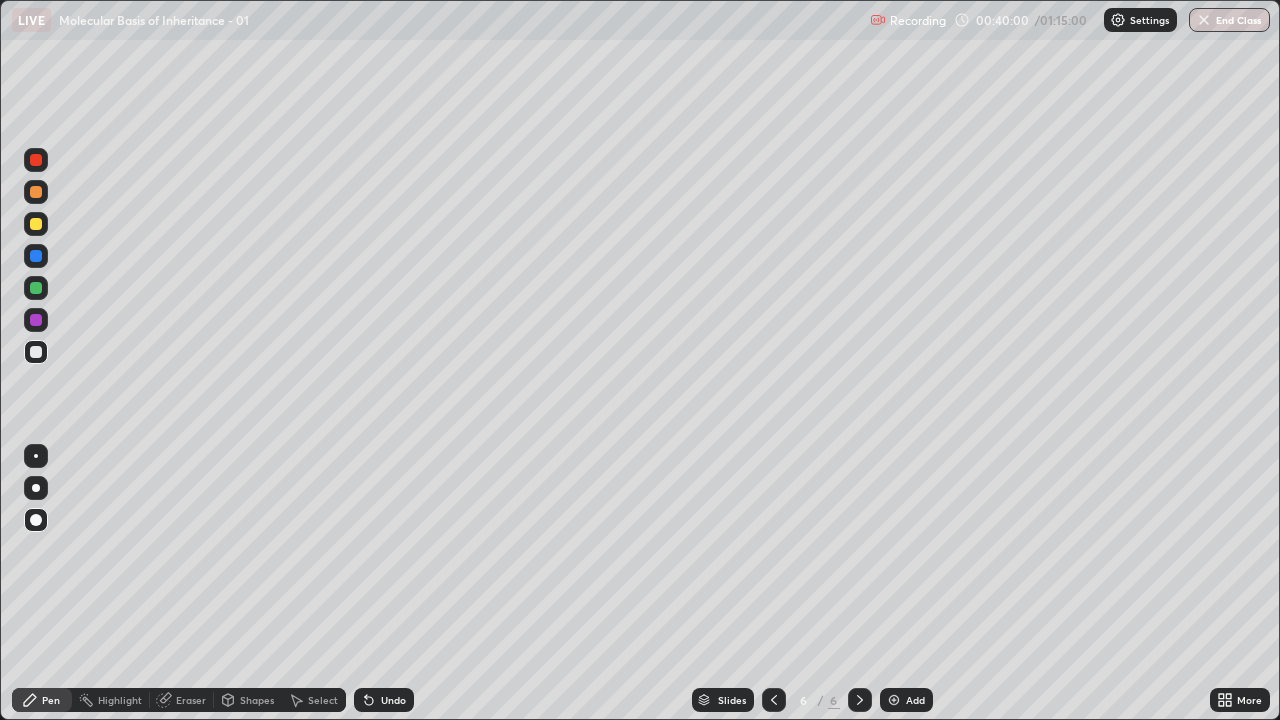click at bounding box center (36, 352) 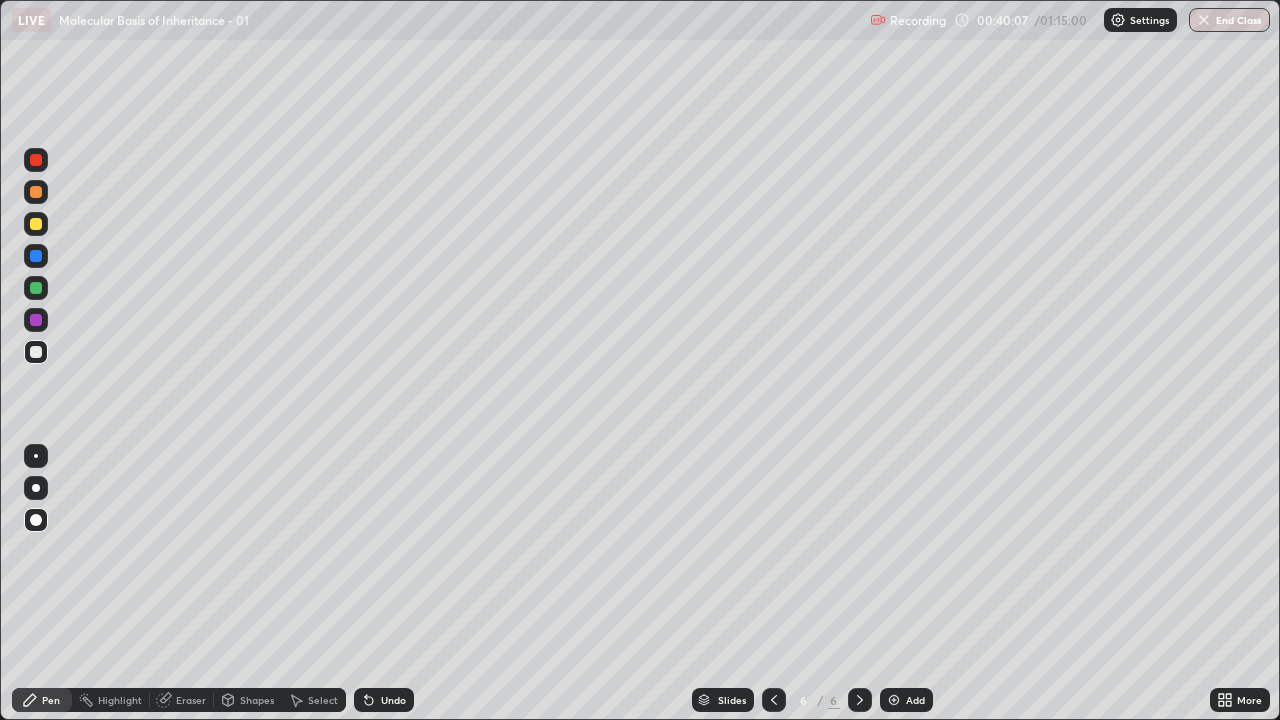click at bounding box center [36, 224] 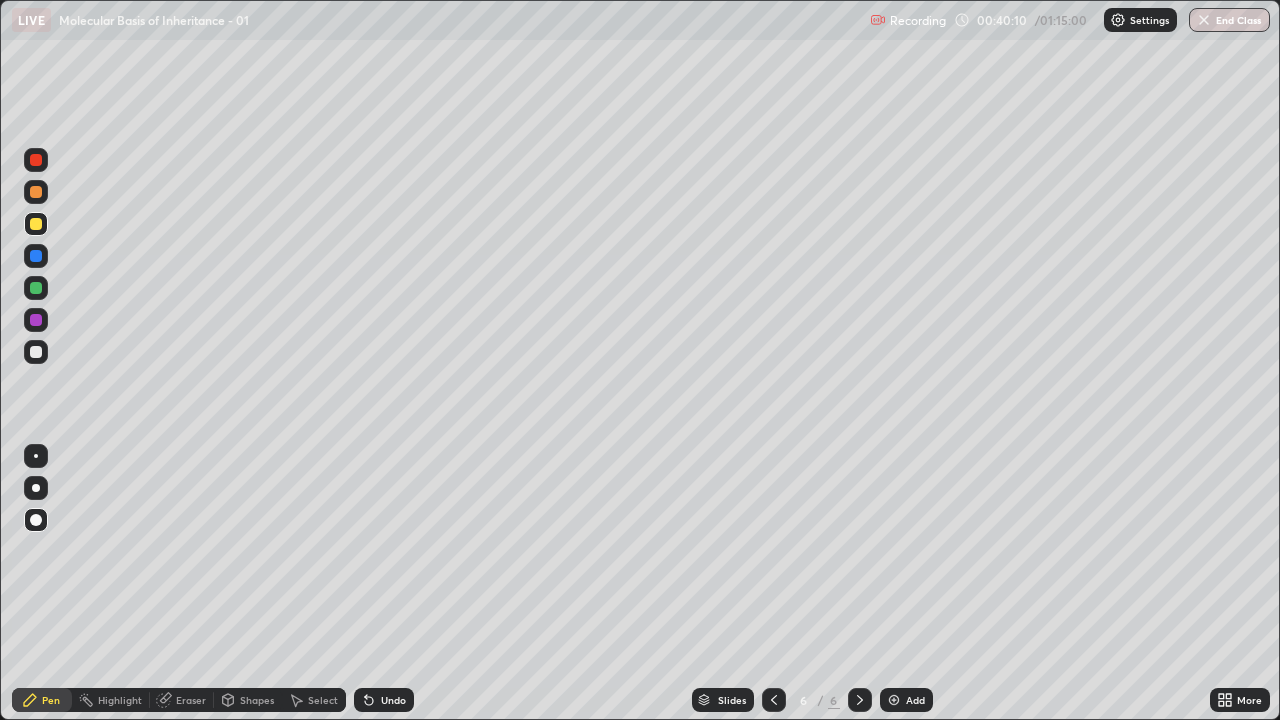 click at bounding box center (36, 352) 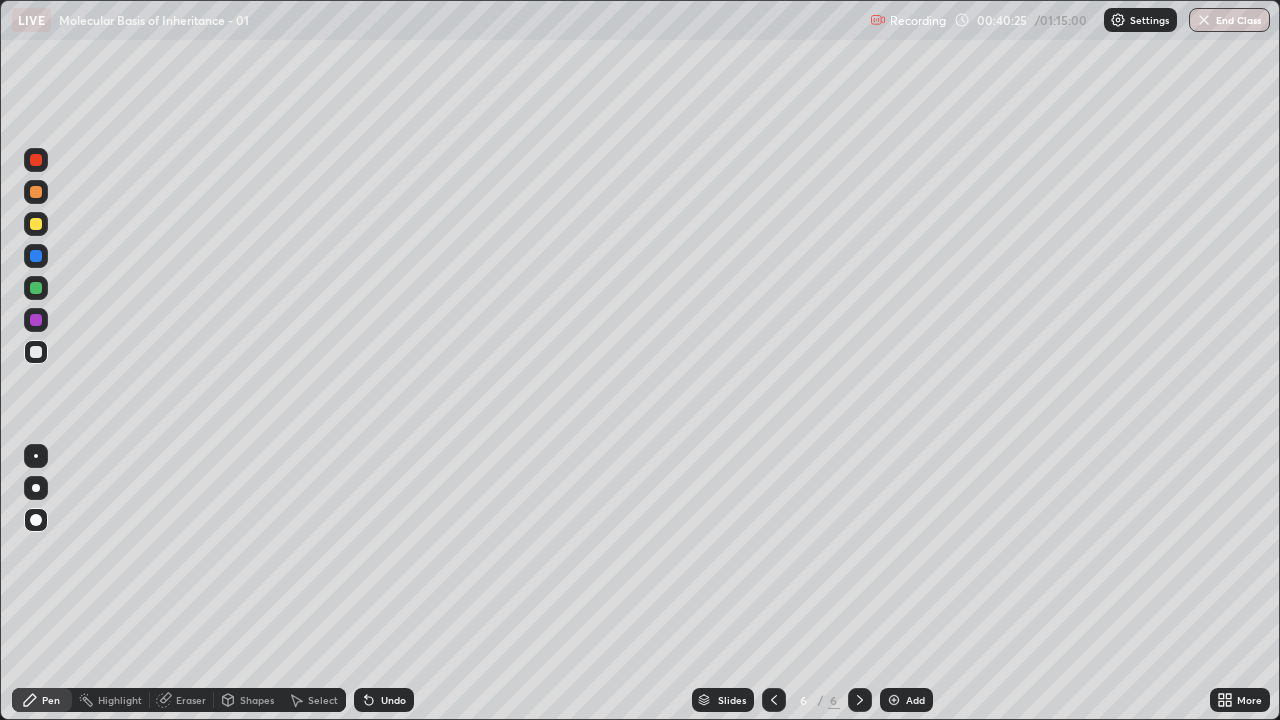 click at bounding box center [36, 320] 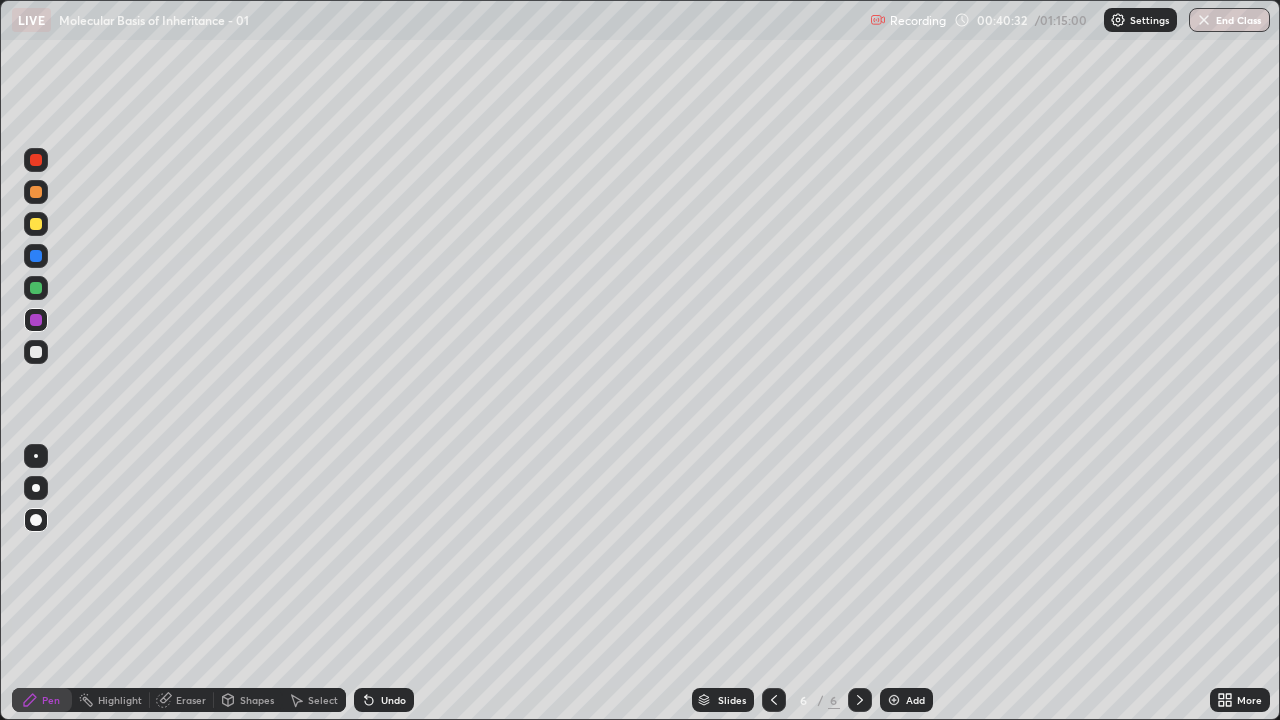 click at bounding box center [36, 352] 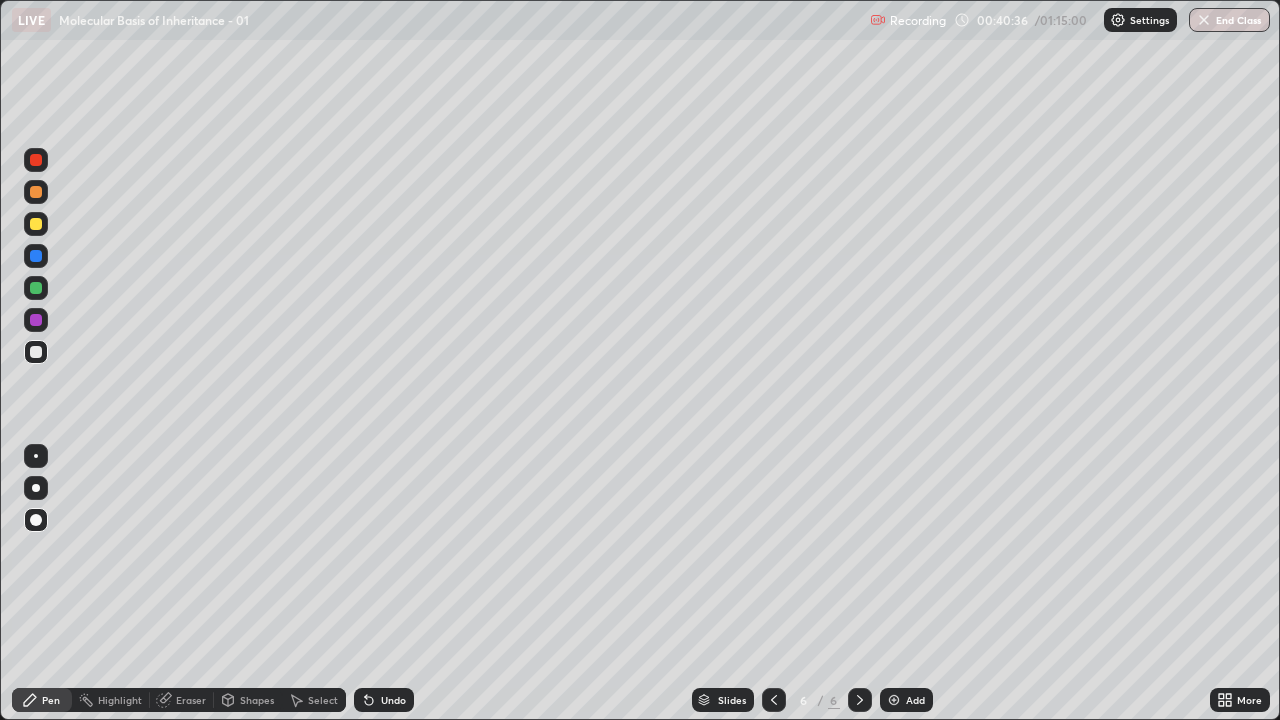 click at bounding box center [36, 224] 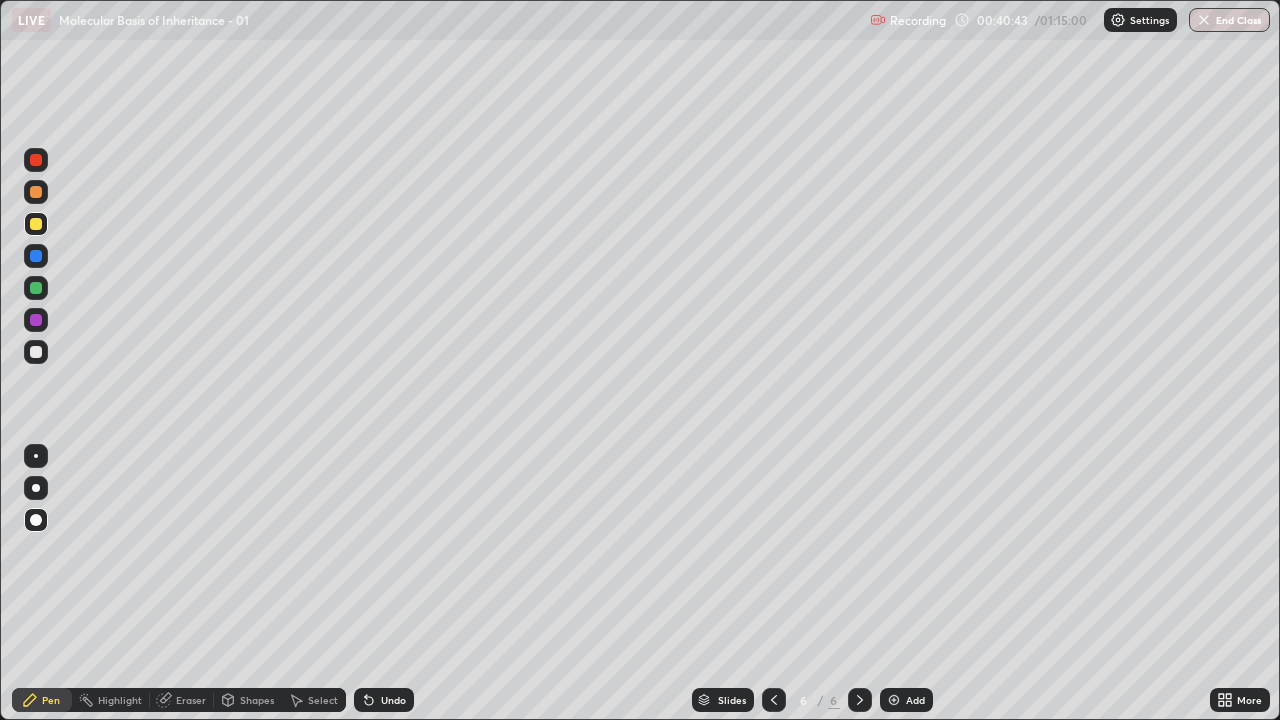click at bounding box center [36, 352] 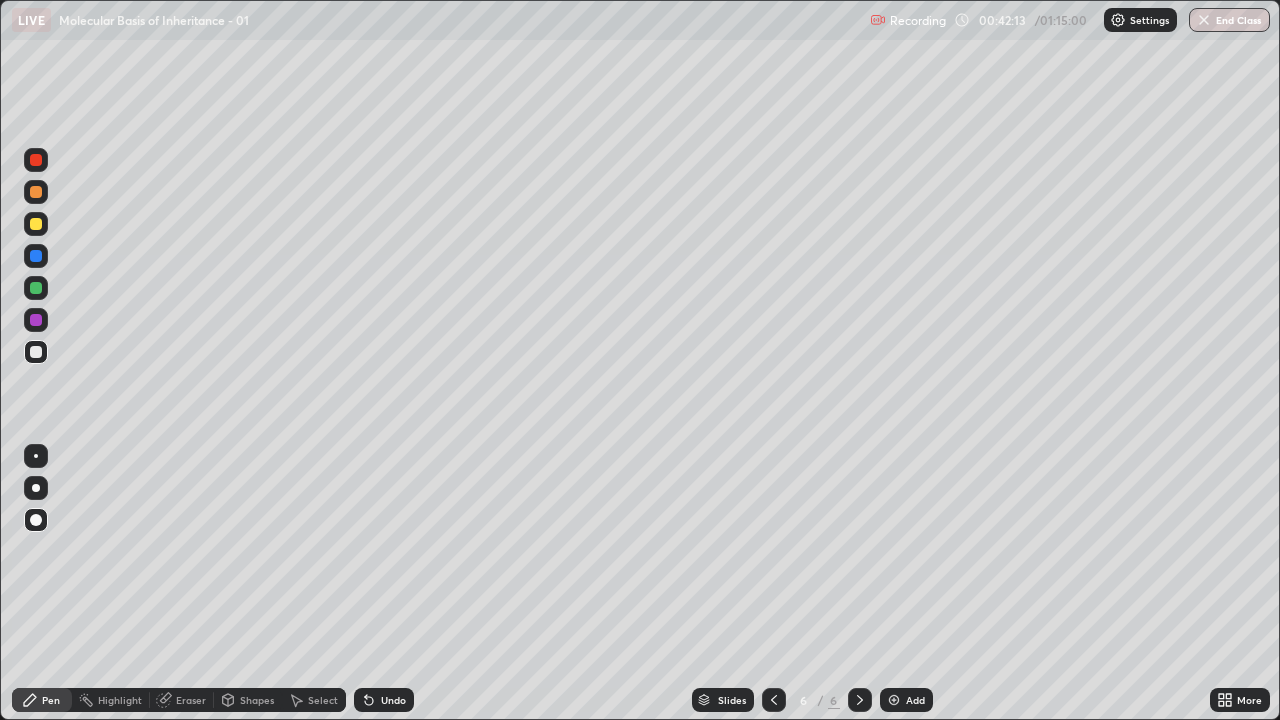click at bounding box center (36, 352) 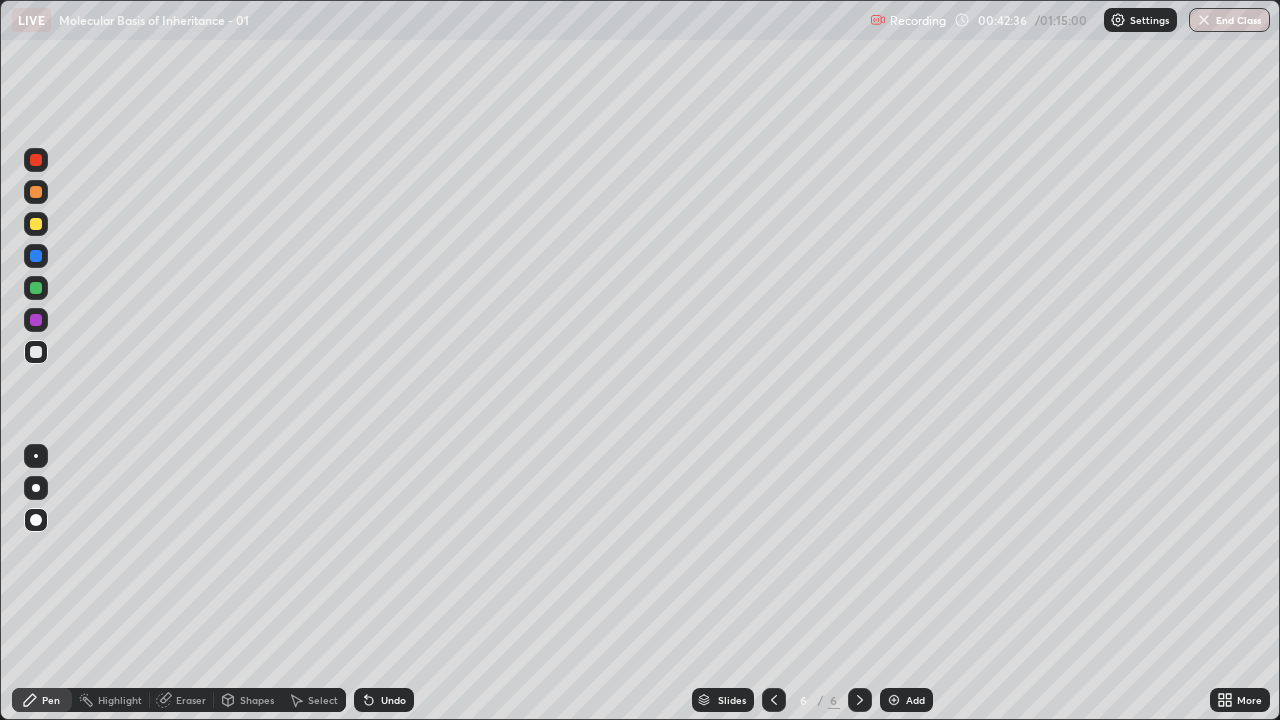 click on "Undo" at bounding box center [384, 700] 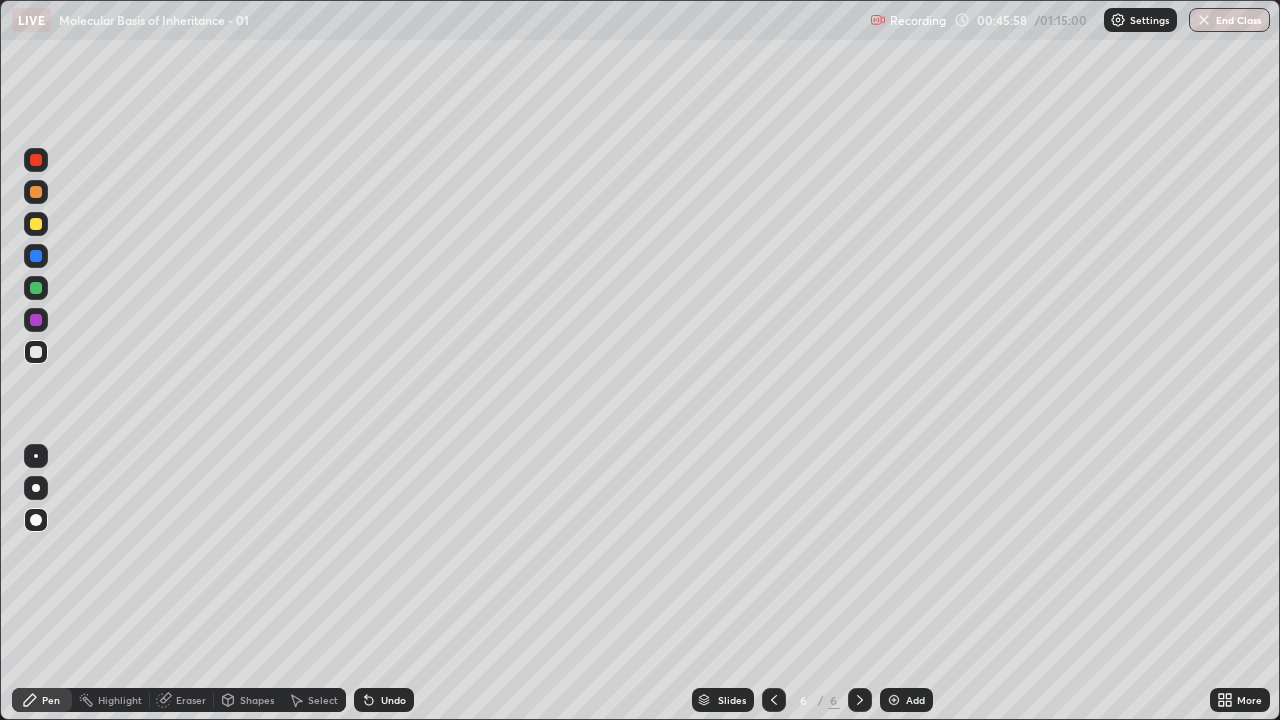 click at bounding box center [36, 224] 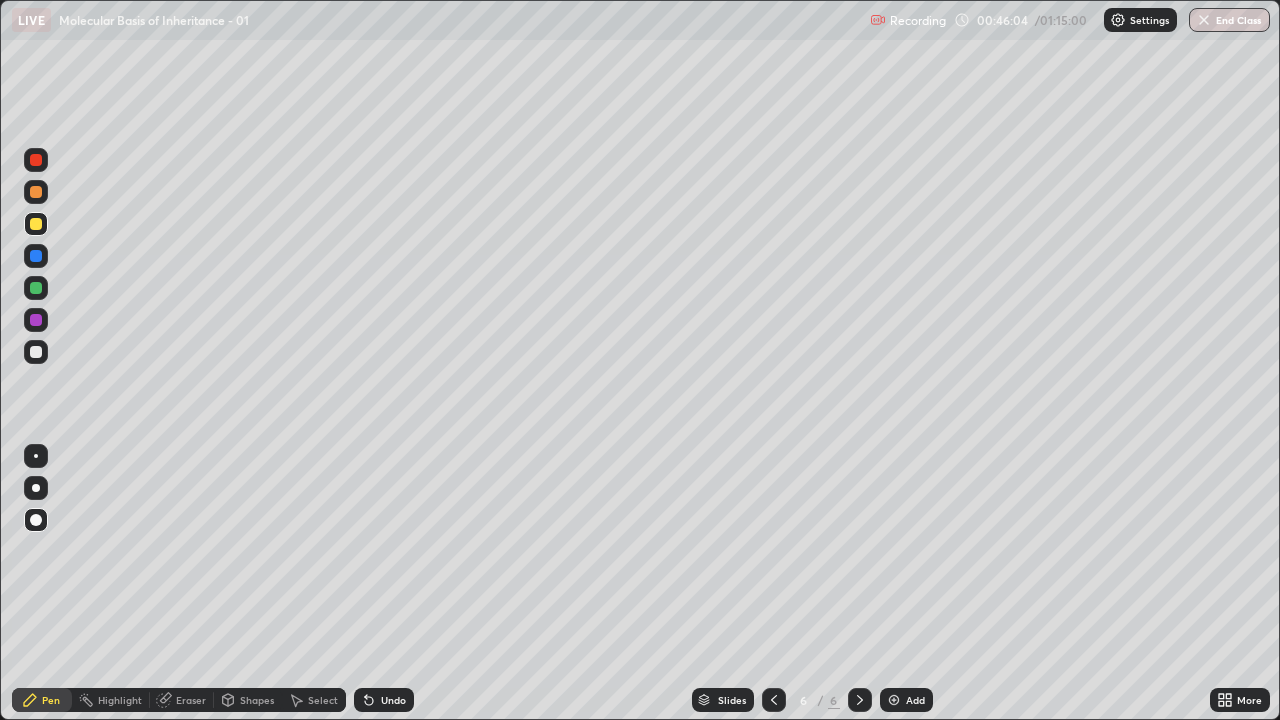 click at bounding box center [36, 192] 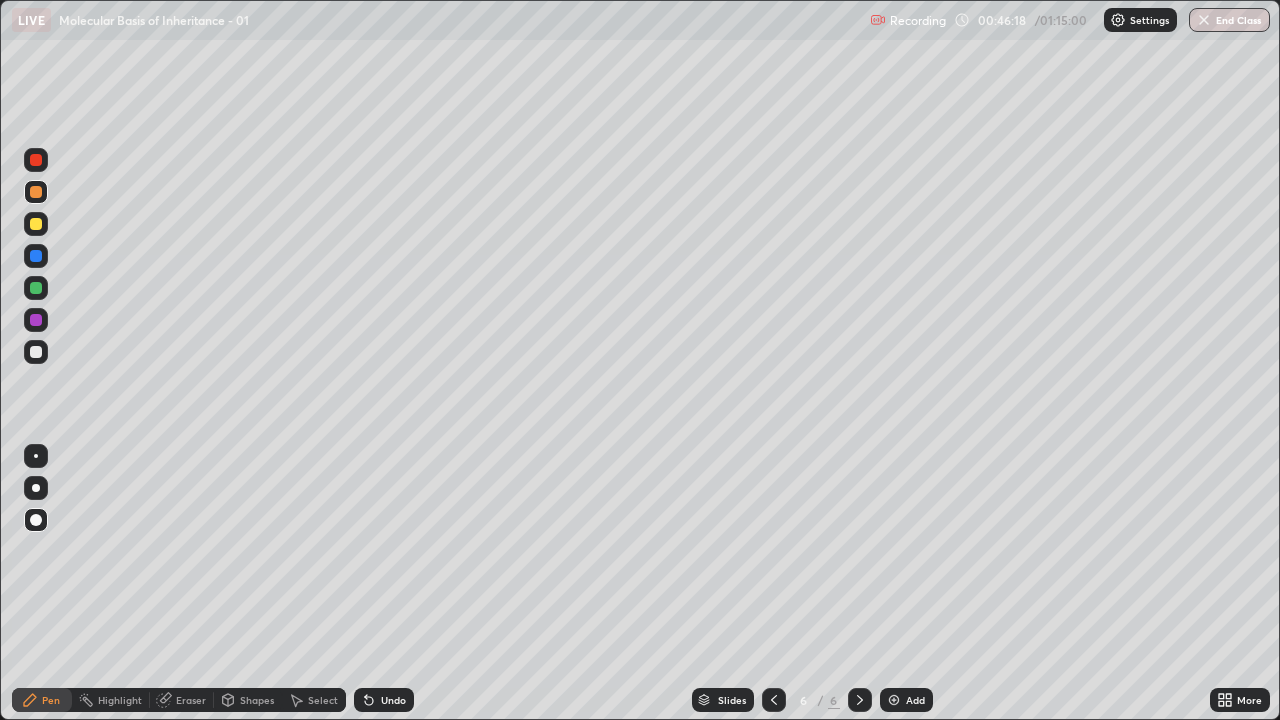 click at bounding box center [36, 352] 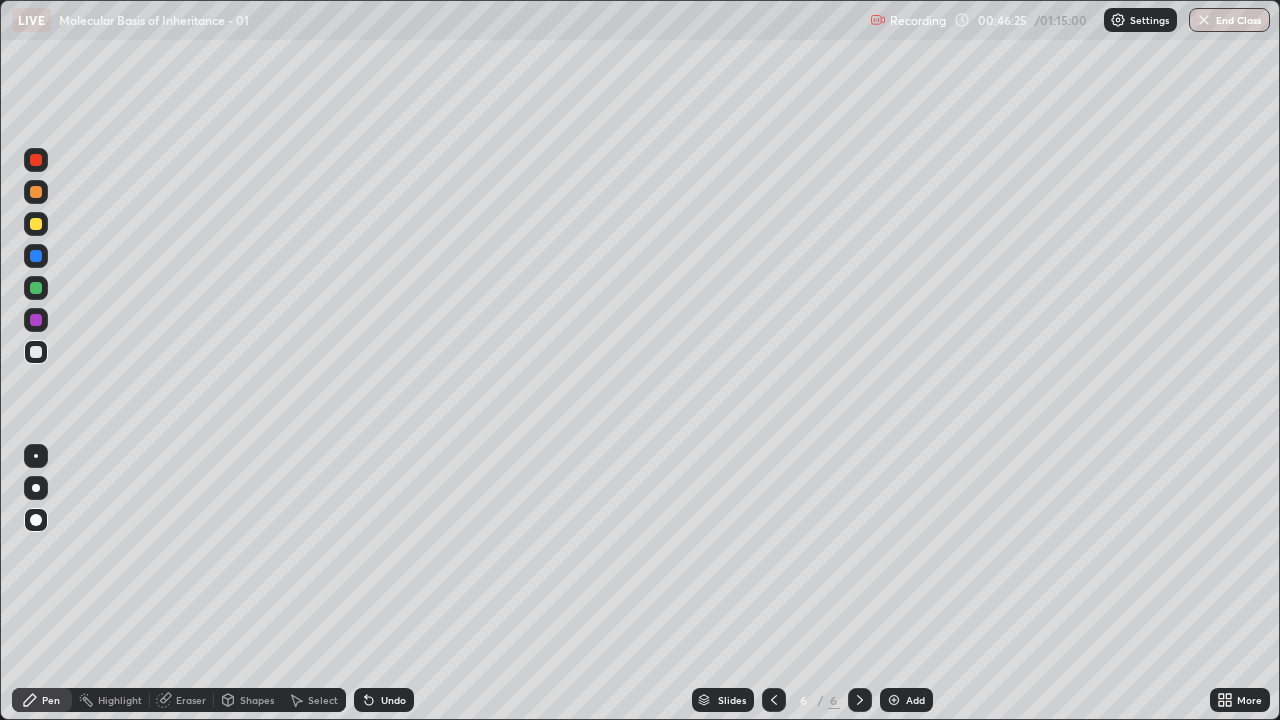 click at bounding box center [36, 192] 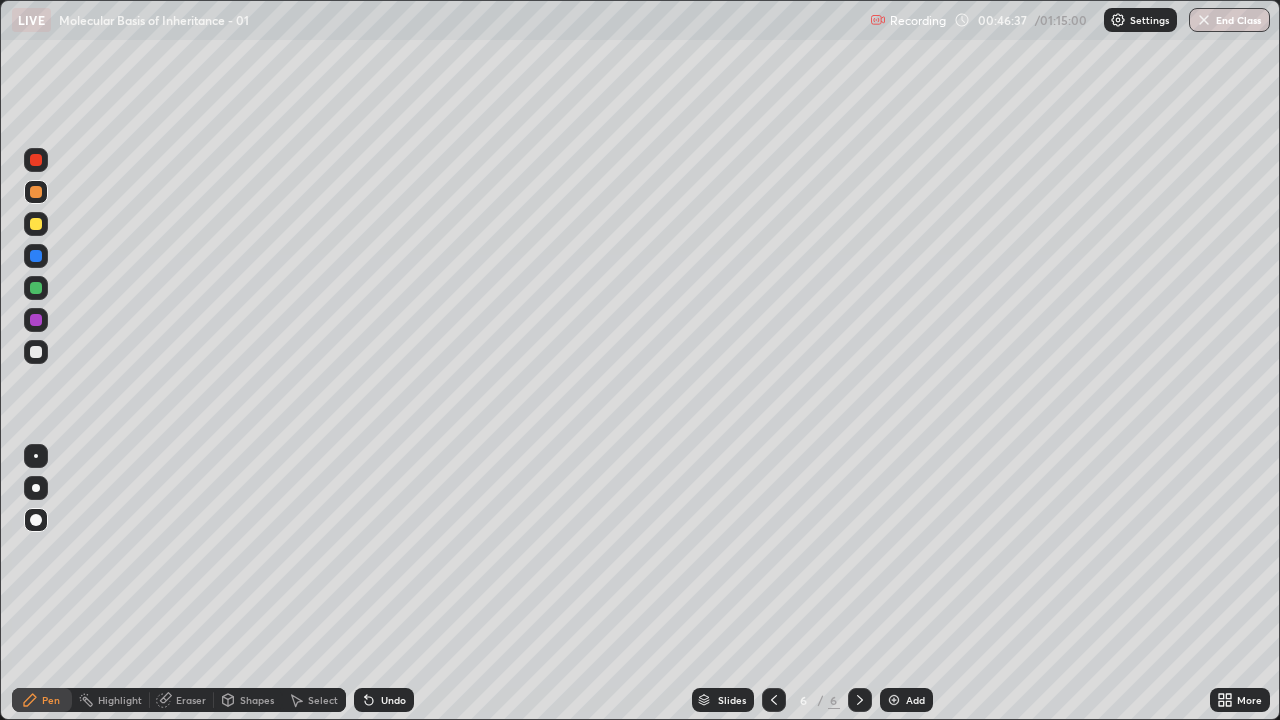 click on "Undo" at bounding box center (393, 700) 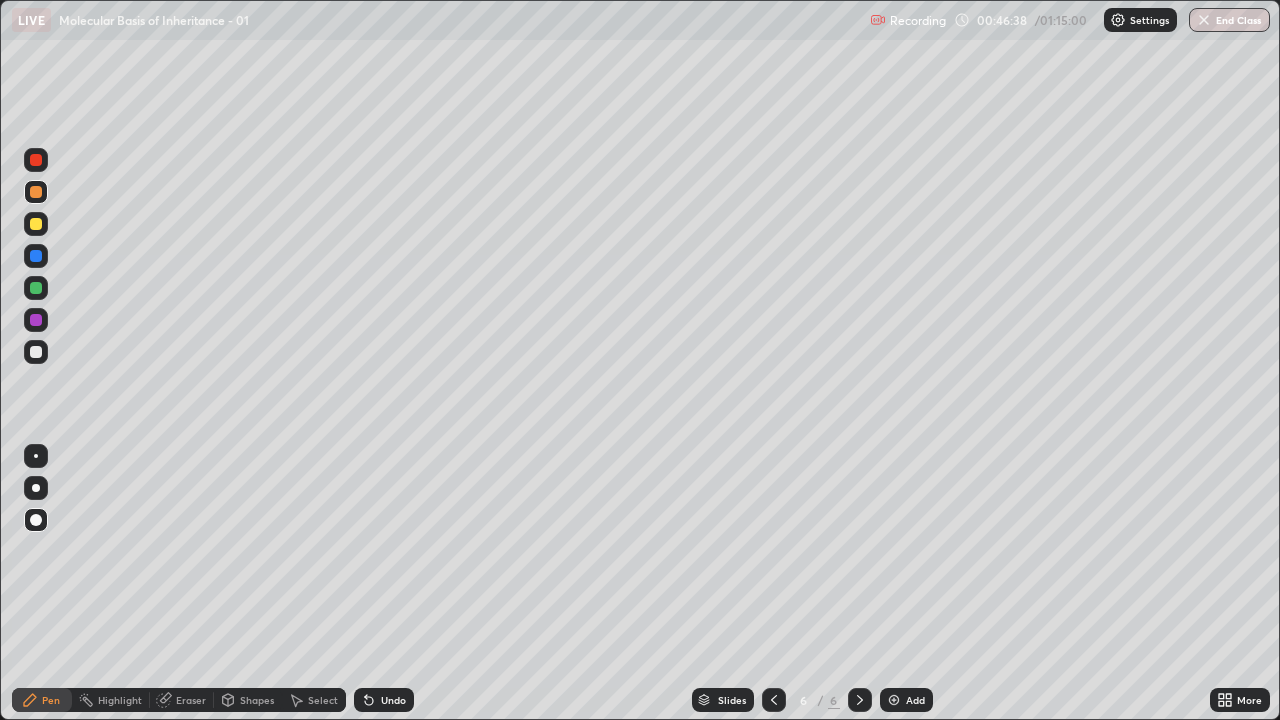 click 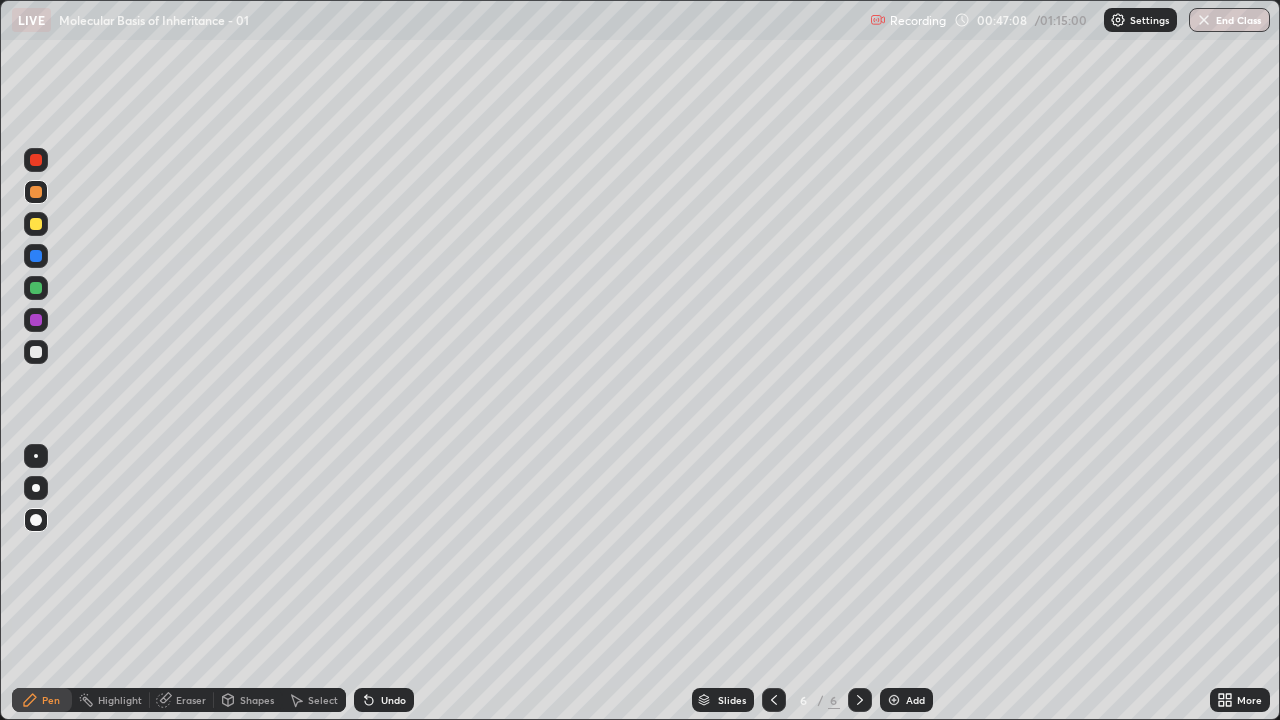 click at bounding box center (36, 352) 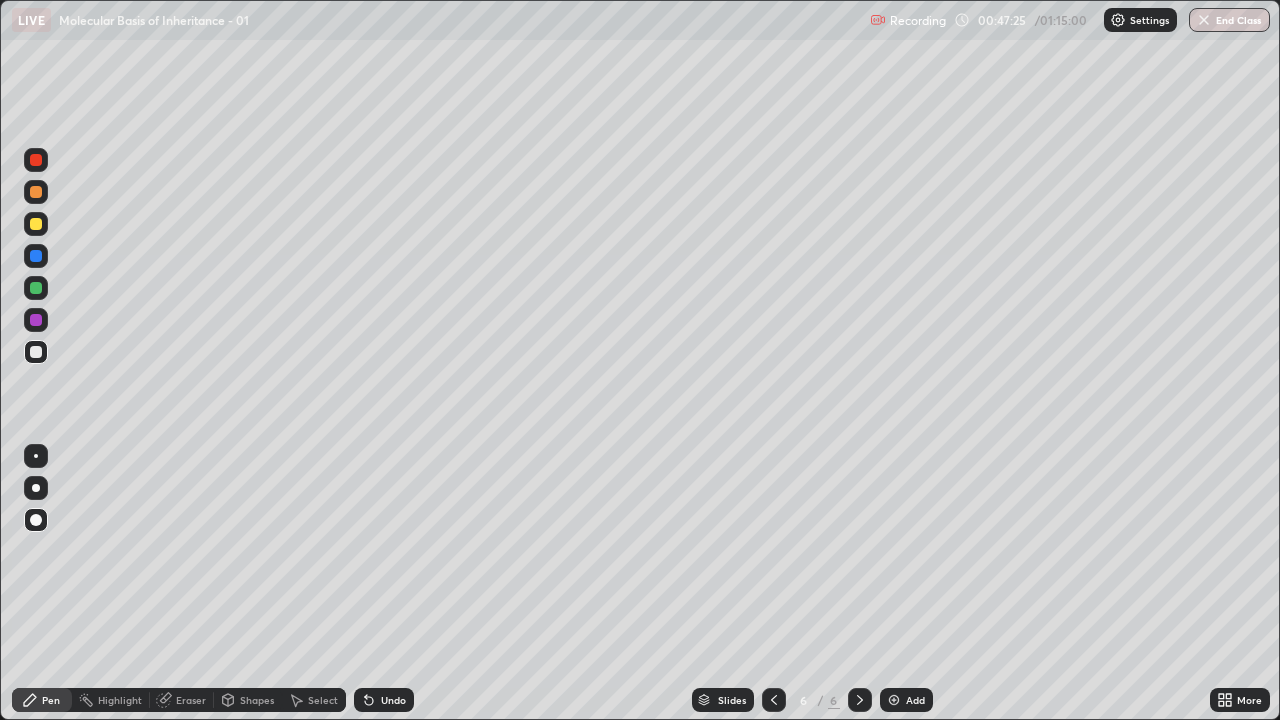 click at bounding box center [36, 192] 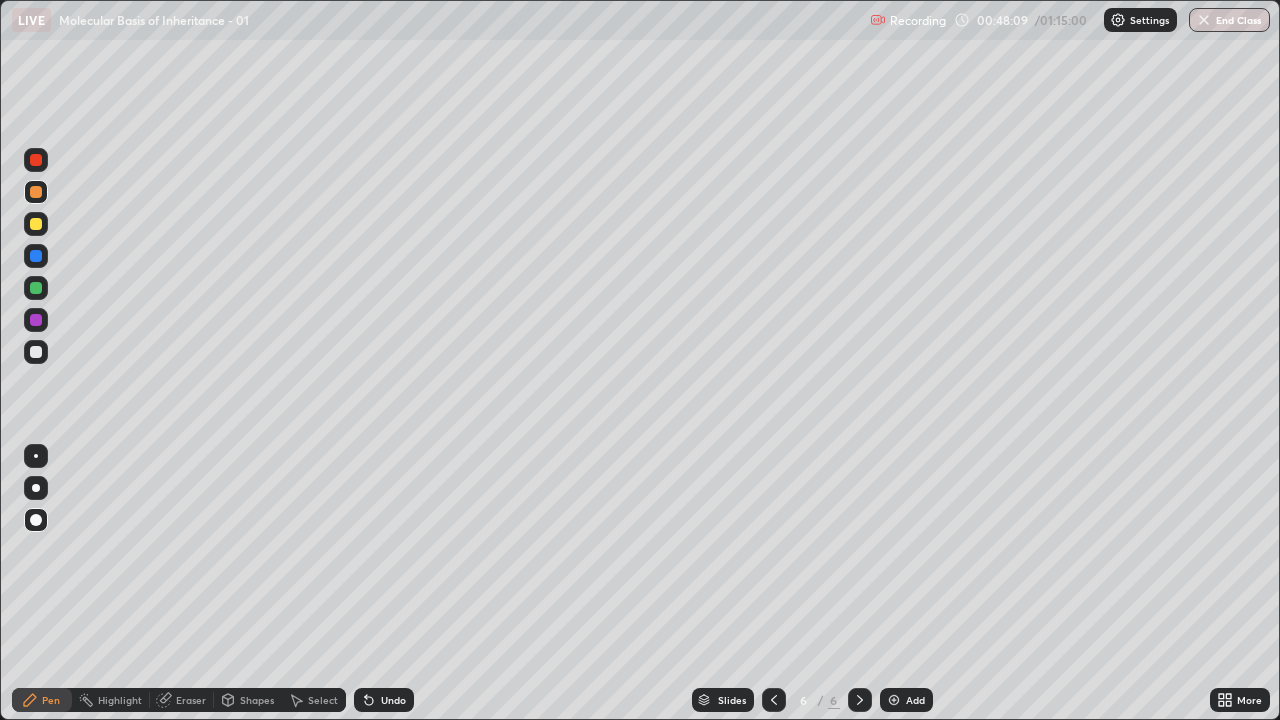click on "Eraser" at bounding box center [191, 700] 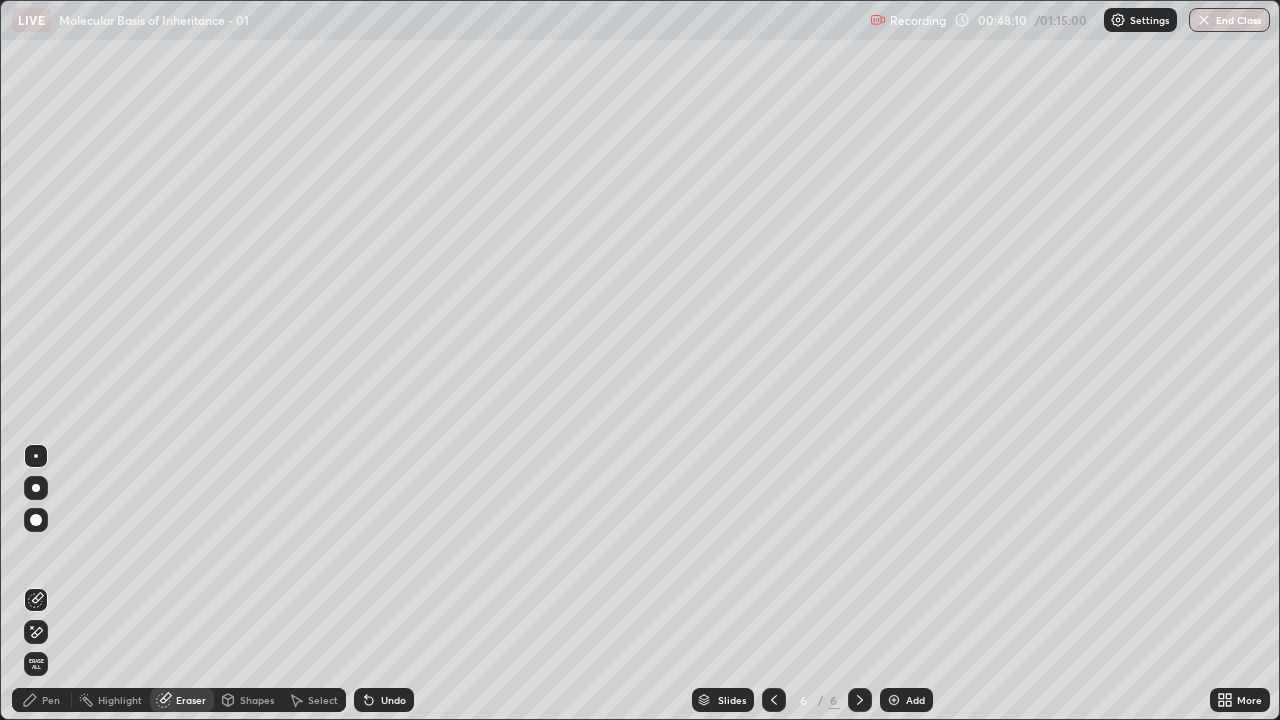 click on "Eraser" at bounding box center [191, 700] 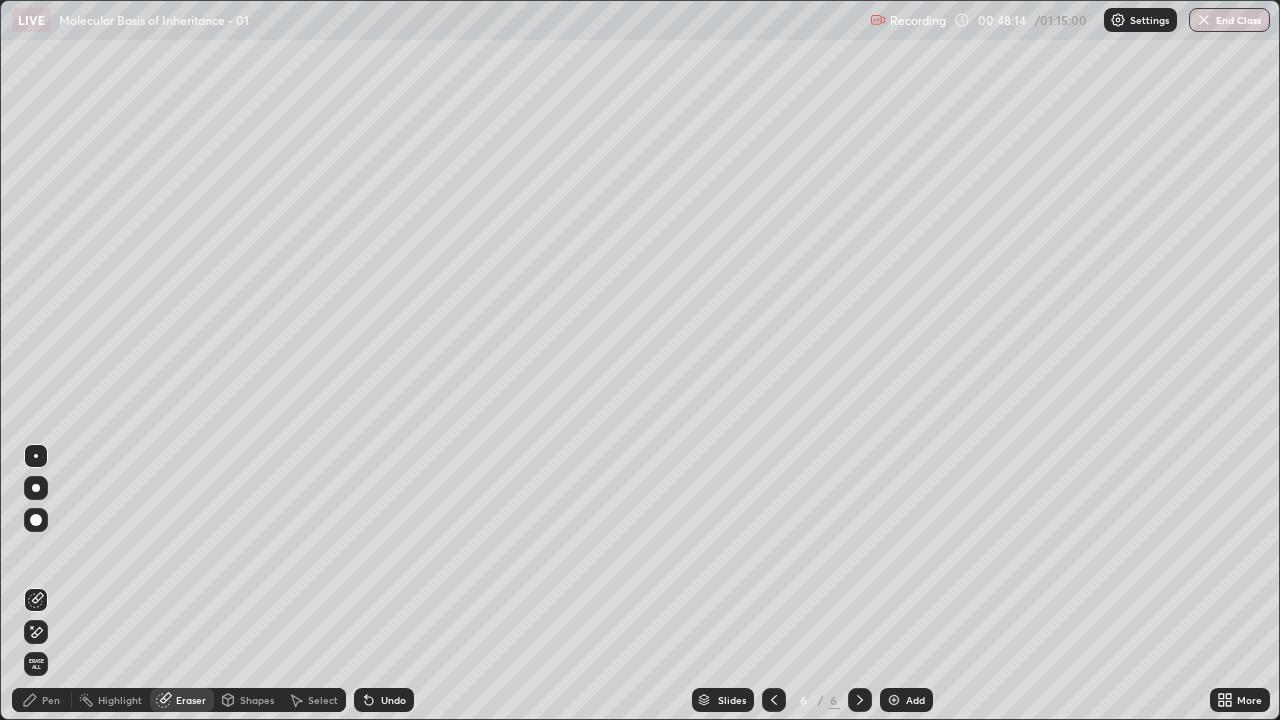 click 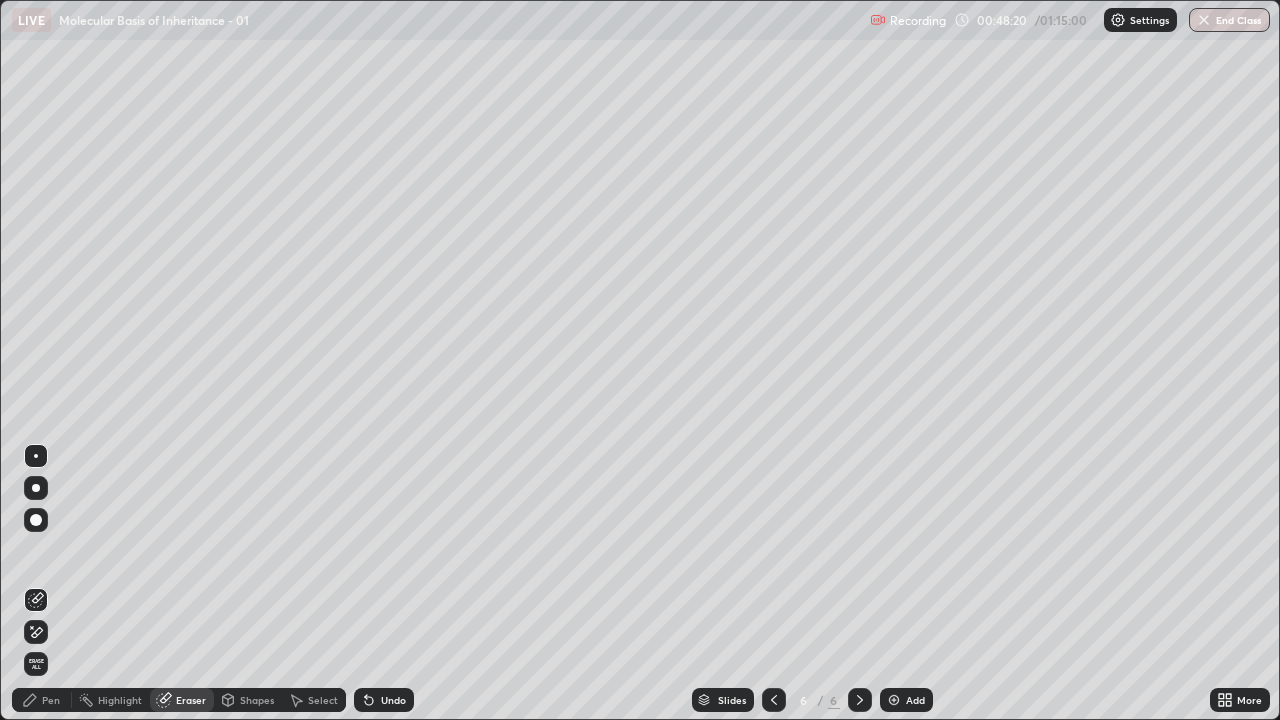 click on "Pen" at bounding box center (42, 700) 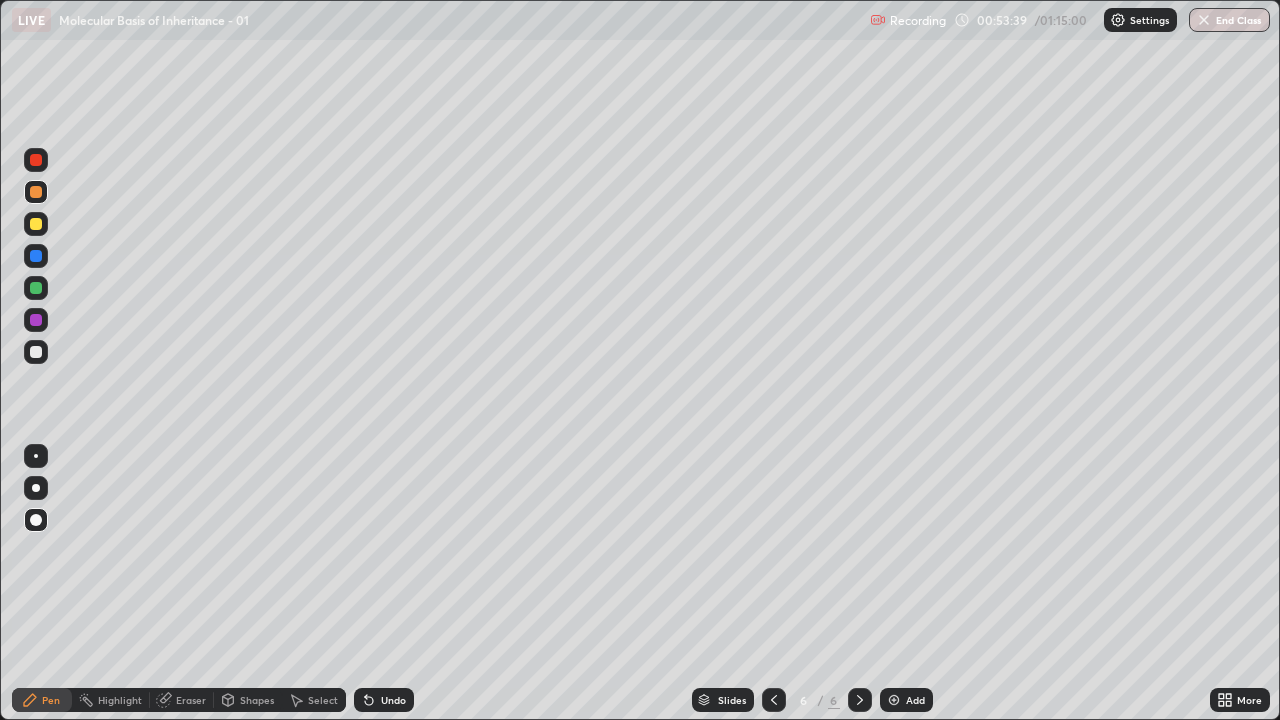 click at bounding box center [894, 700] 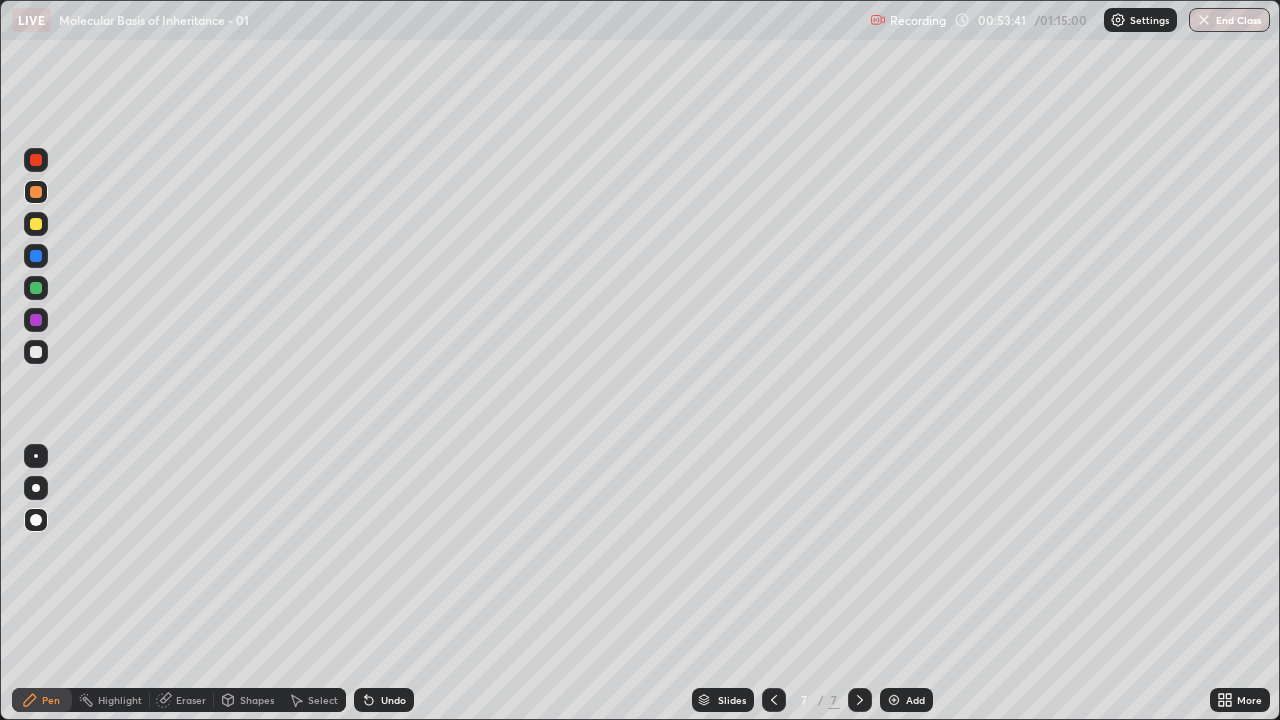 click at bounding box center [36, 352] 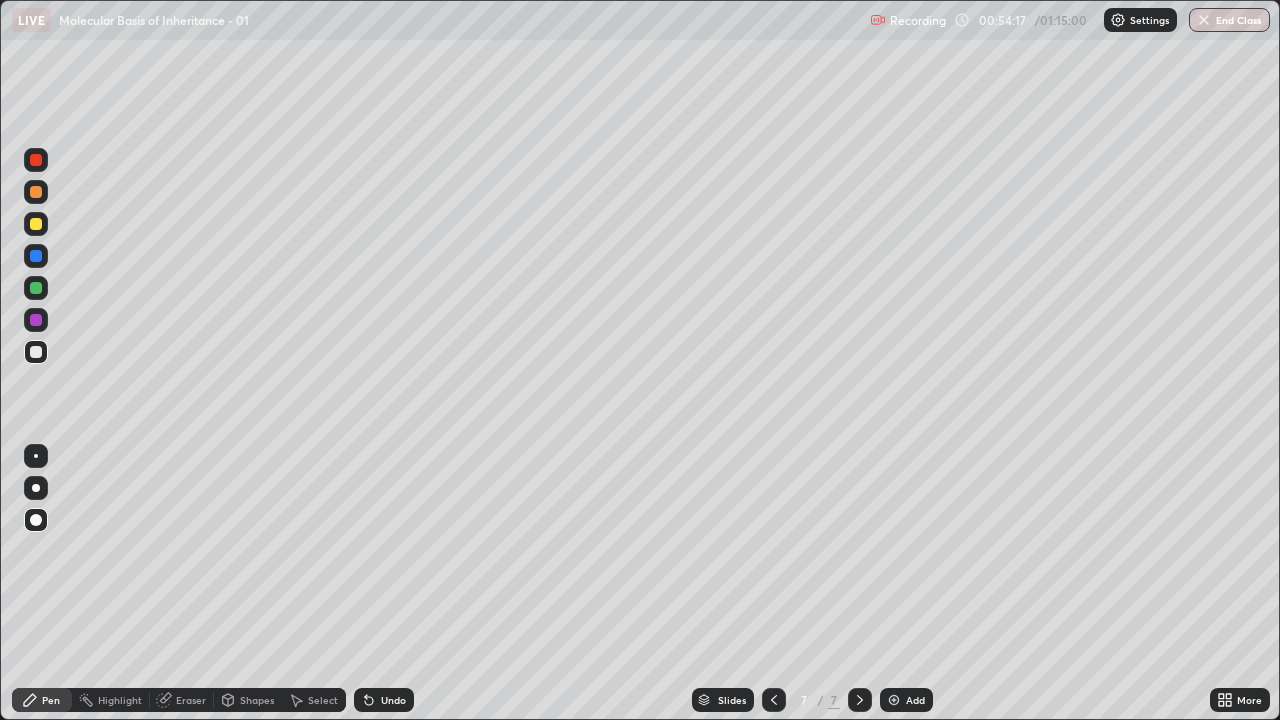 click at bounding box center (894, 700) 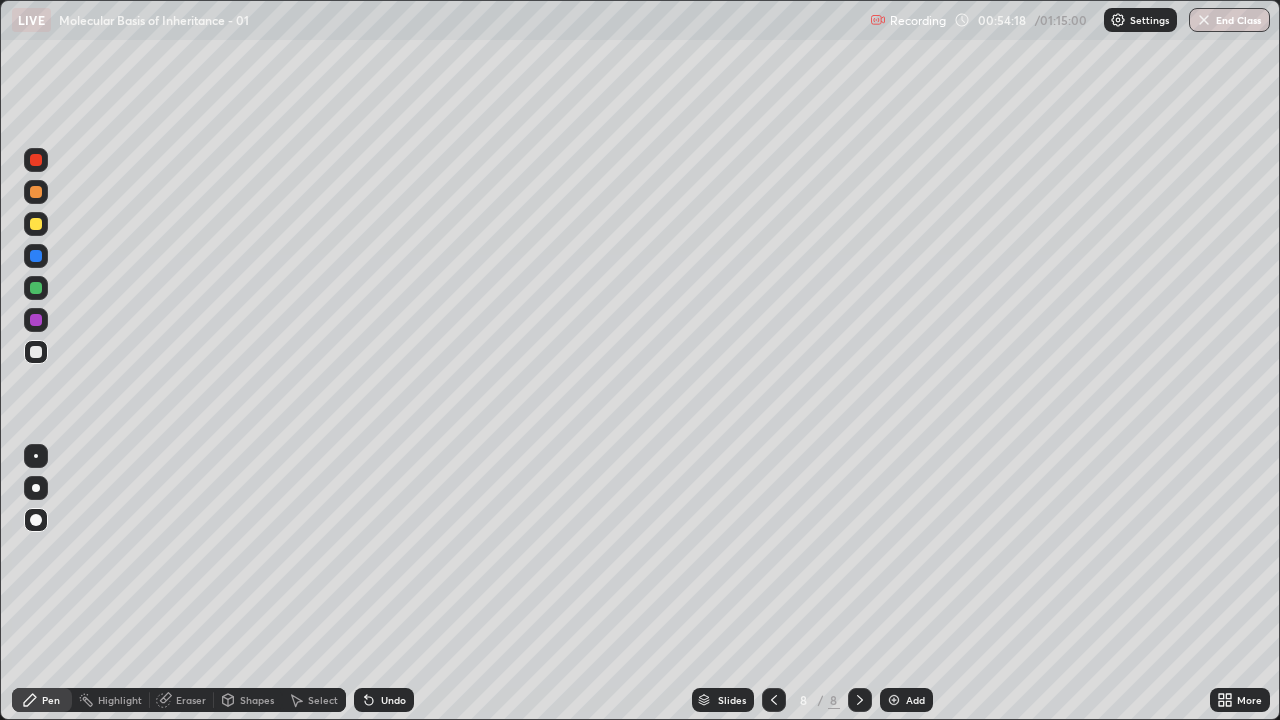 click 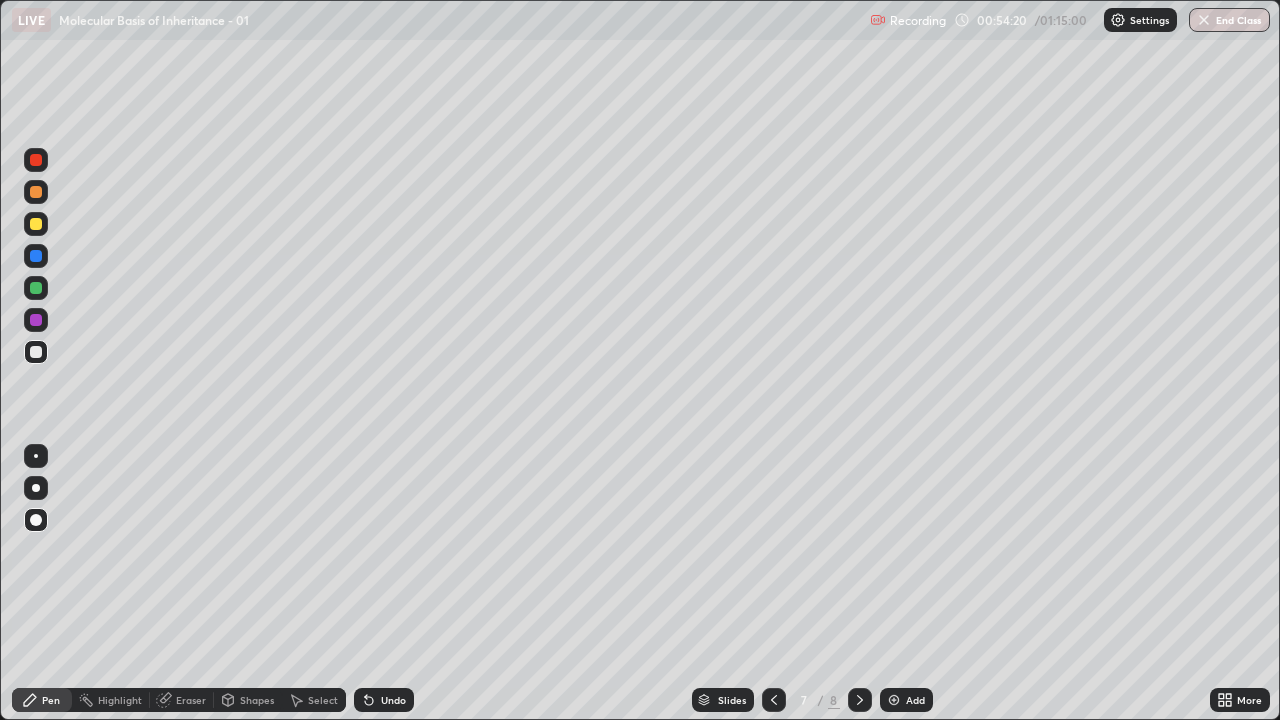 click at bounding box center [36, 192] 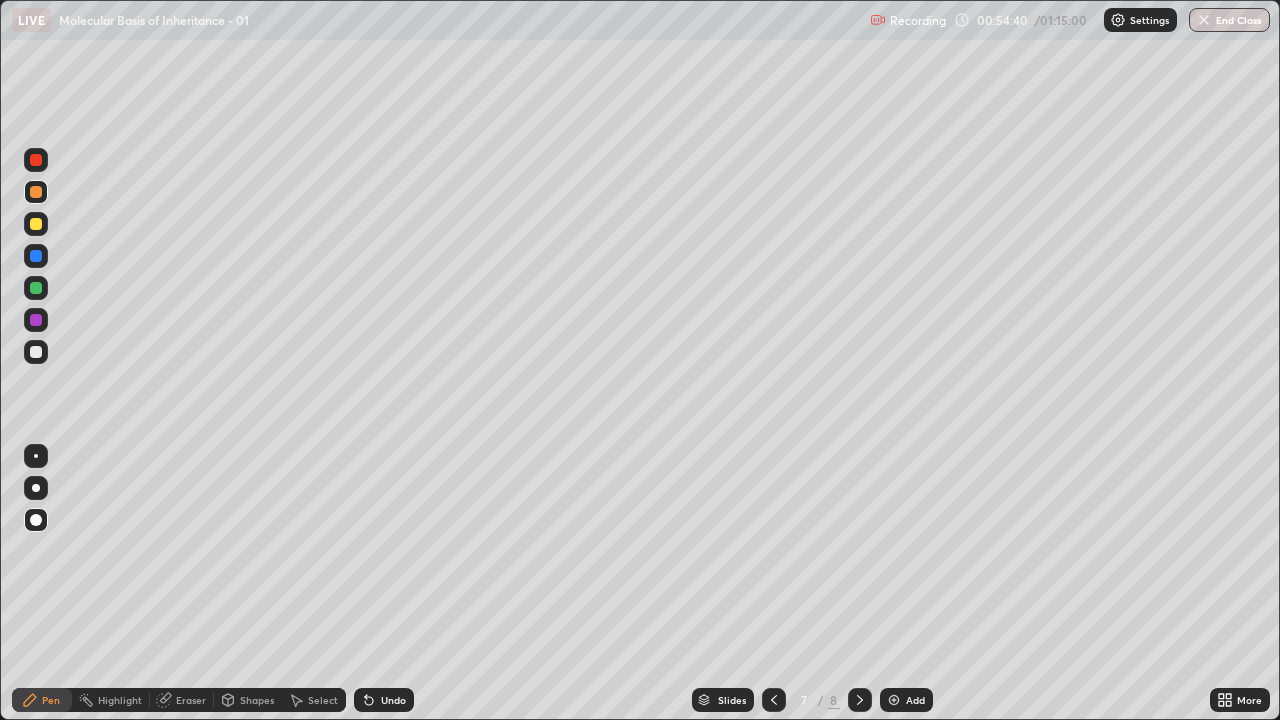 click 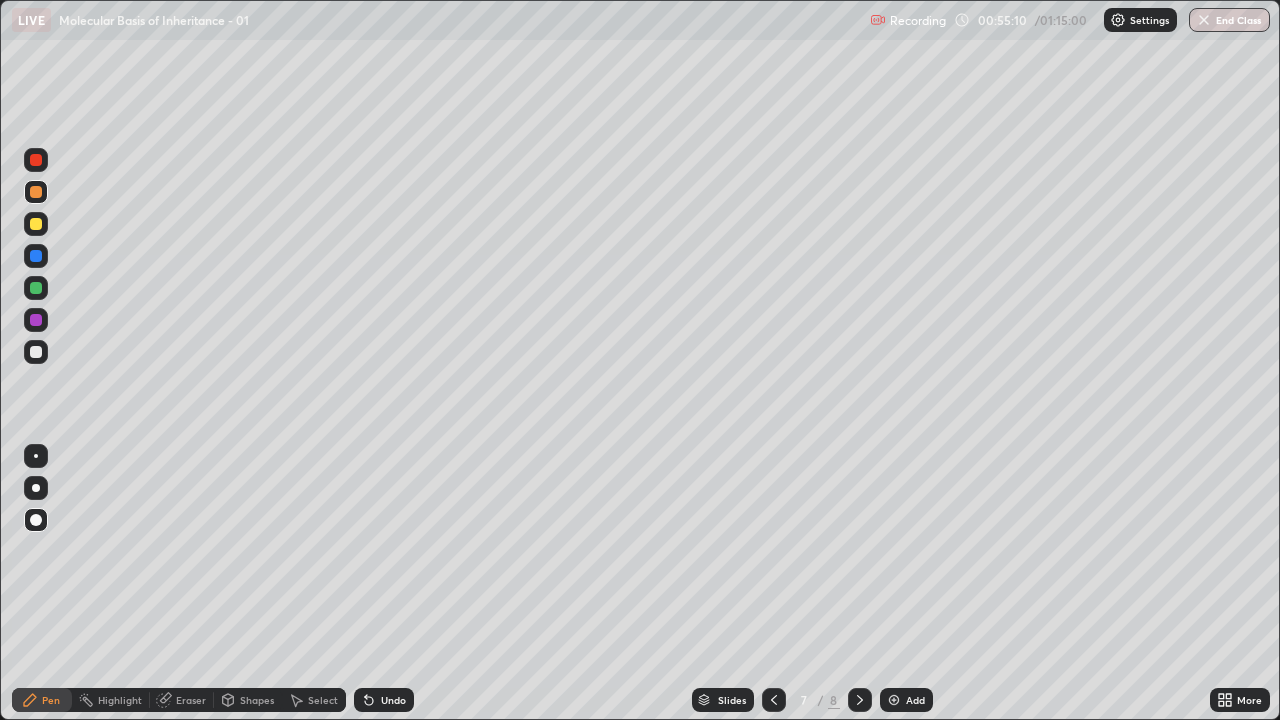 click at bounding box center [36, 352] 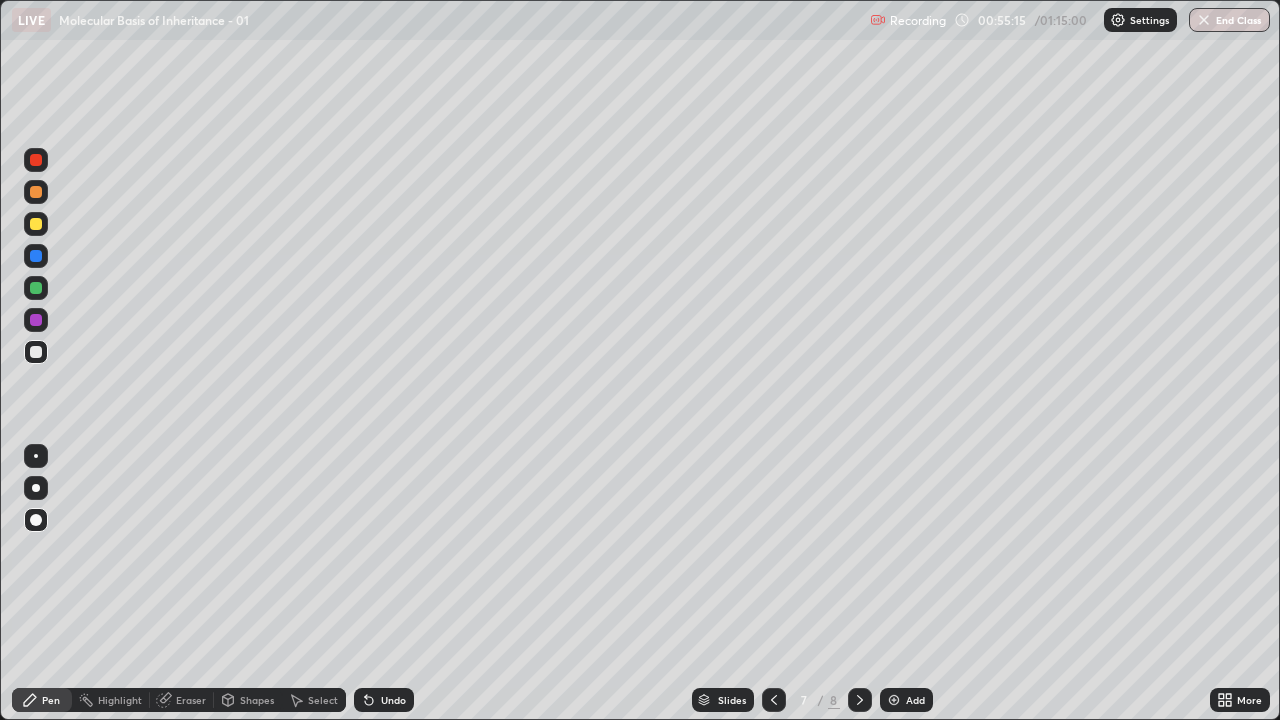 click at bounding box center [36, 352] 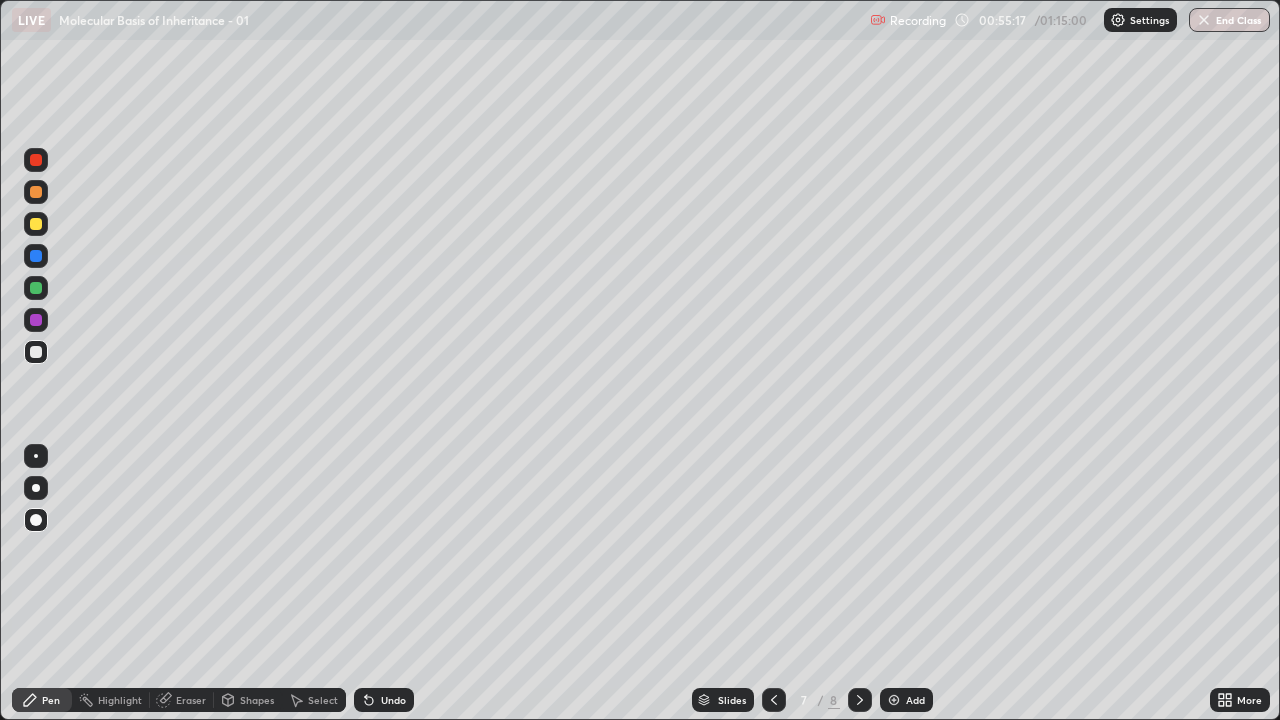 click at bounding box center [36, 192] 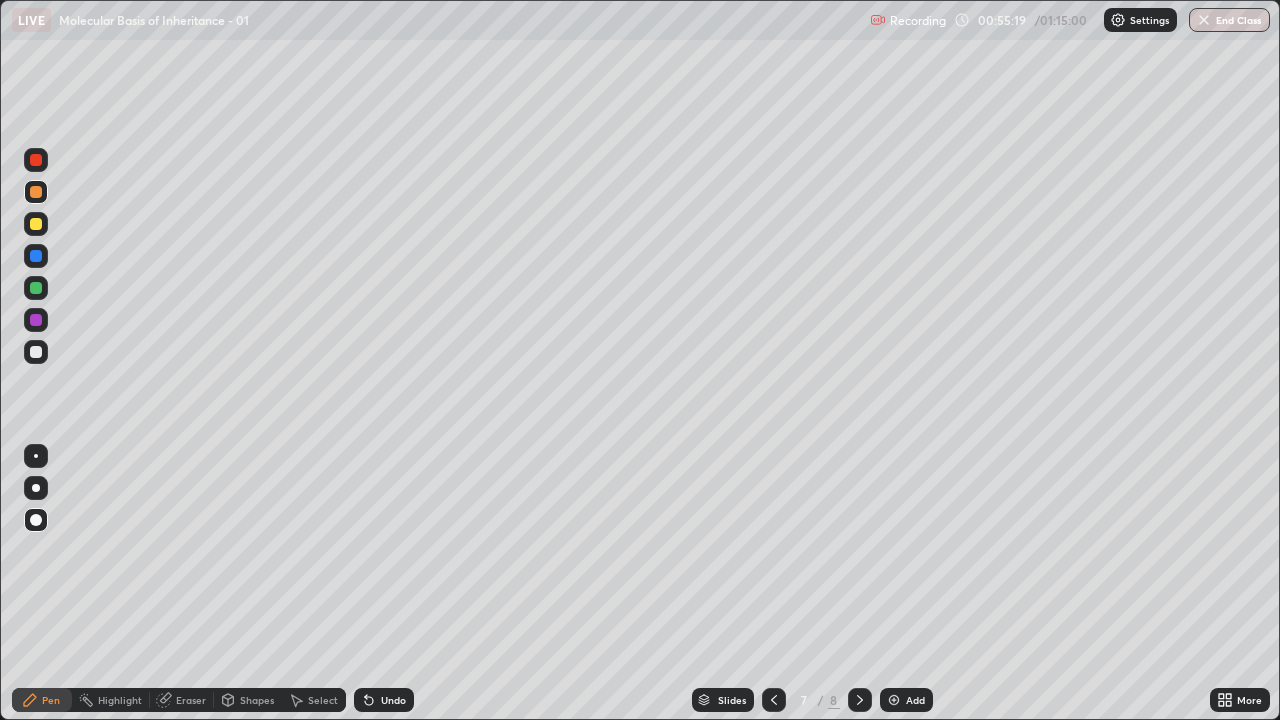 click 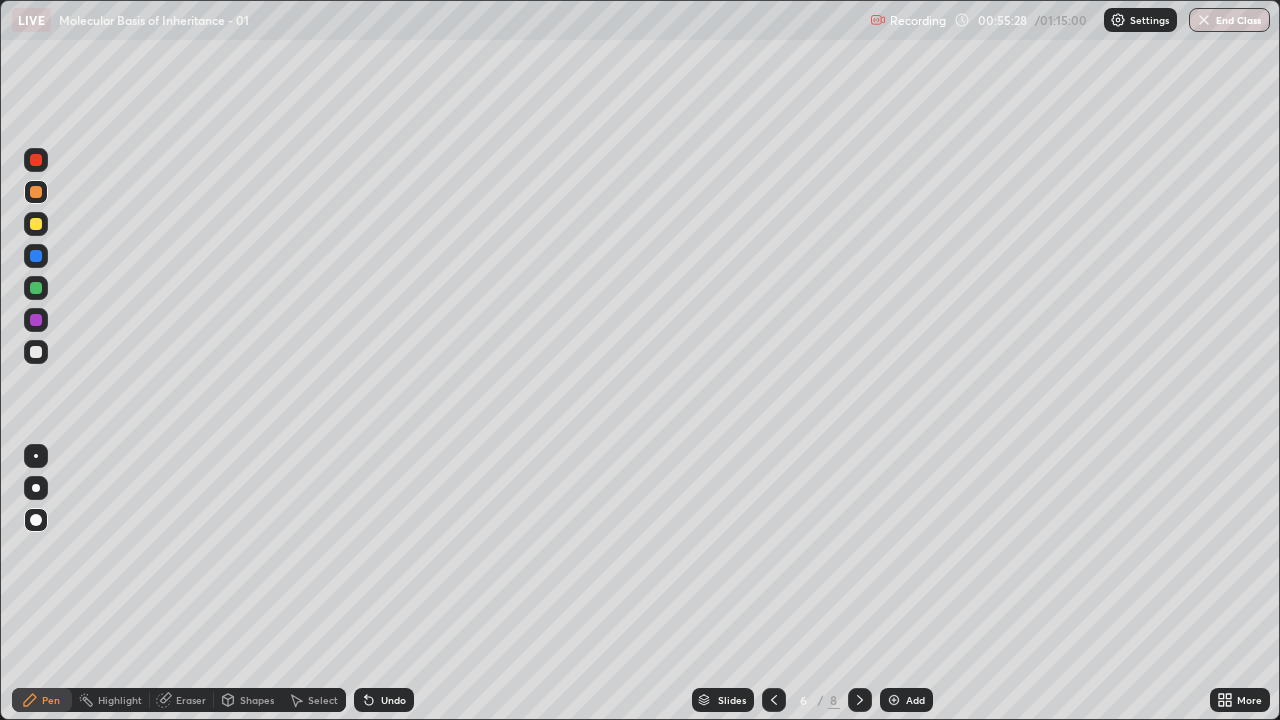 click 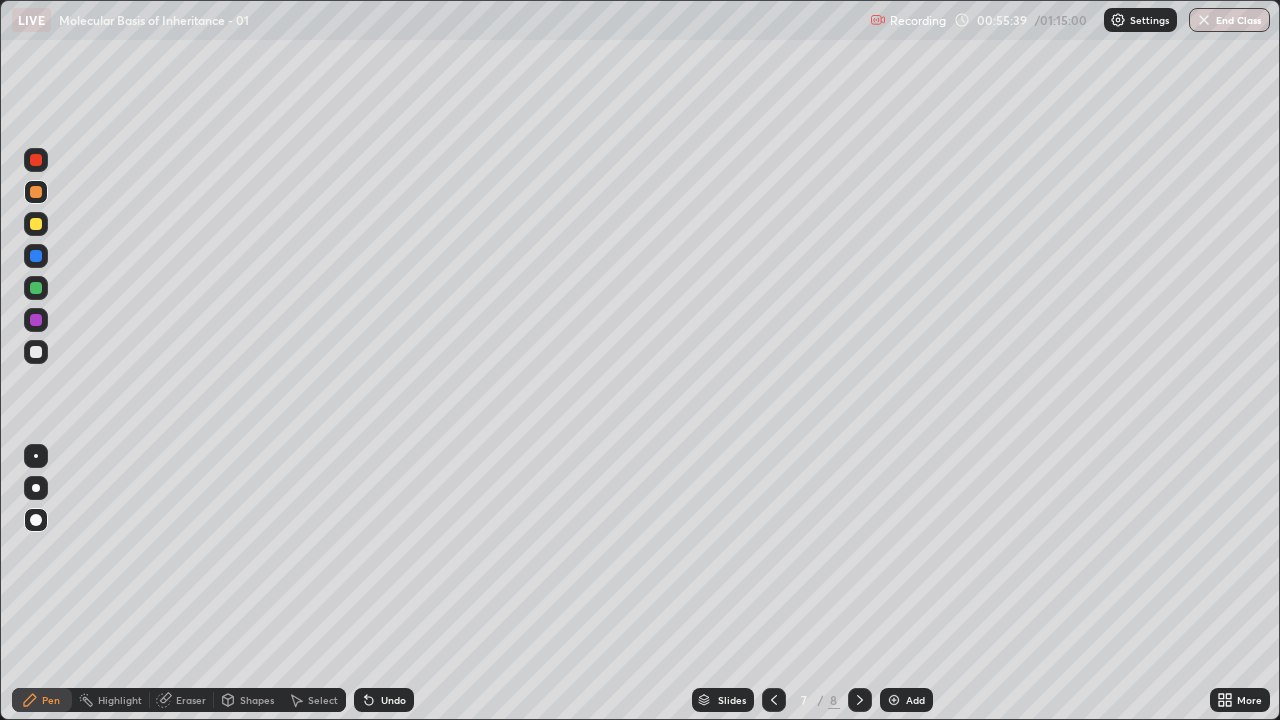 click at bounding box center [36, 352] 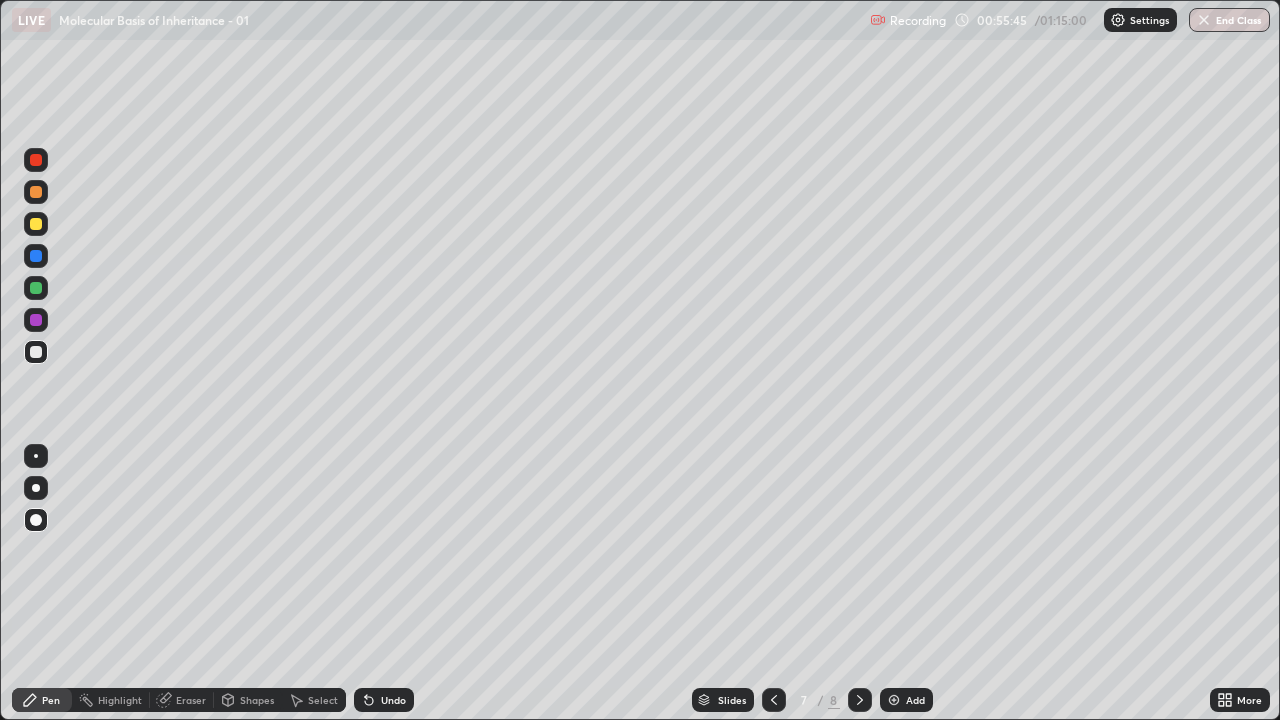 click at bounding box center (36, 352) 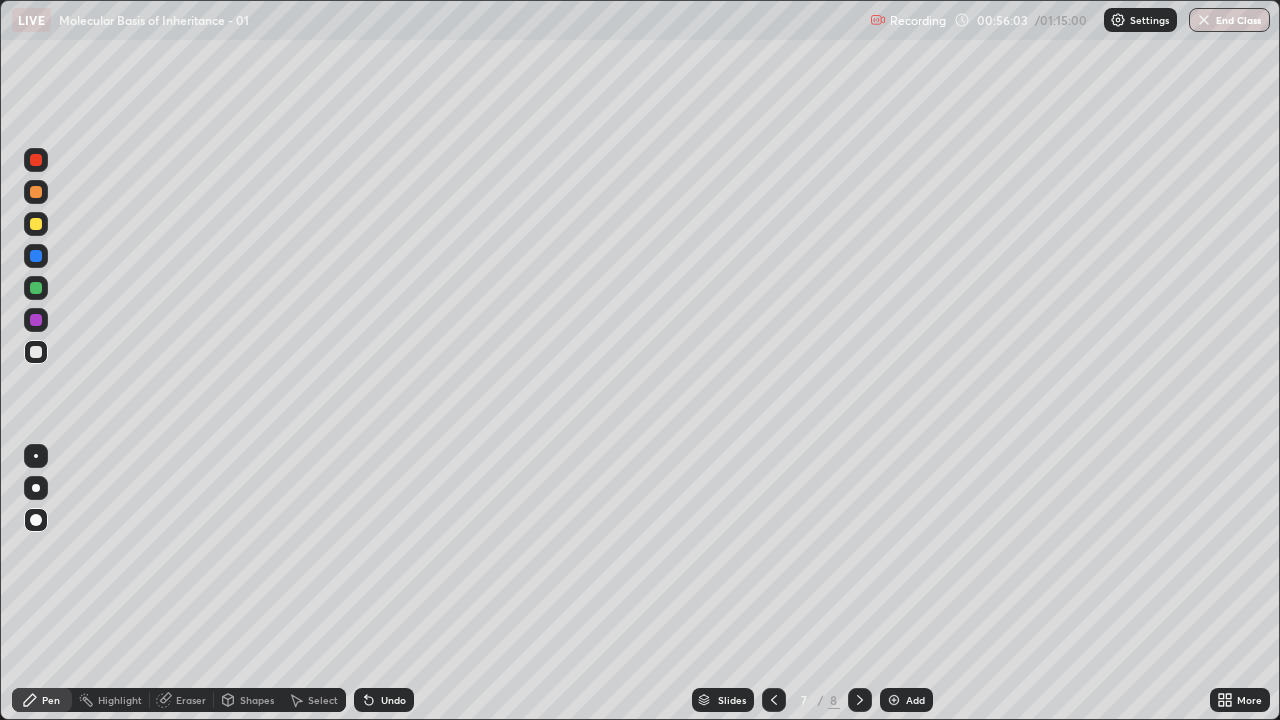 click 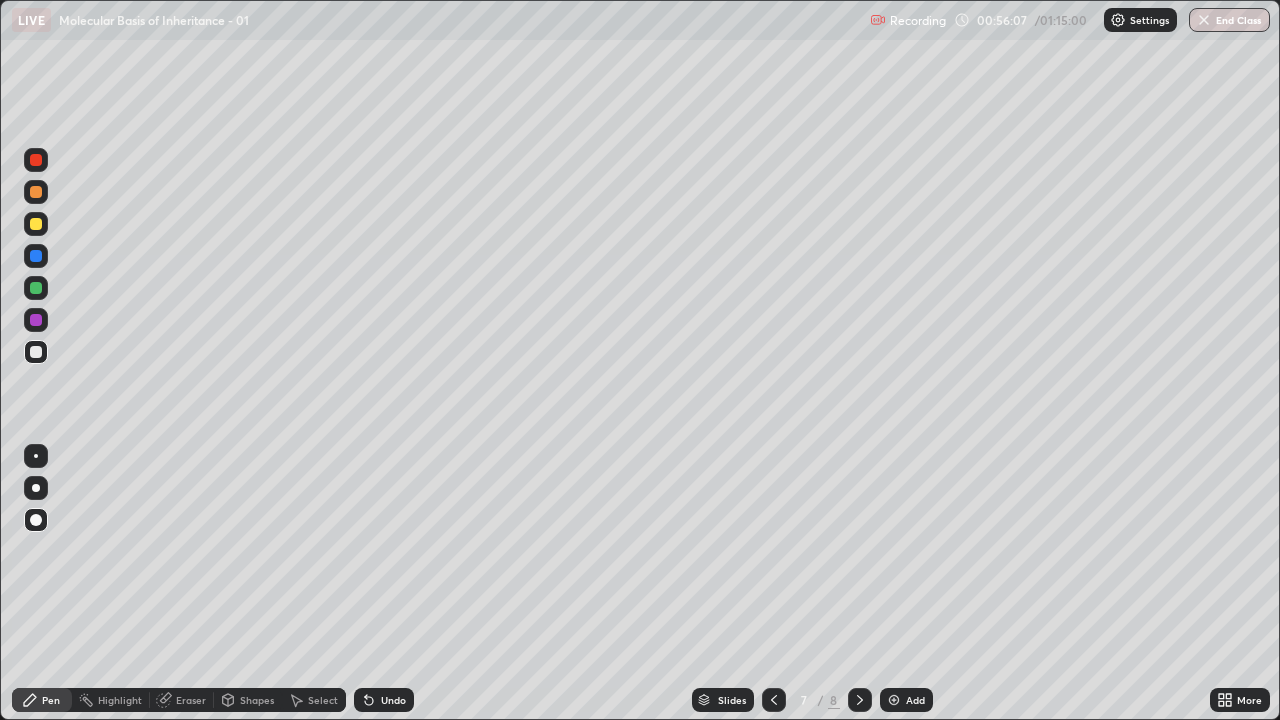 click at bounding box center [36, 192] 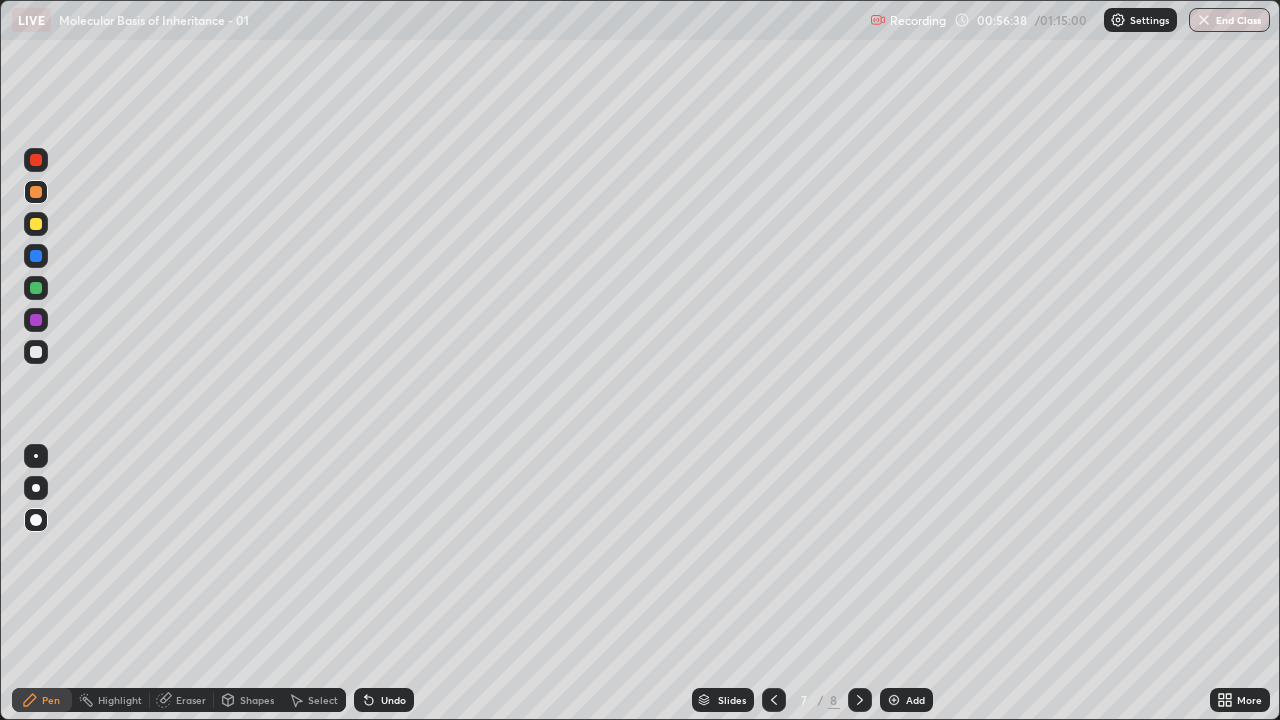 click at bounding box center [36, 288] 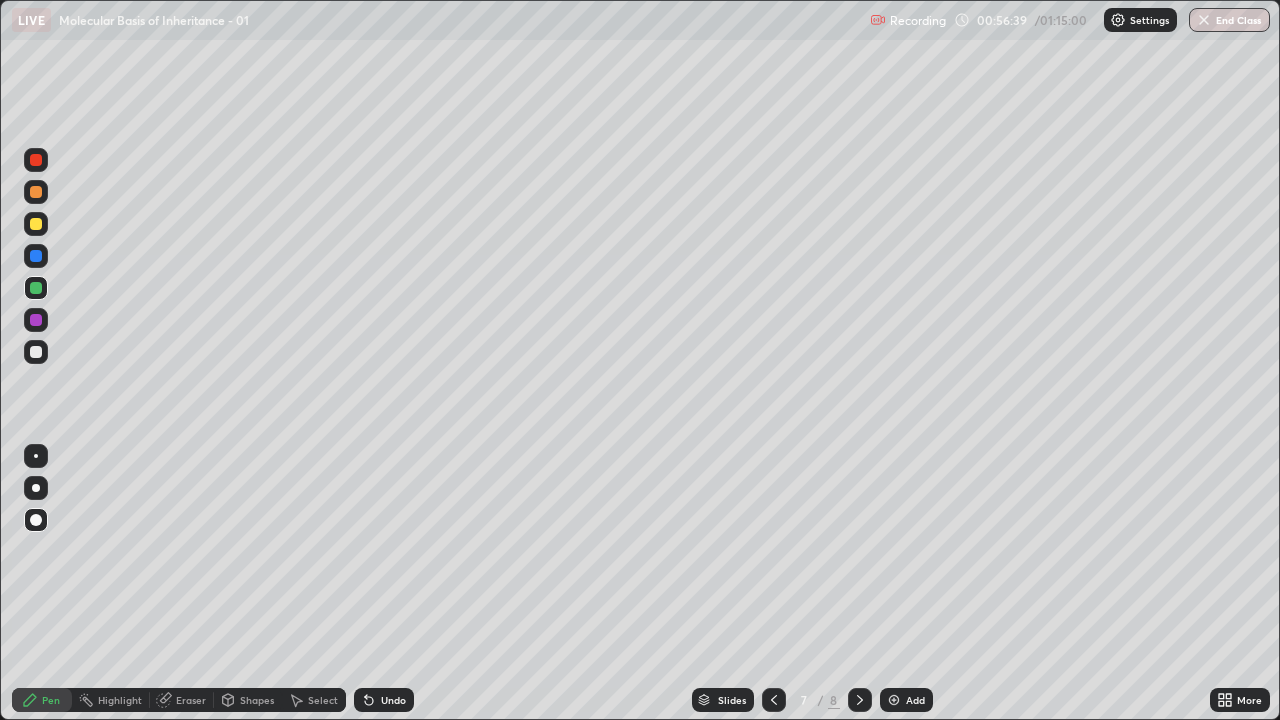 click at bounding box center [36, 352] 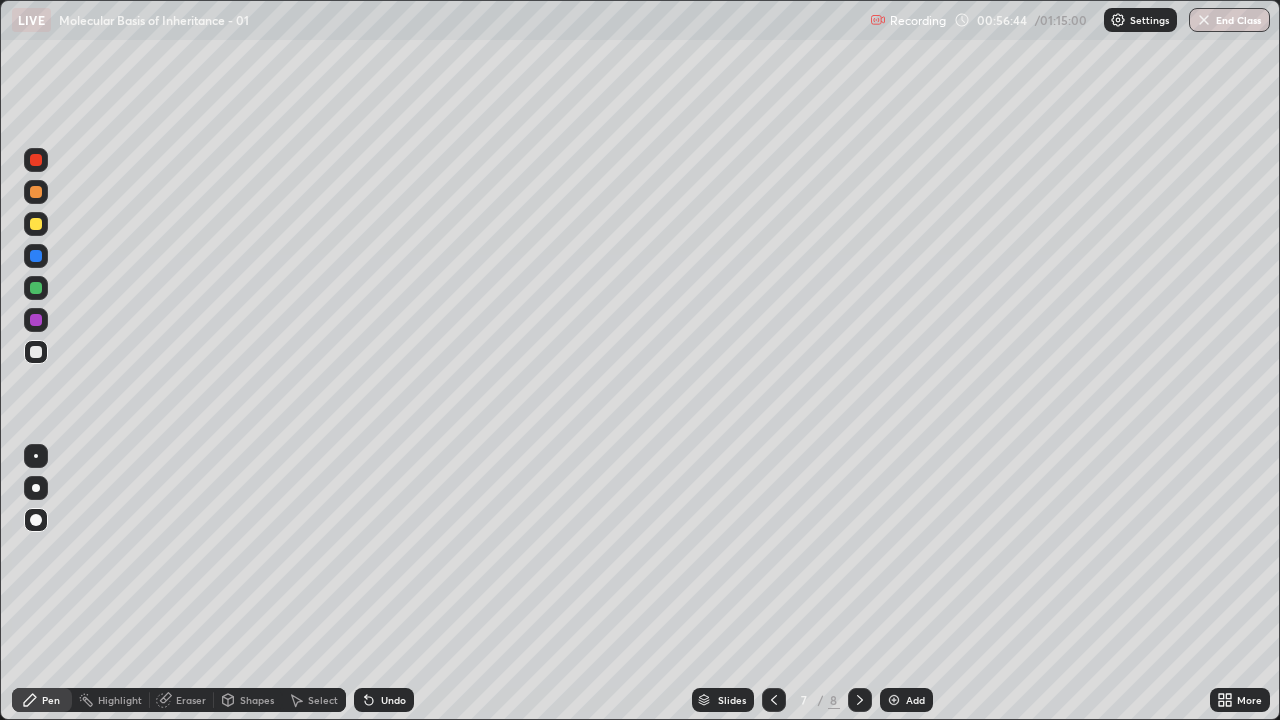 click 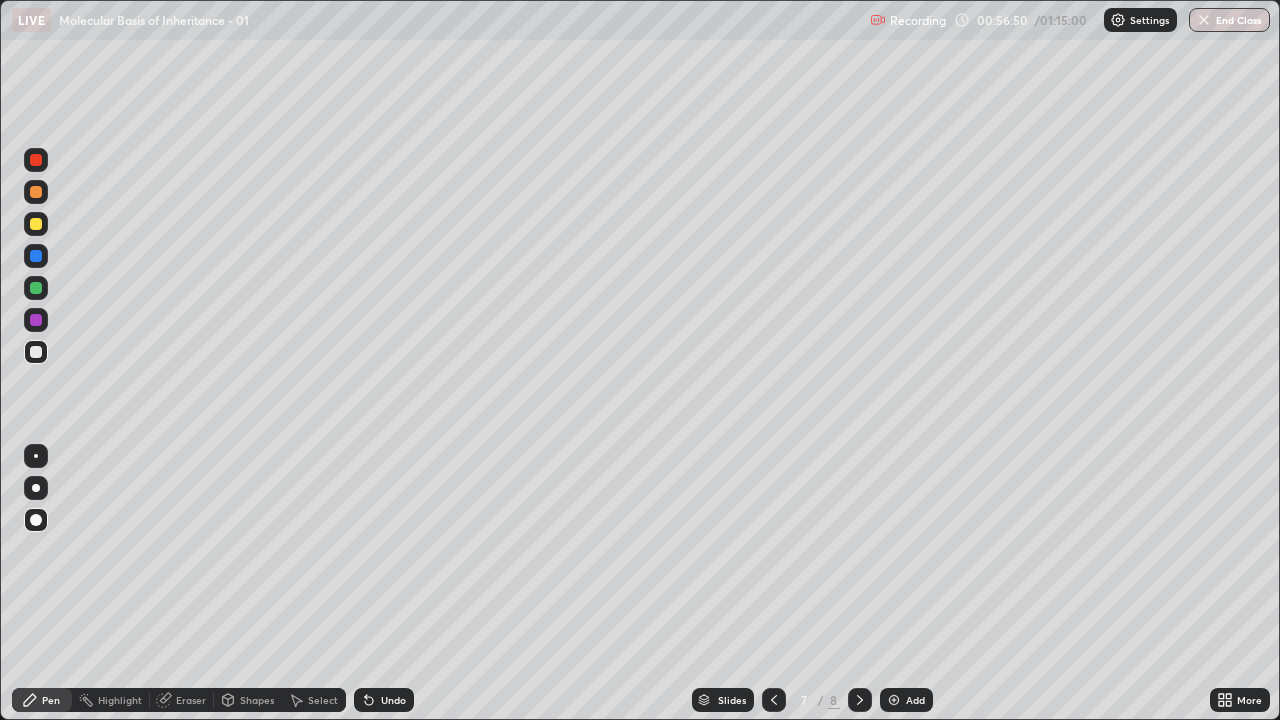 click at bounding box center [36, 192] 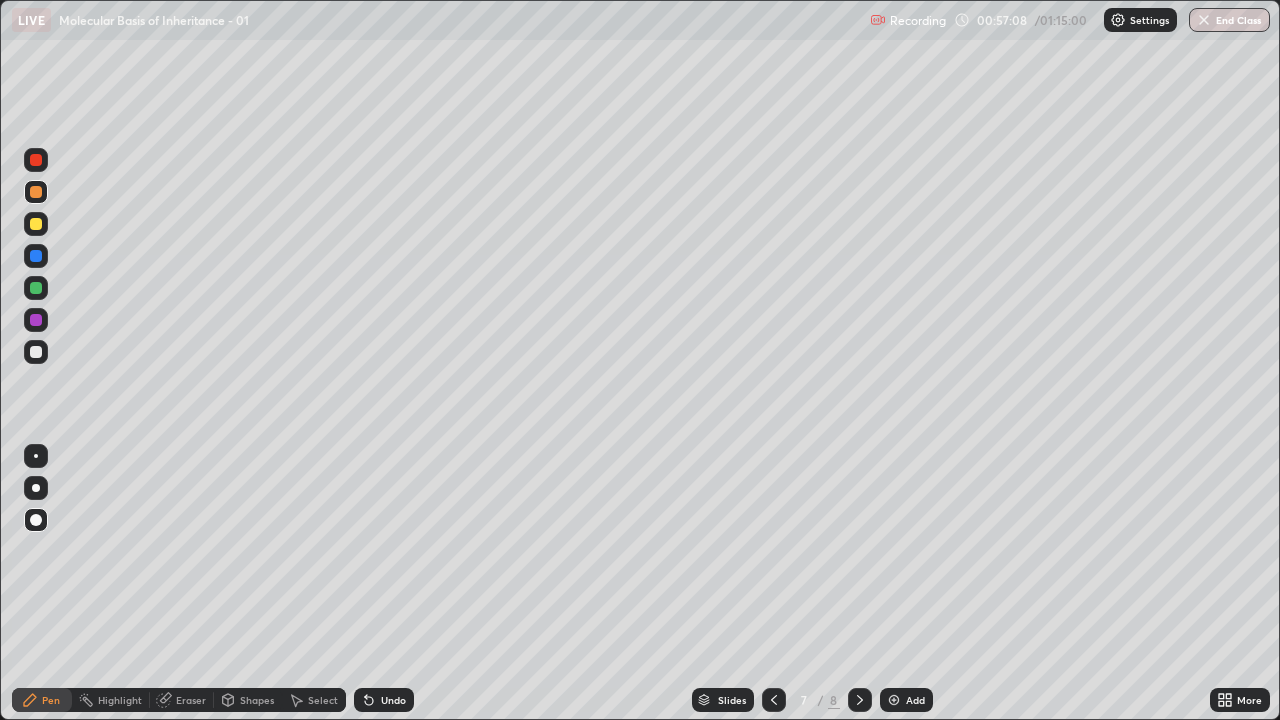 click at bounding box center [36, 352] 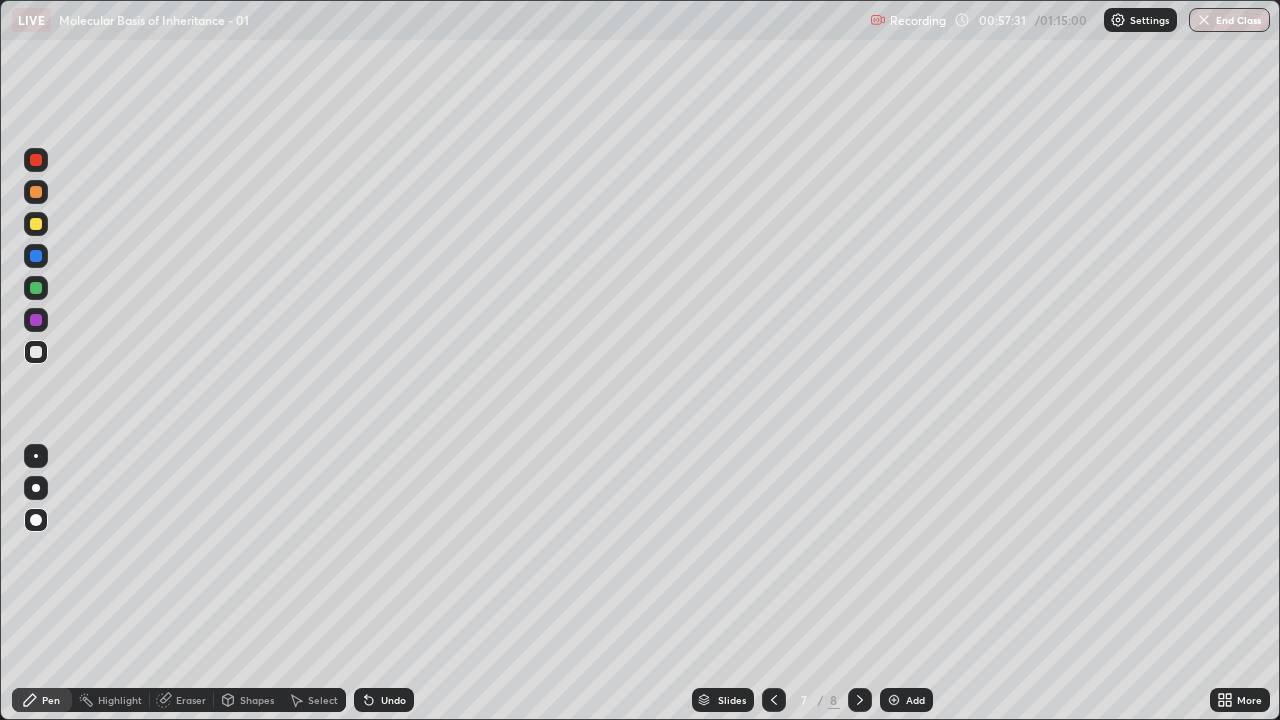 click 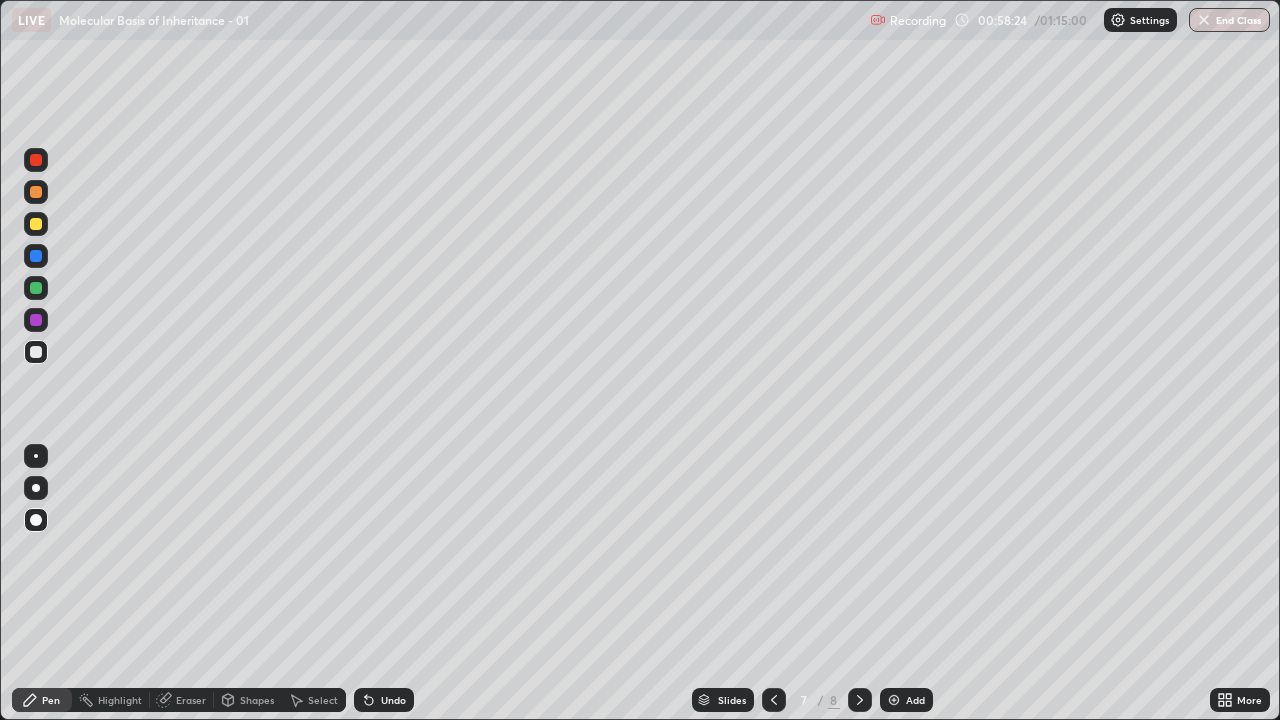 click at bounding box center (36, 352) 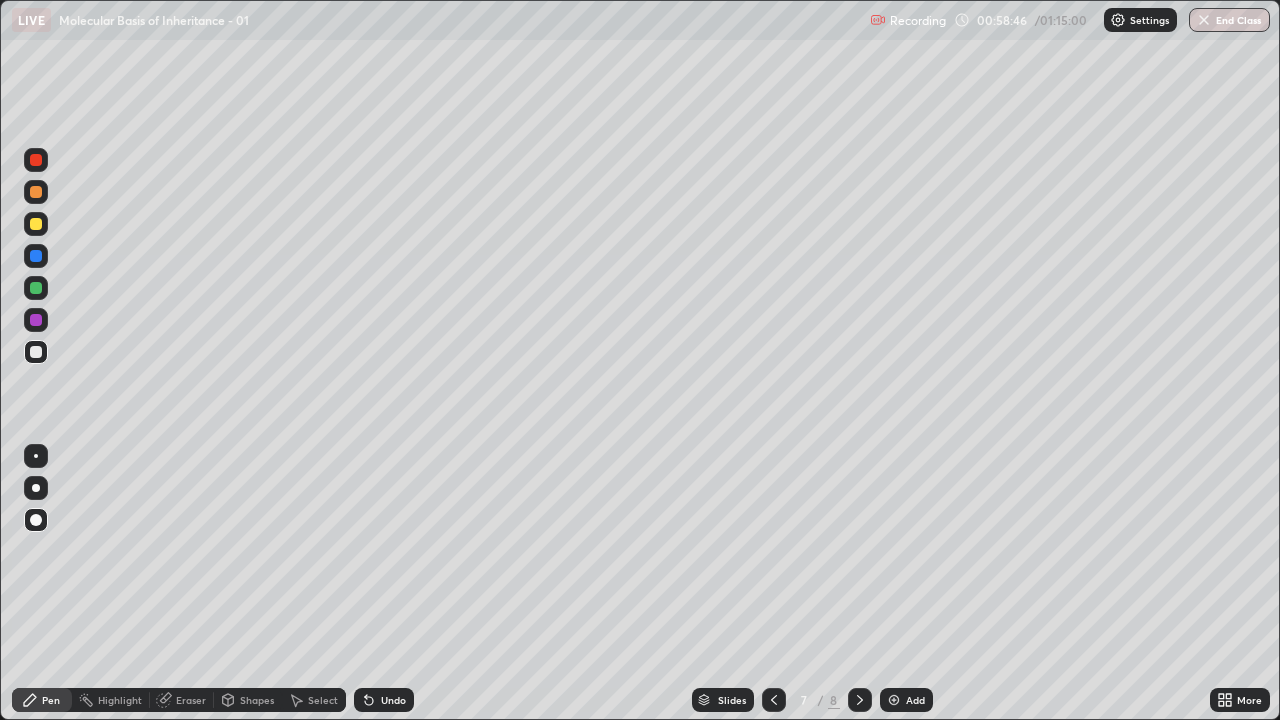 click at bounding box center (36, 192) 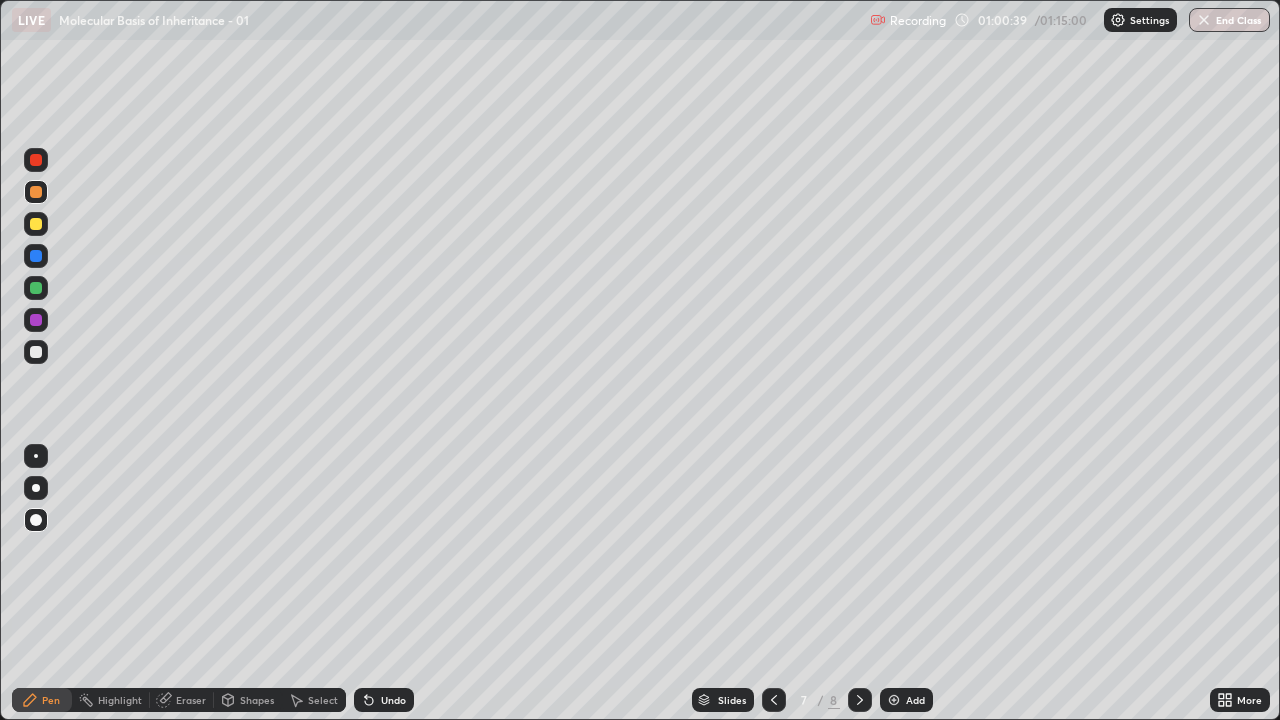 click at bounding box center (36, 352) 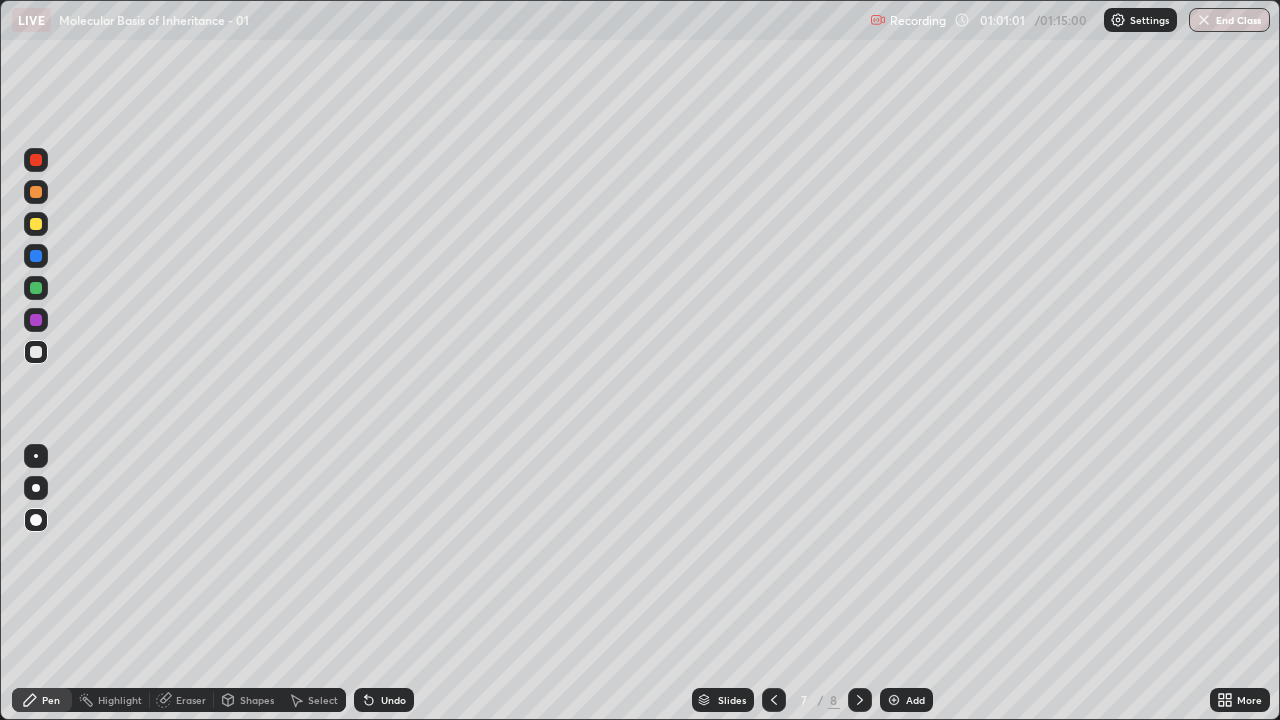 click at bounding box center (36, 192) 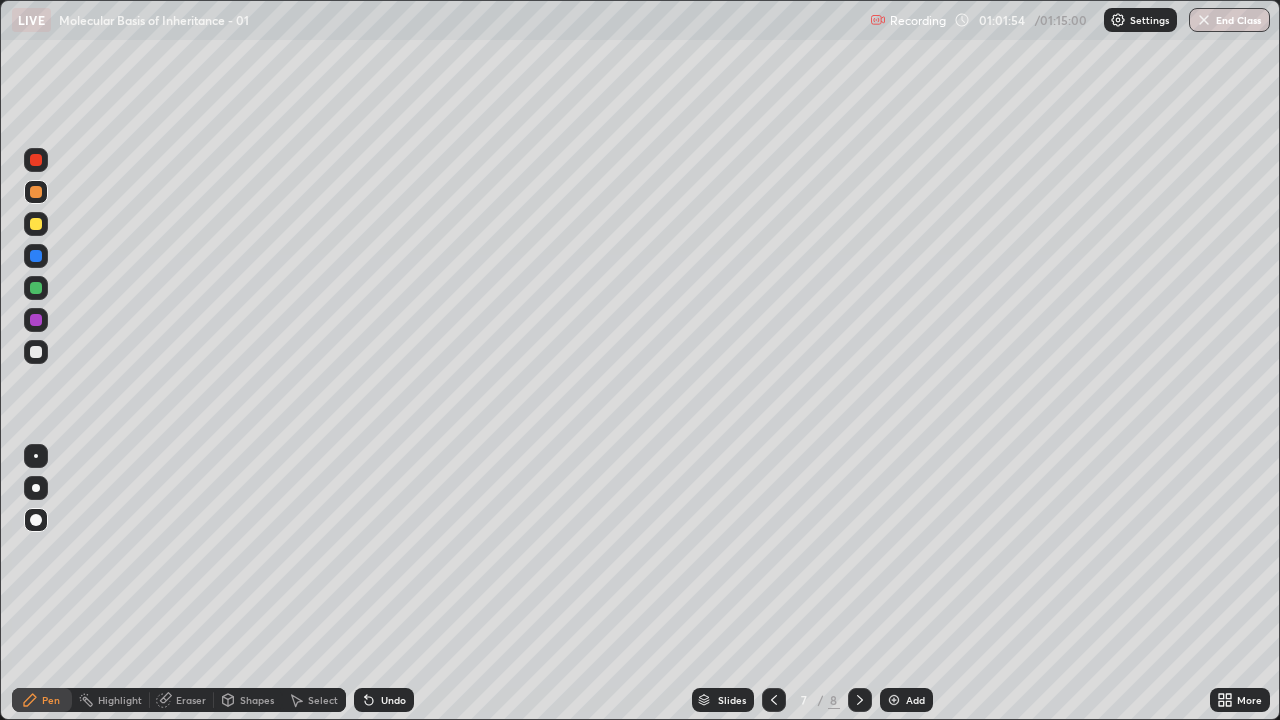 click at bounding box center (36, 224) 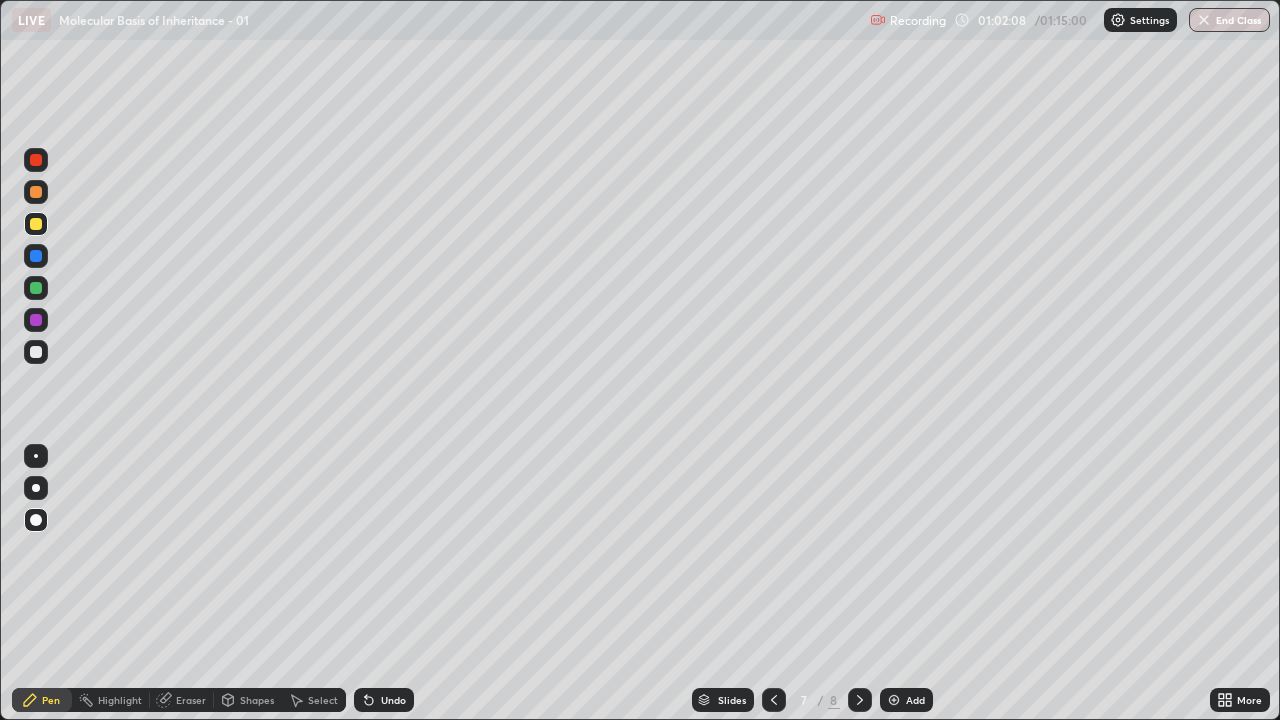 click at bounding box center (36, 352) 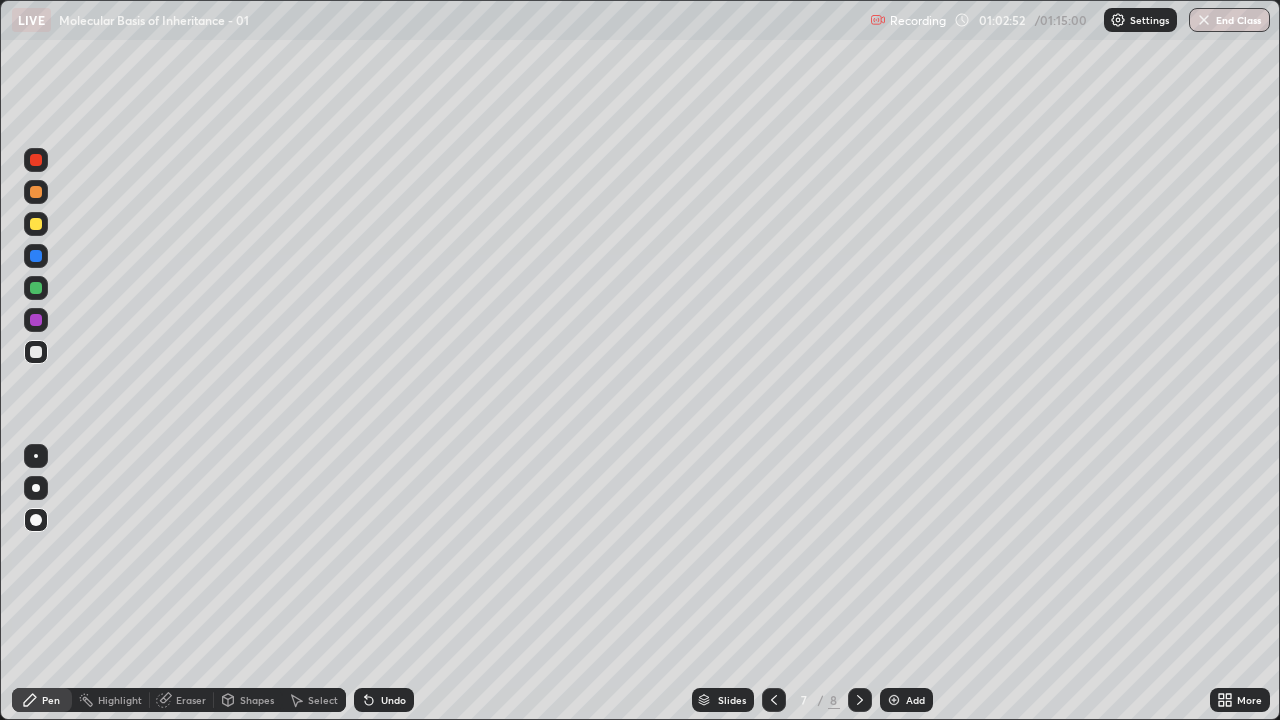 click at bounding box center [36, 192] 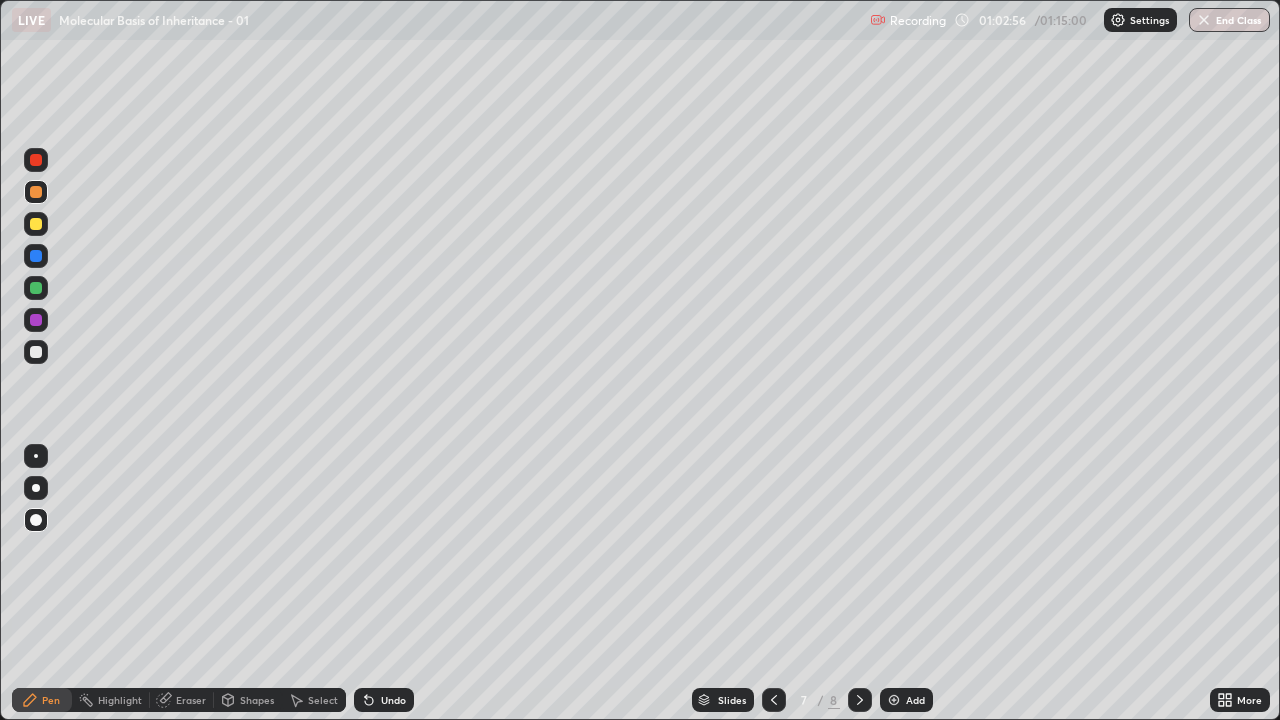 click at bounding box center [36, 352] 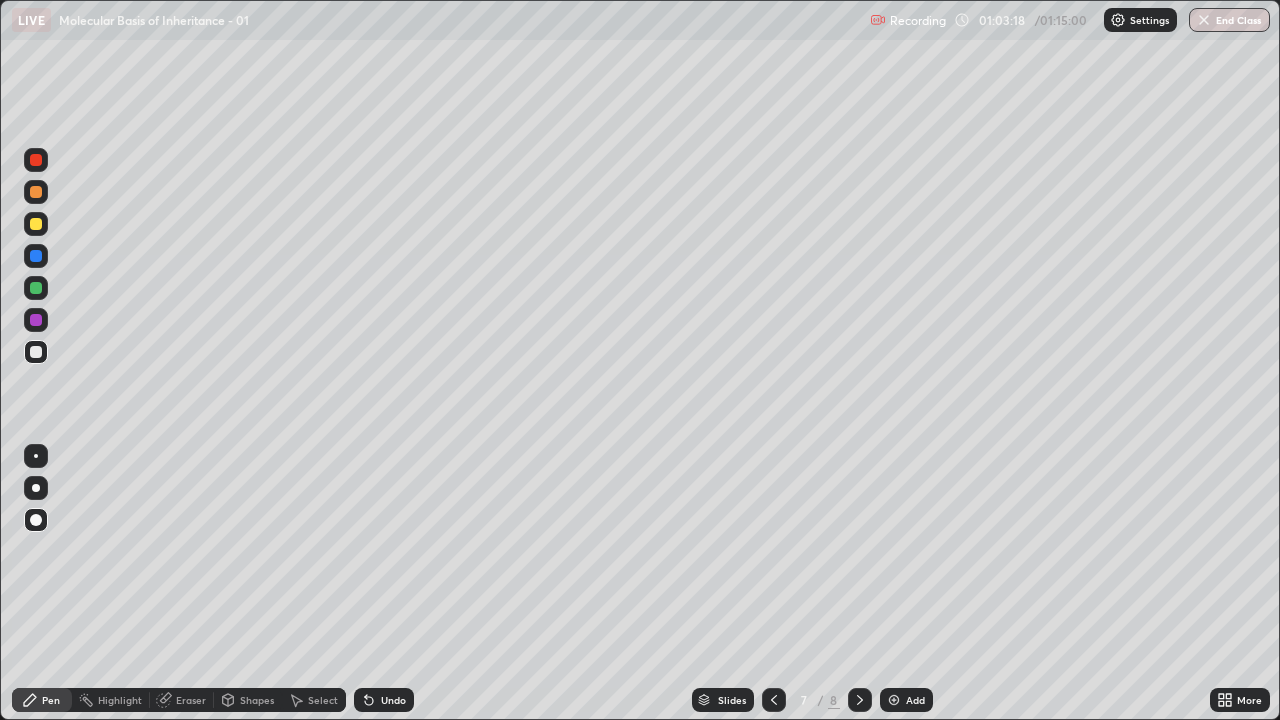 click at bounding box center (36, 192) 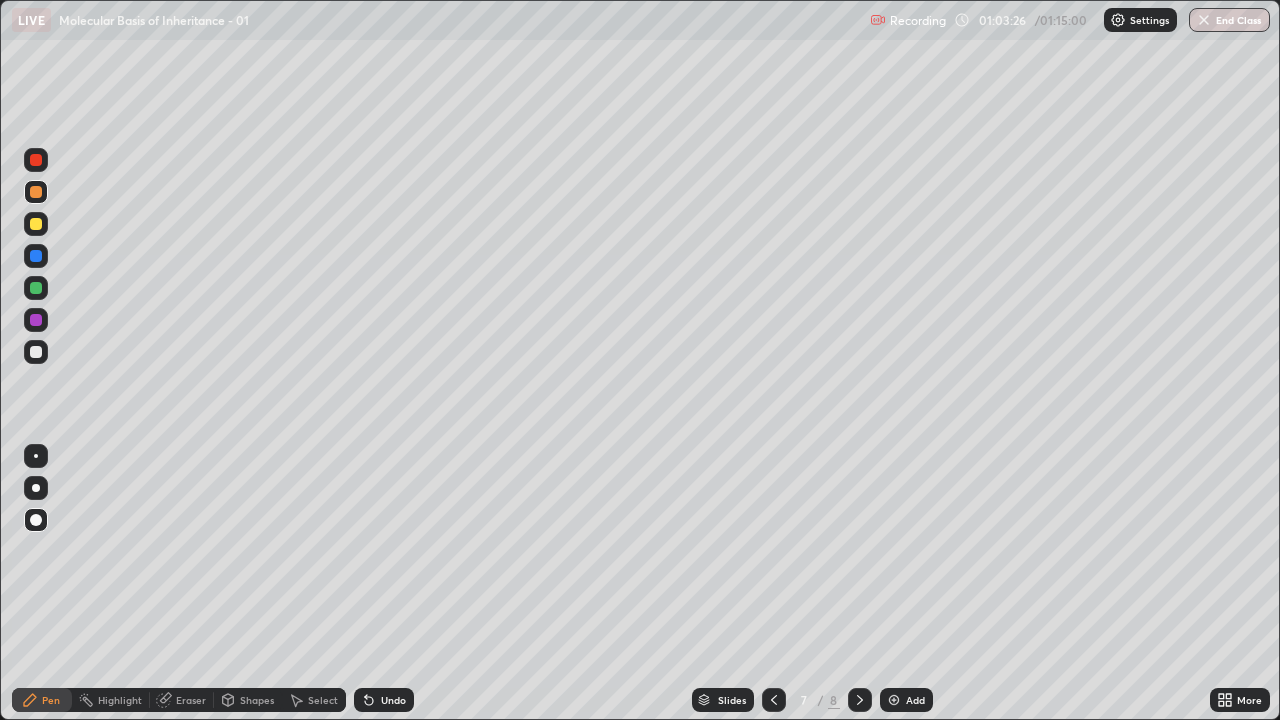 click at bounding box center [36, 352] 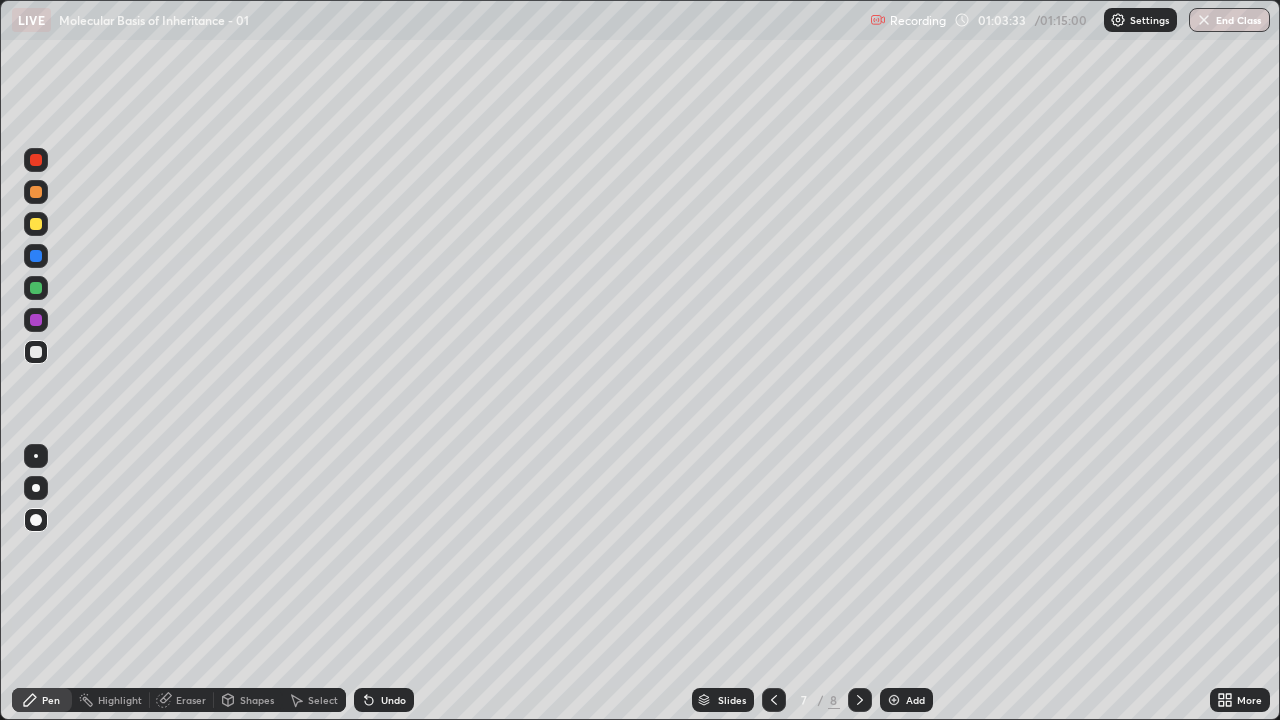 click at bounding box center [36, 352] 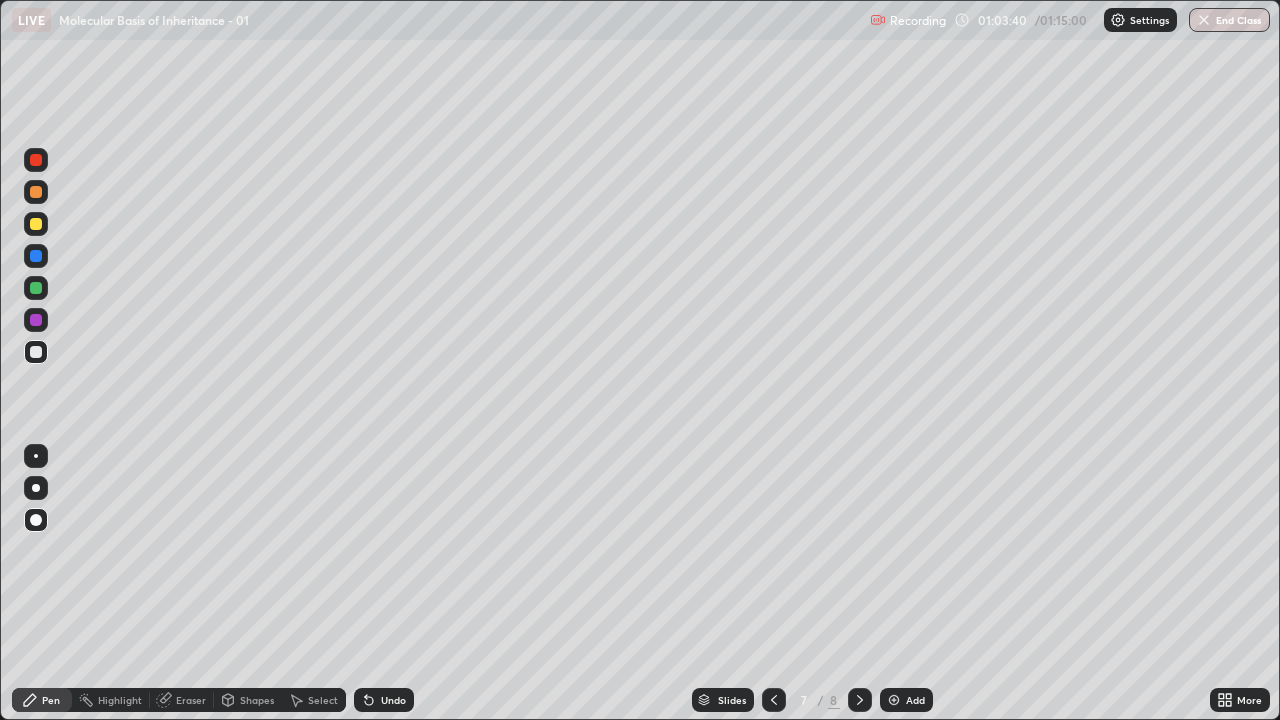 click at bounding box center [36, 192] 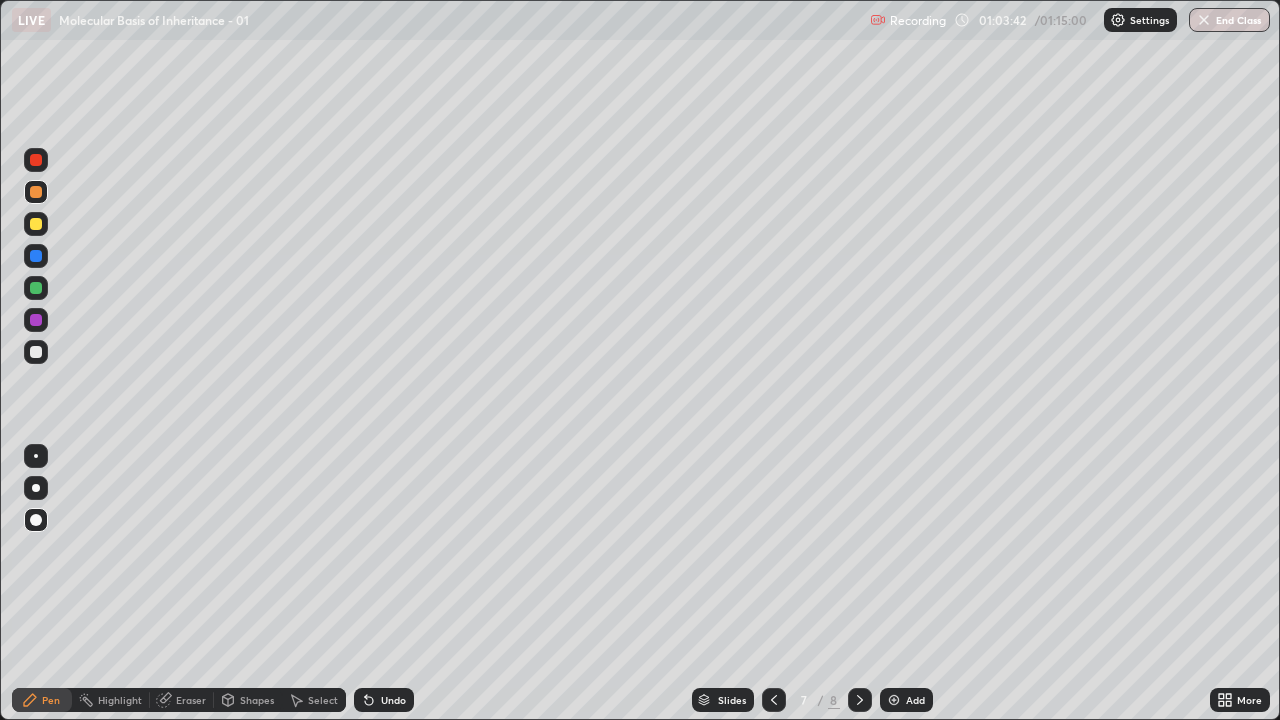 click at bounding box center [36, 352] 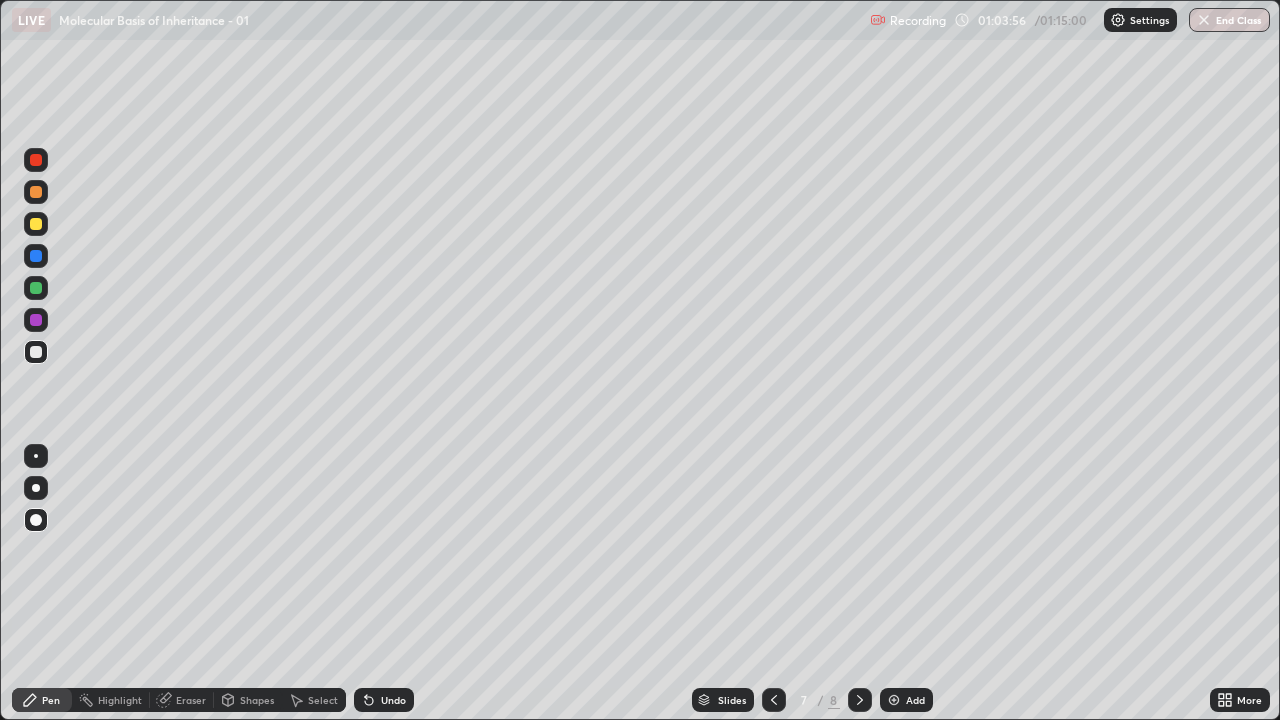 click at bounding box center [36, 192] 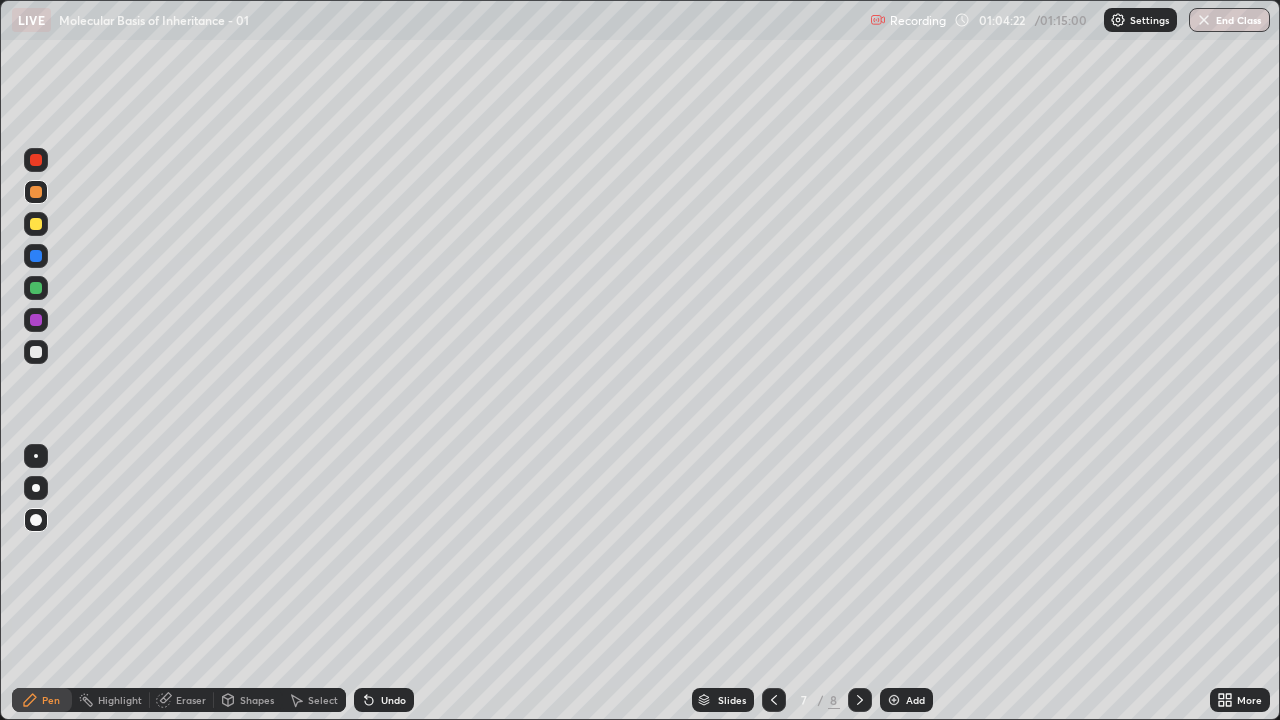 click 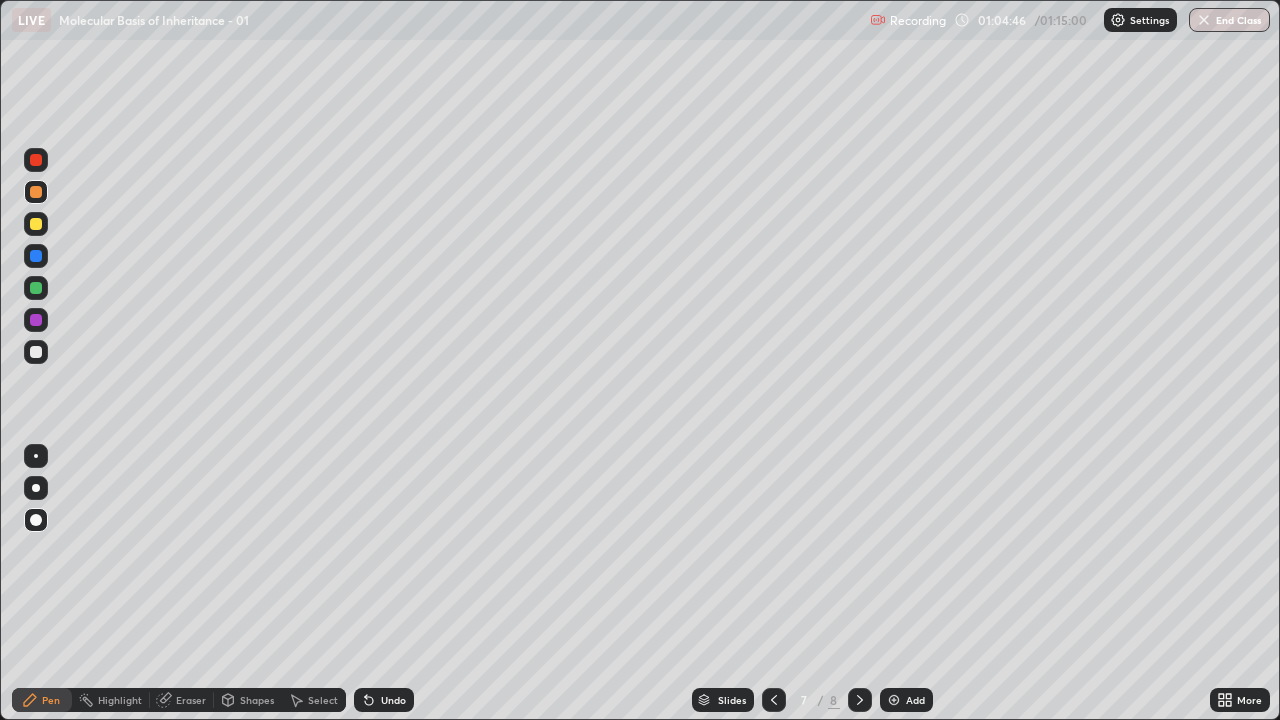 click at bounding box center (36, 352) 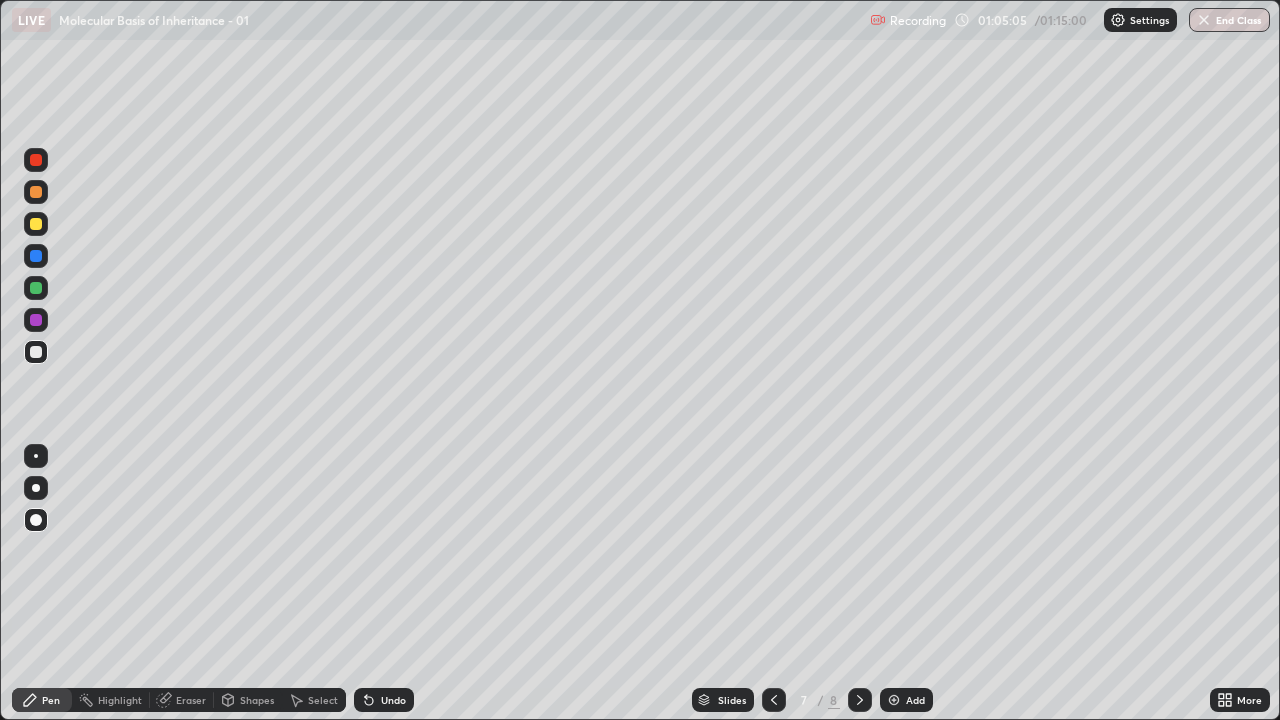 click at bounding box center [36, 352] 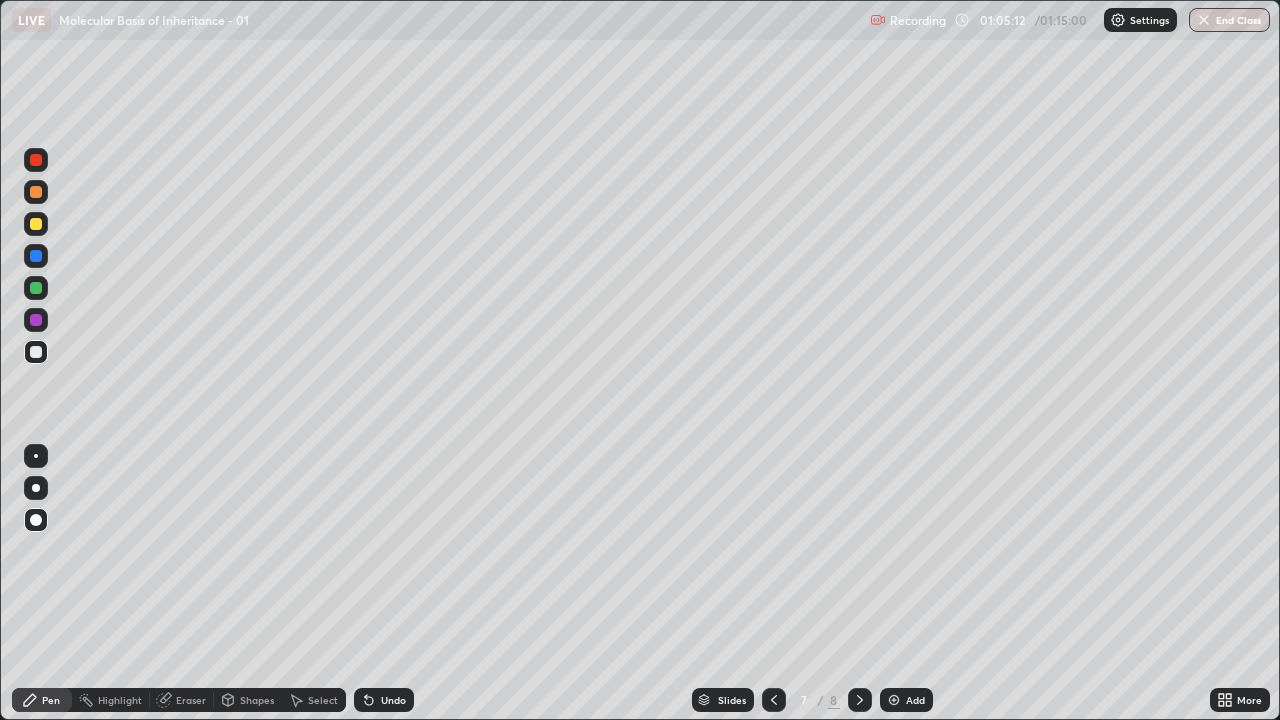 click at bounding box center (36, 192) 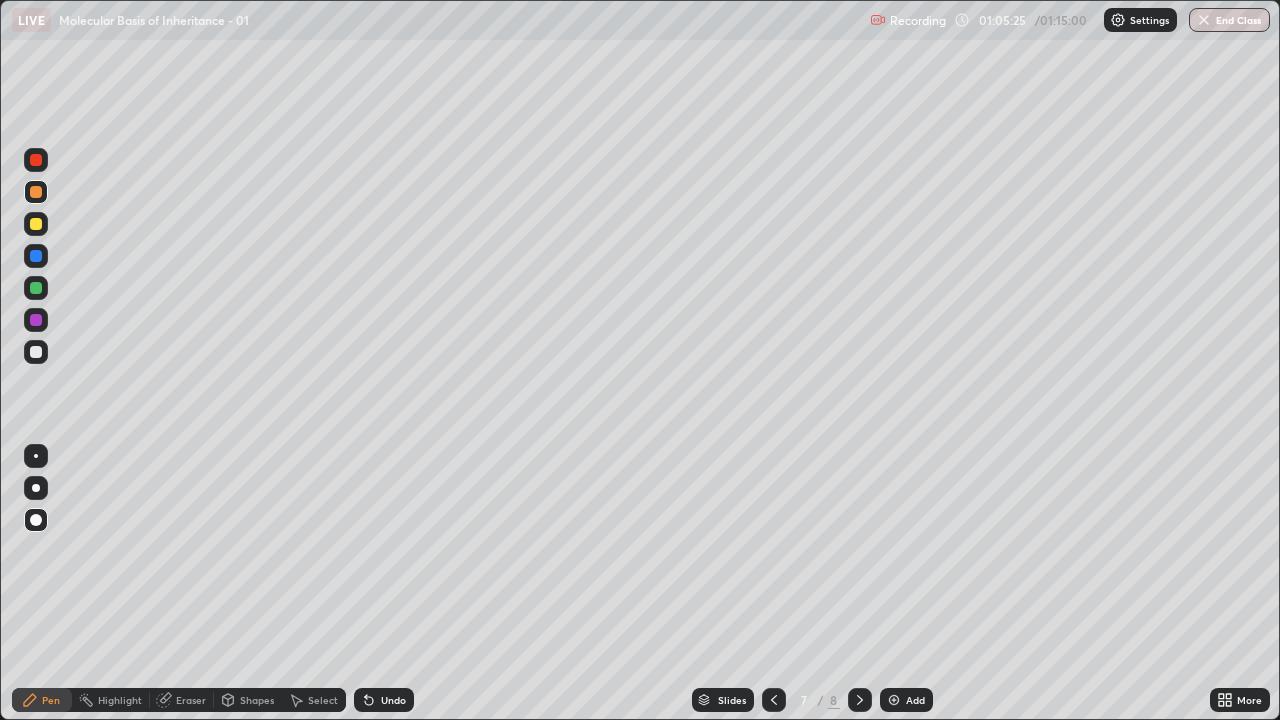 click at bounding box center (36, 352) 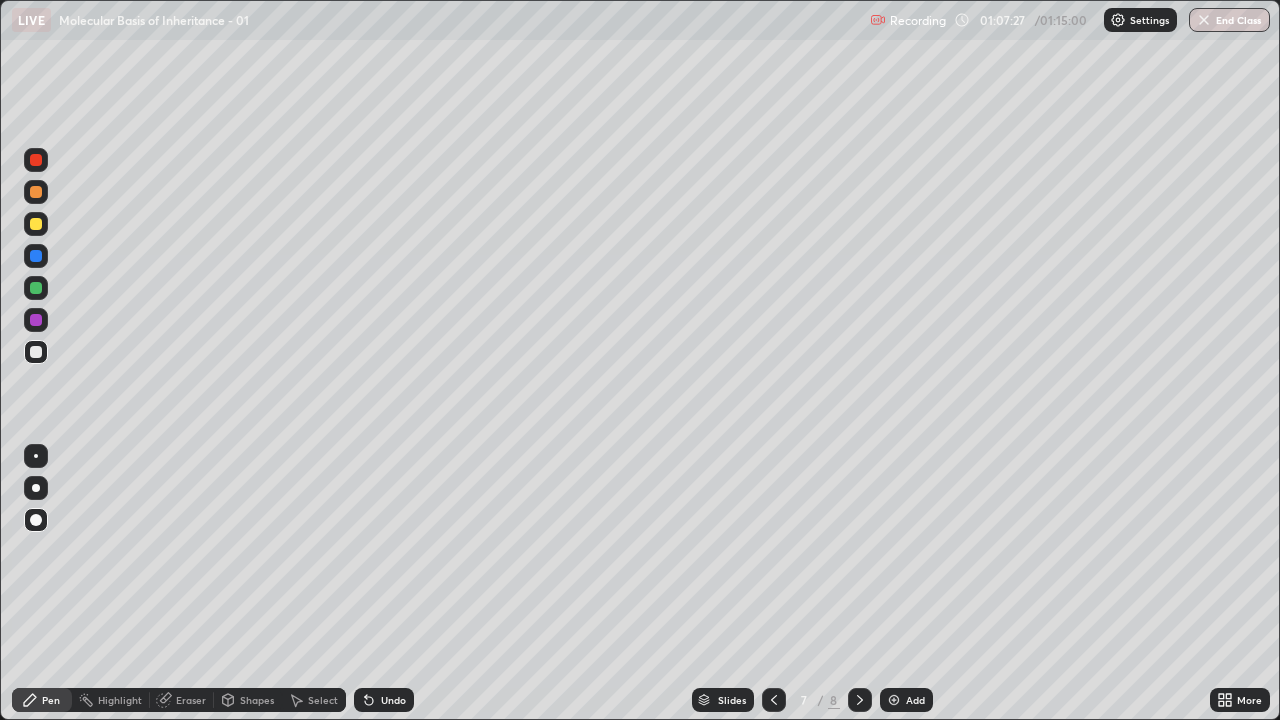 click at bounding box center [36, 192] 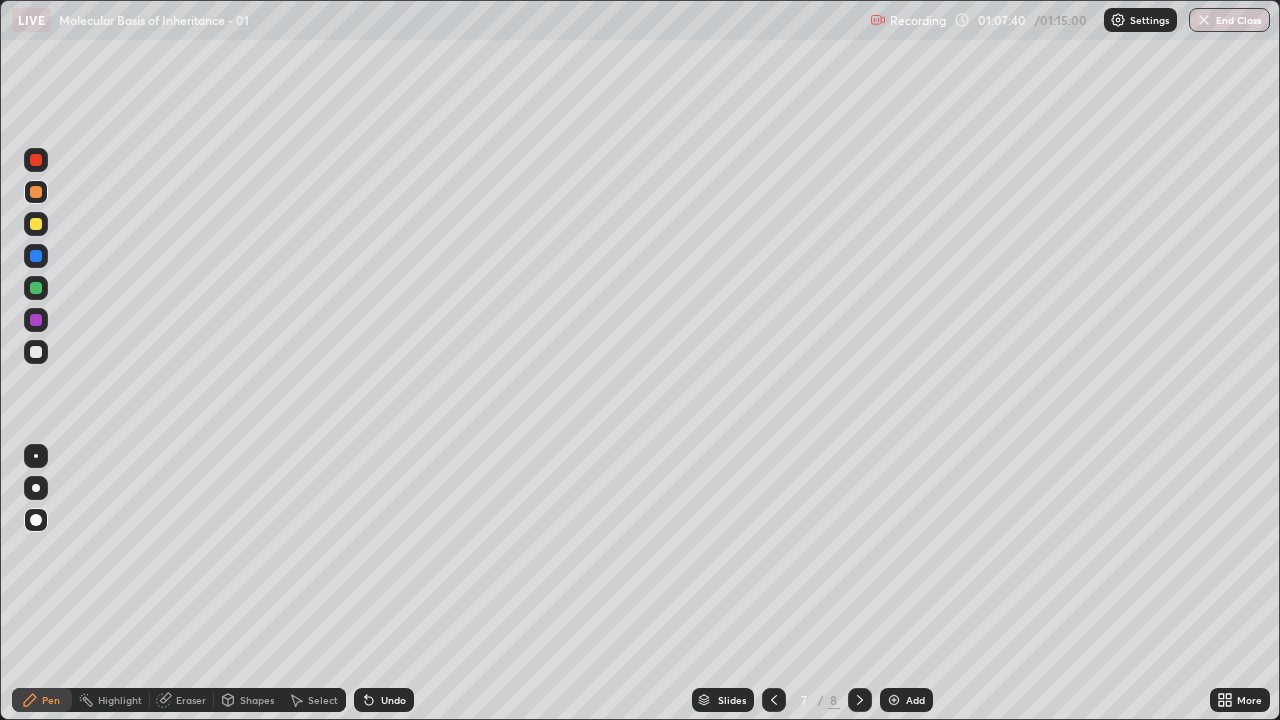click at bounding box center [36, 352] 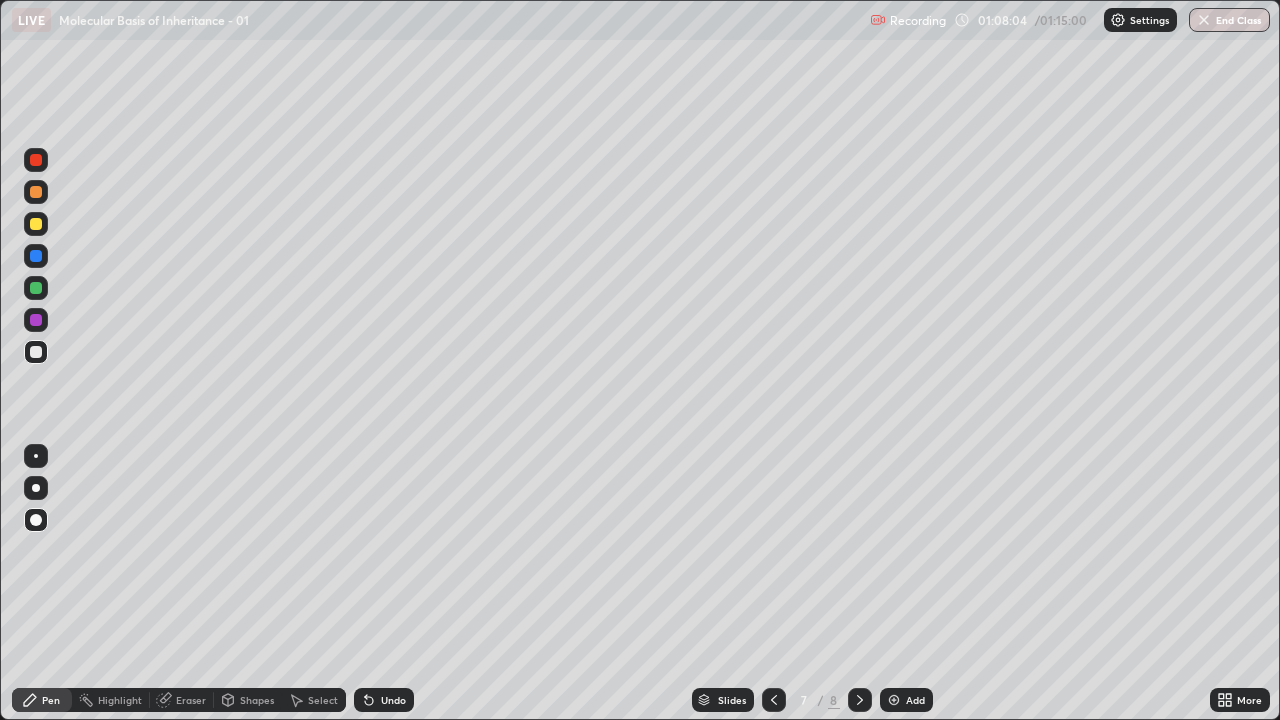 click at bounding box center [36, 352] 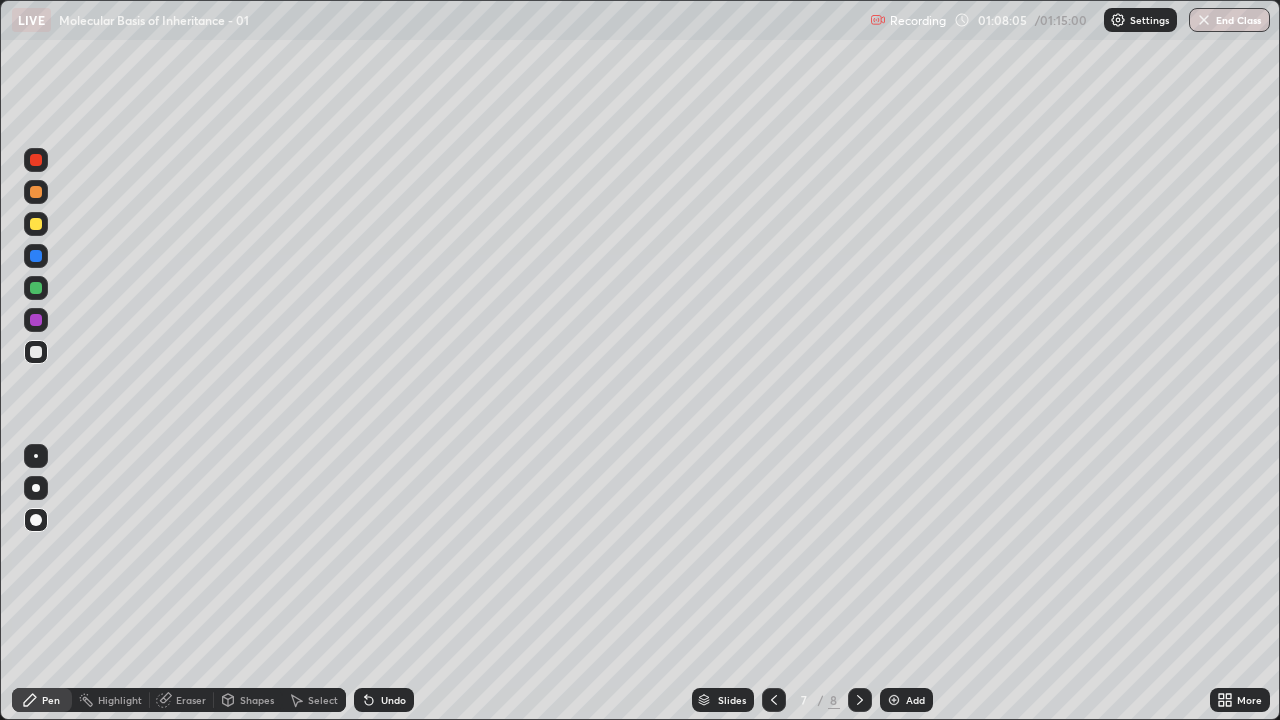 click at bounding box center [36, 224] 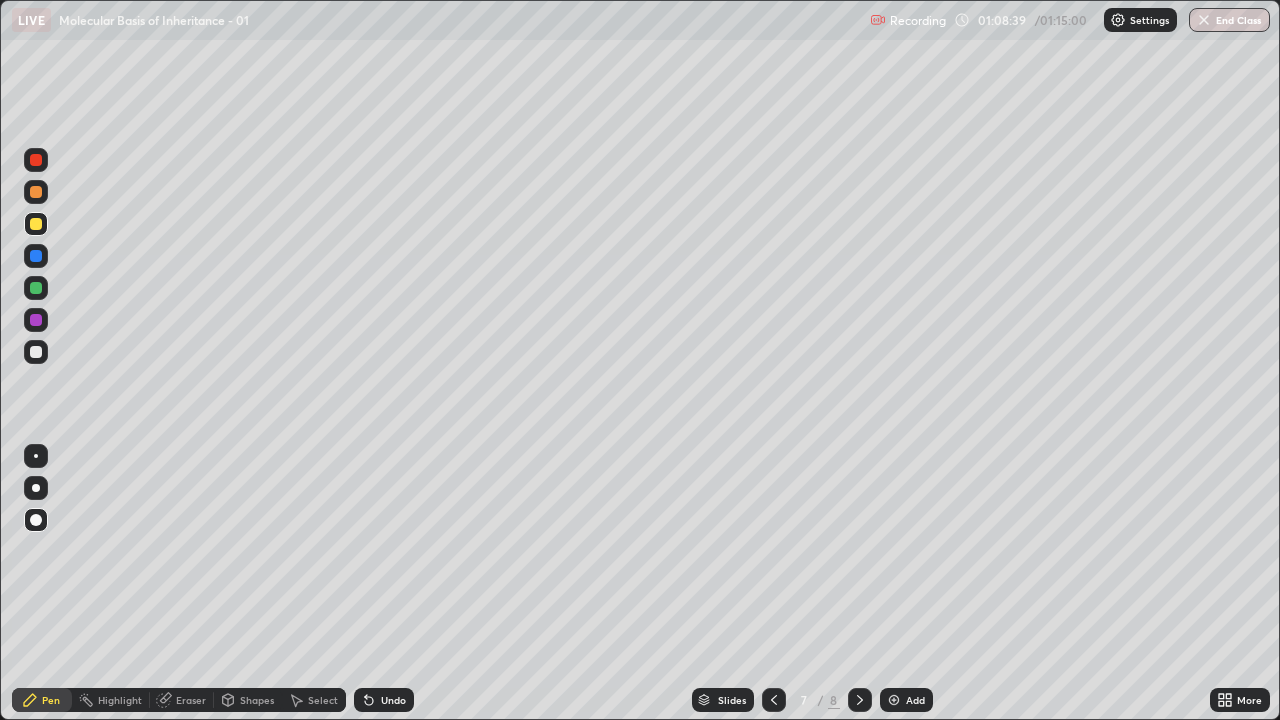 click at bounding box center (36, 352) 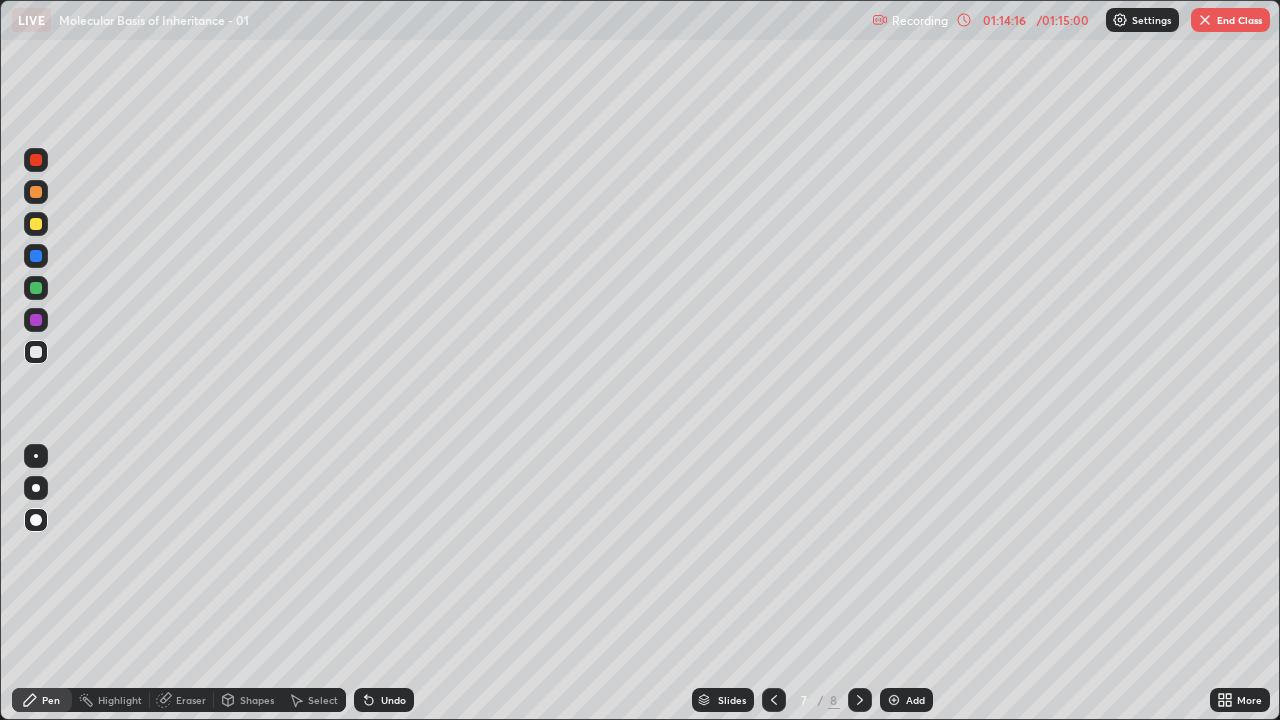 click on "End Class" at bounding box center (1230, 20) 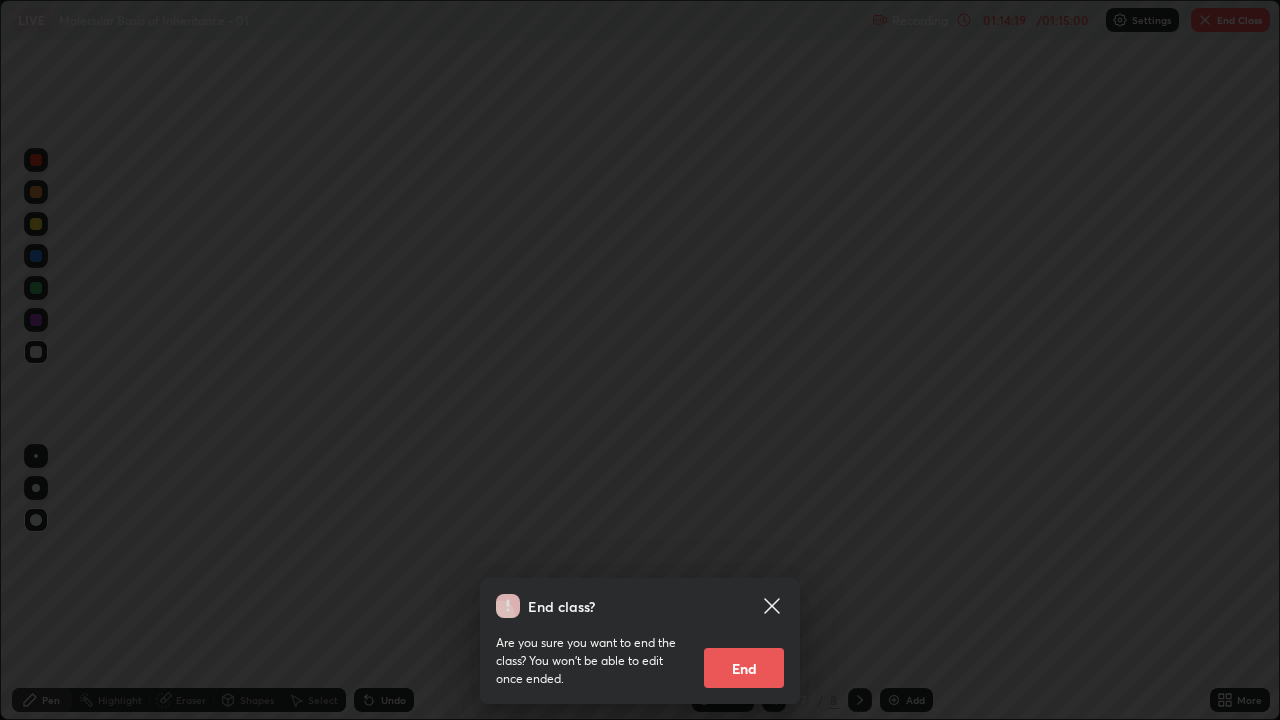 click on "End" at bounding box center [744, 668] 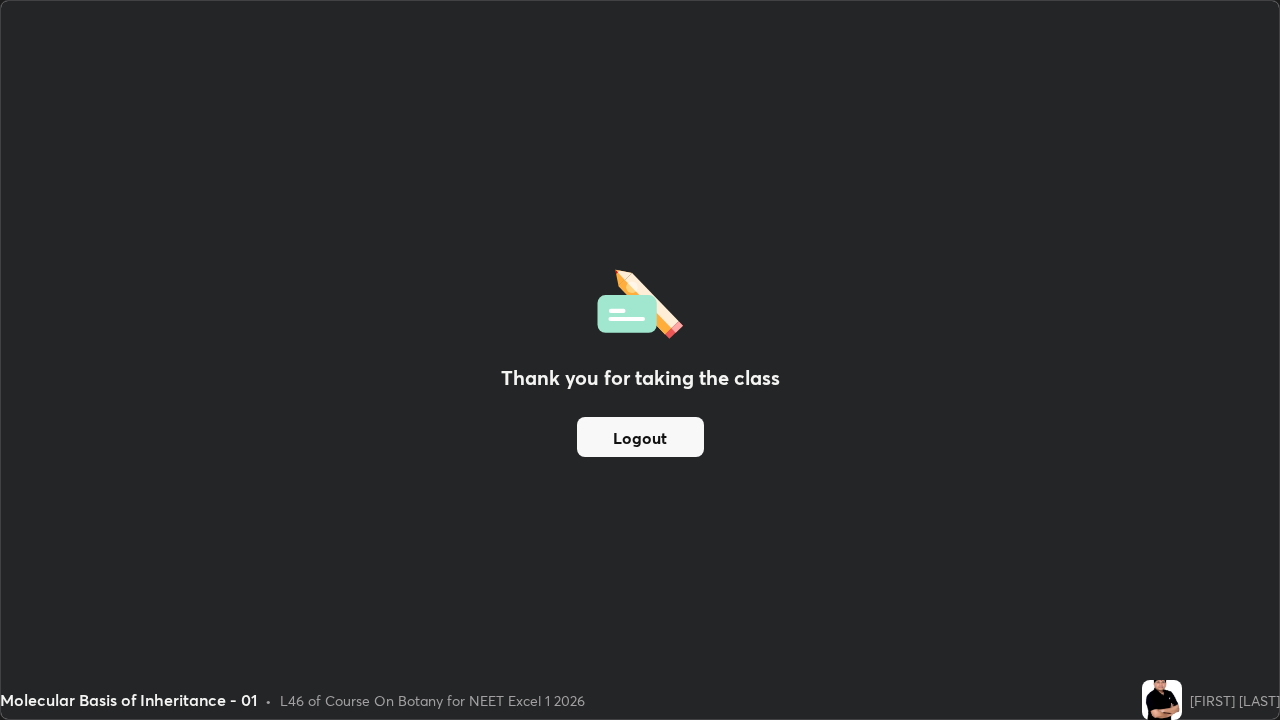 click on "Logout" at bounding box center [640, 437] 